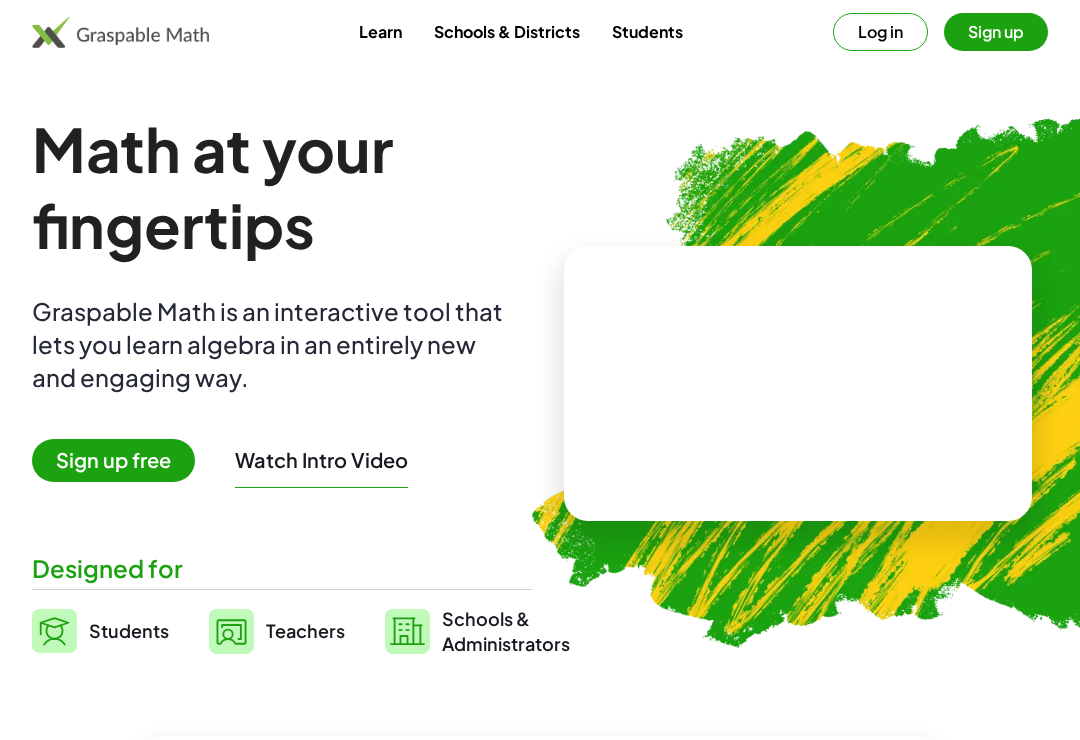 scroll, scrollTop: 0, scrollLeft: 0, axis: both 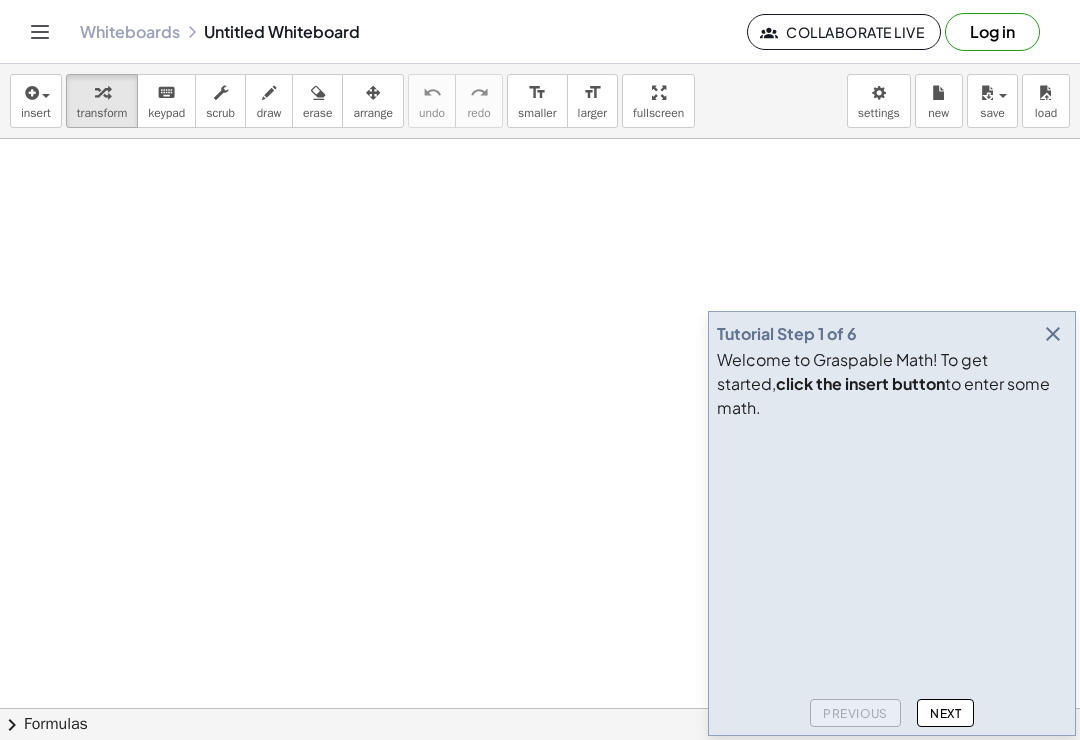 click at bounding box center (1053, 334) 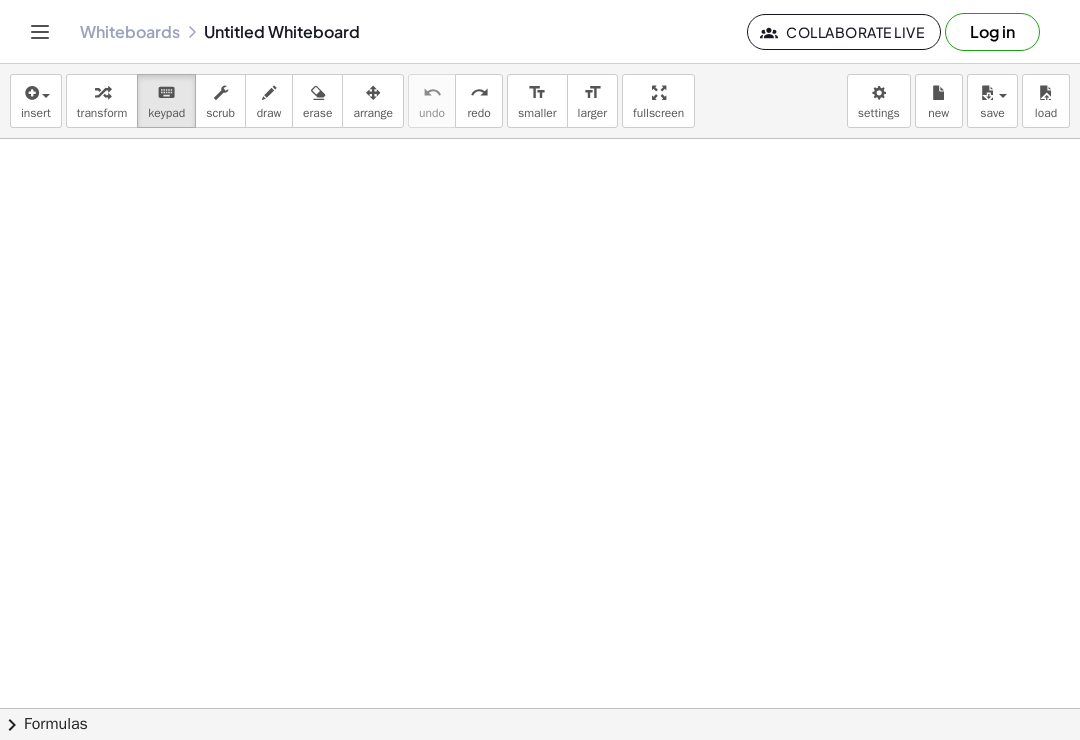 click on "insert" at bounding box center [36, 101] 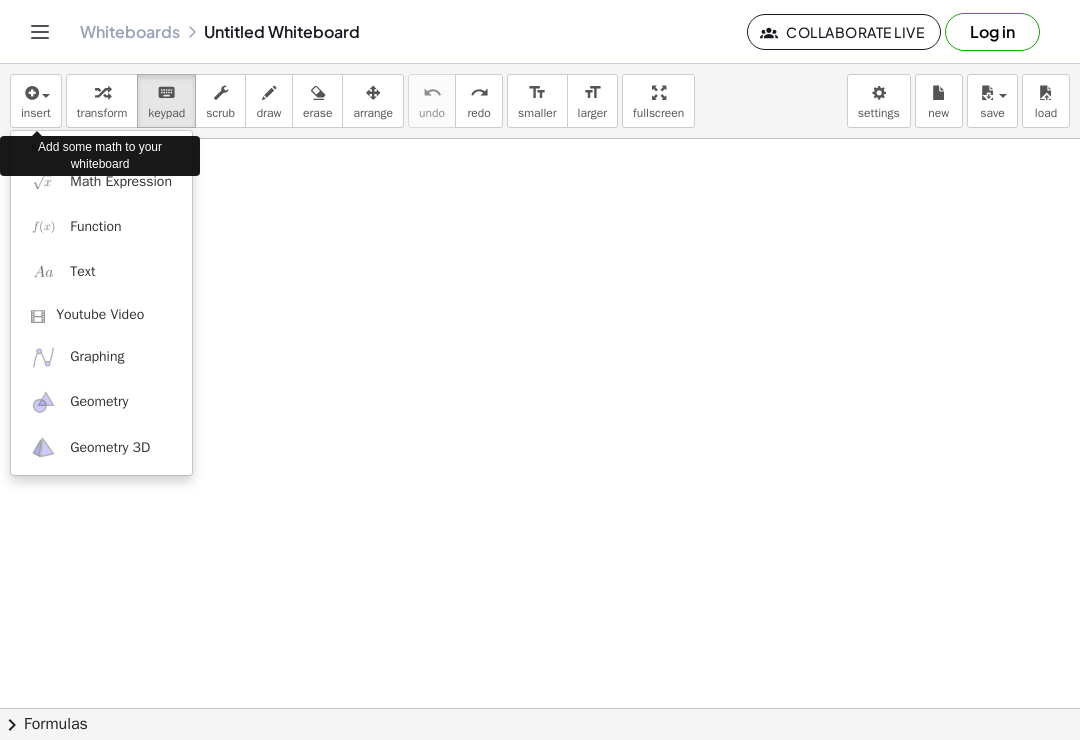 click at bounding box center [540, 370] 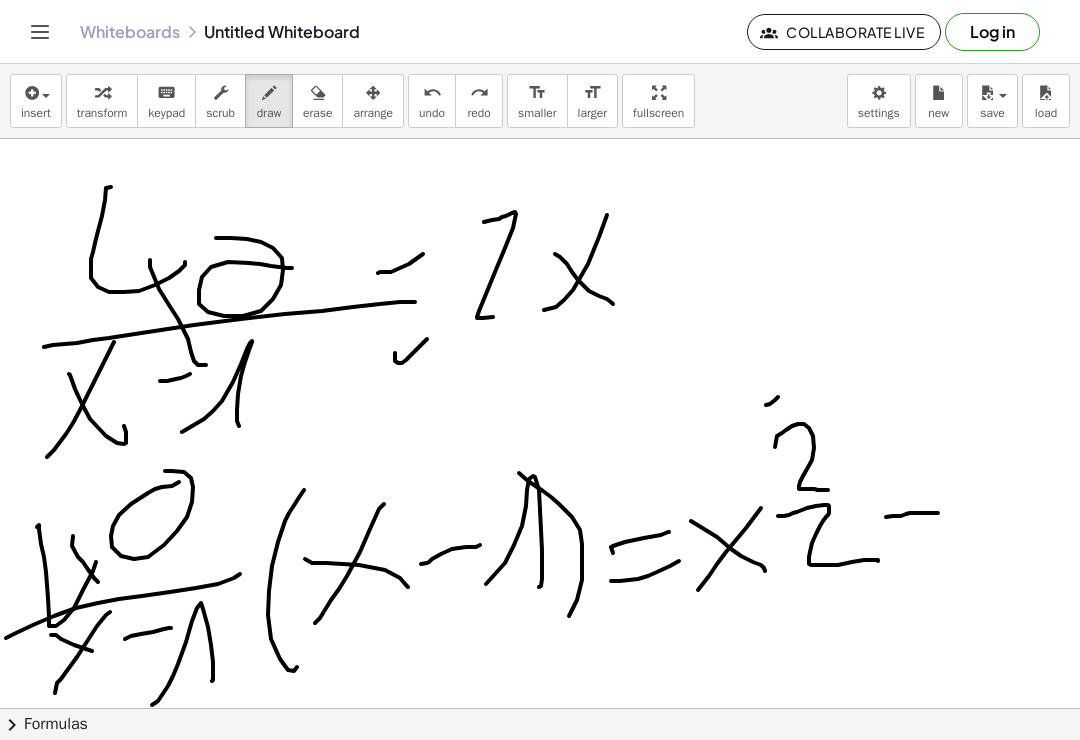 click on "undo" at bounding box center [432, 93] 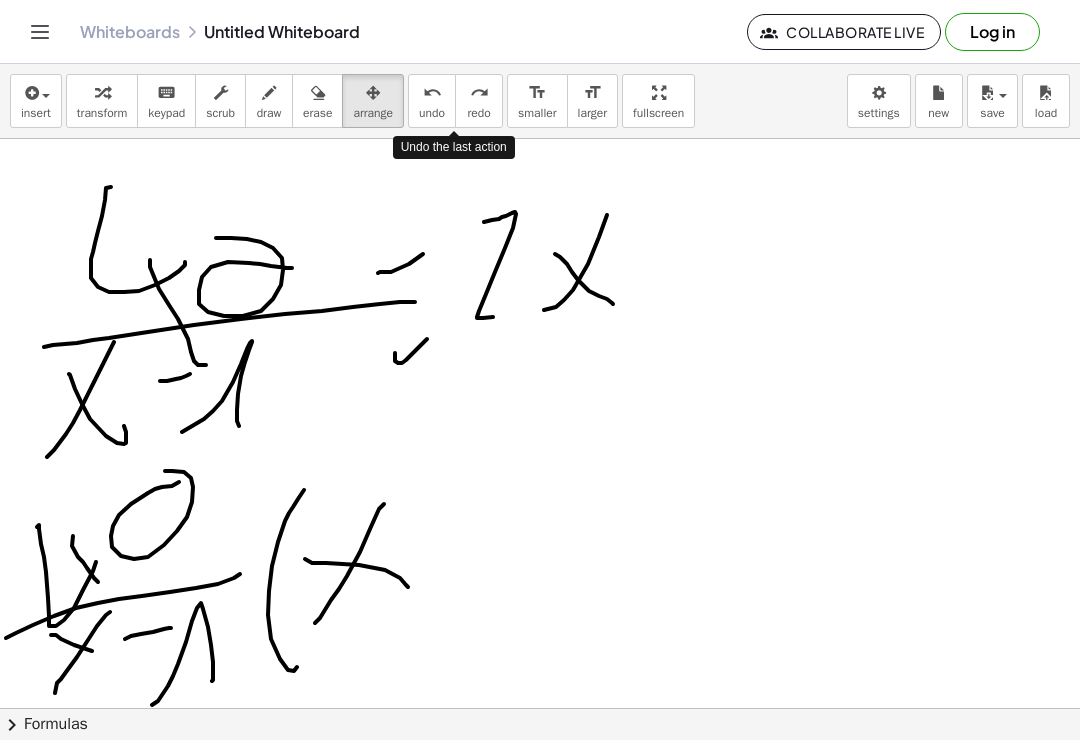 click on "arrange" at bounding box center (373, 101) 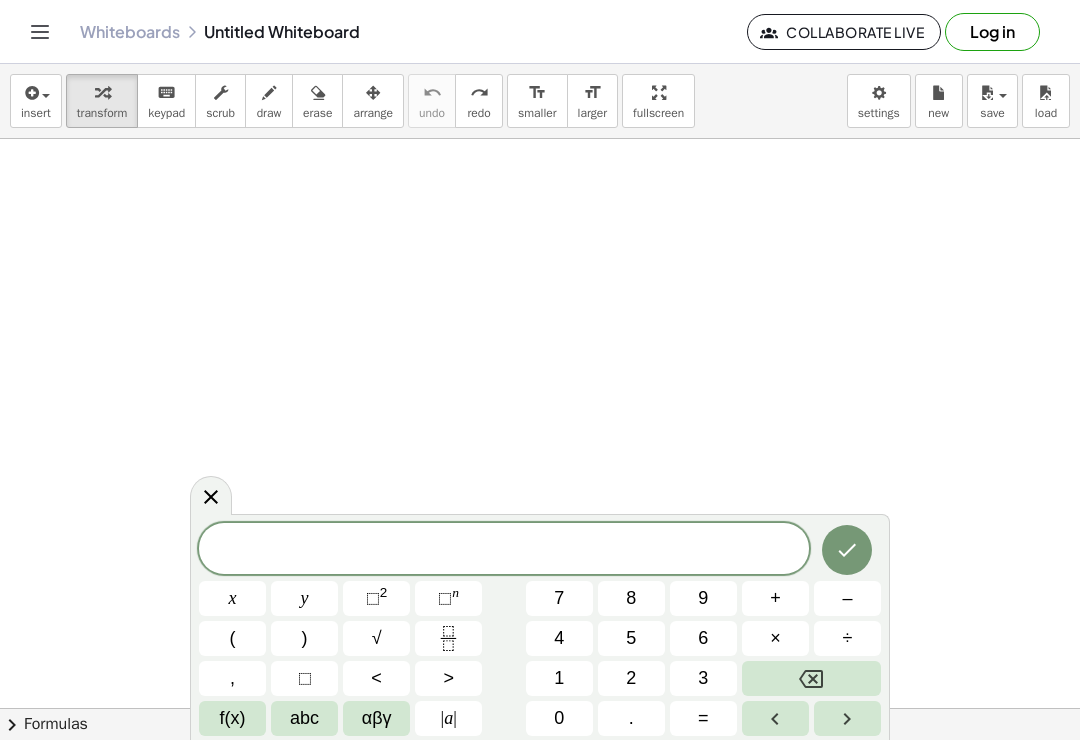 click at bounding box center (540, 708) 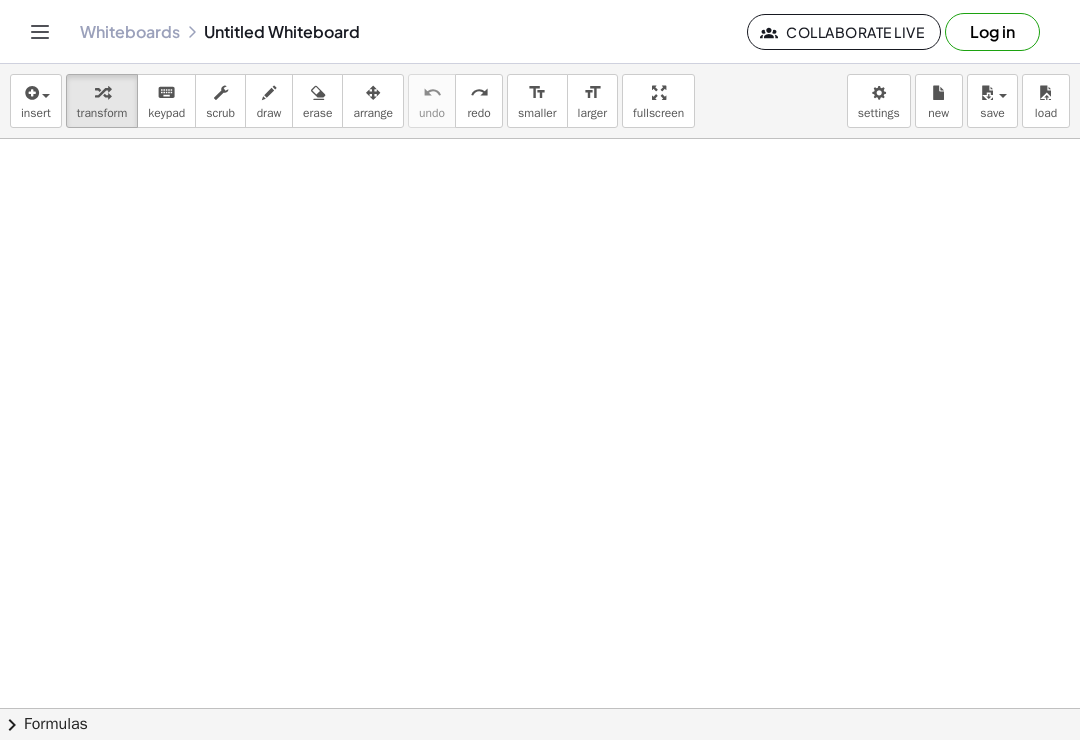 scroll, scrollTop: 123, scrollLeft: 0, axis: vertical 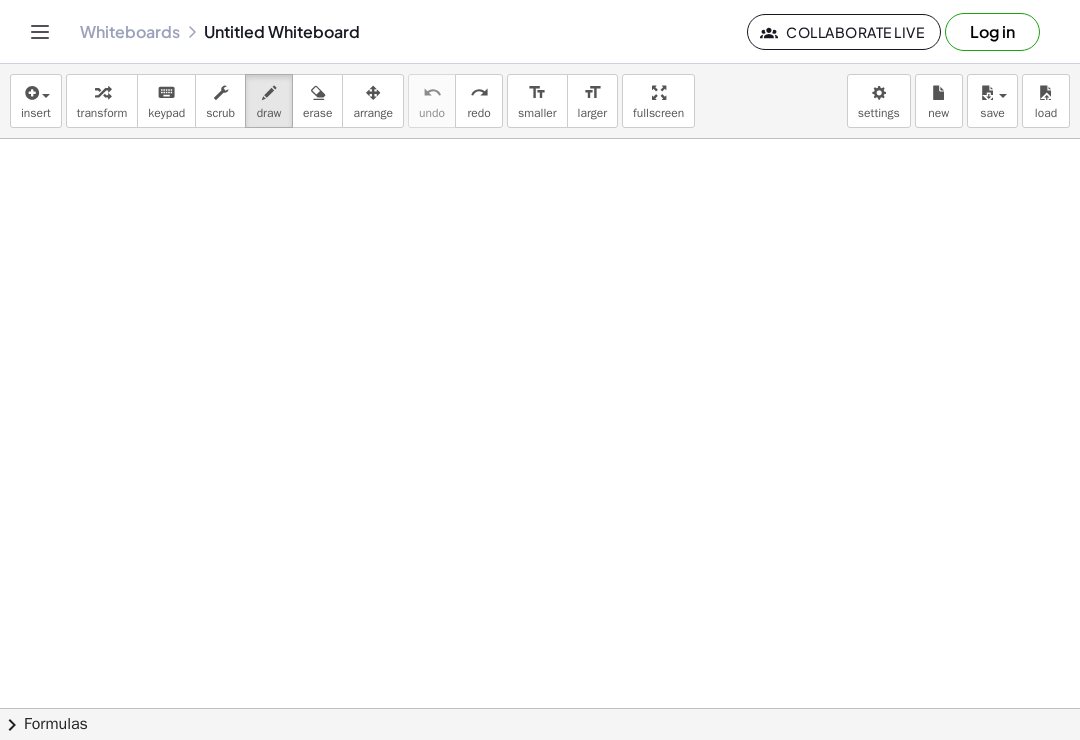 click on "insert select one: Math Expression Function Text Youtube Video Graphing Geometry Geometry 3D transform keyboard keypad scrub draw erase arrange undo undo redo redo format_size smaller format_size larger fullscreen load   save new settings" at bounding box center (540, 101) 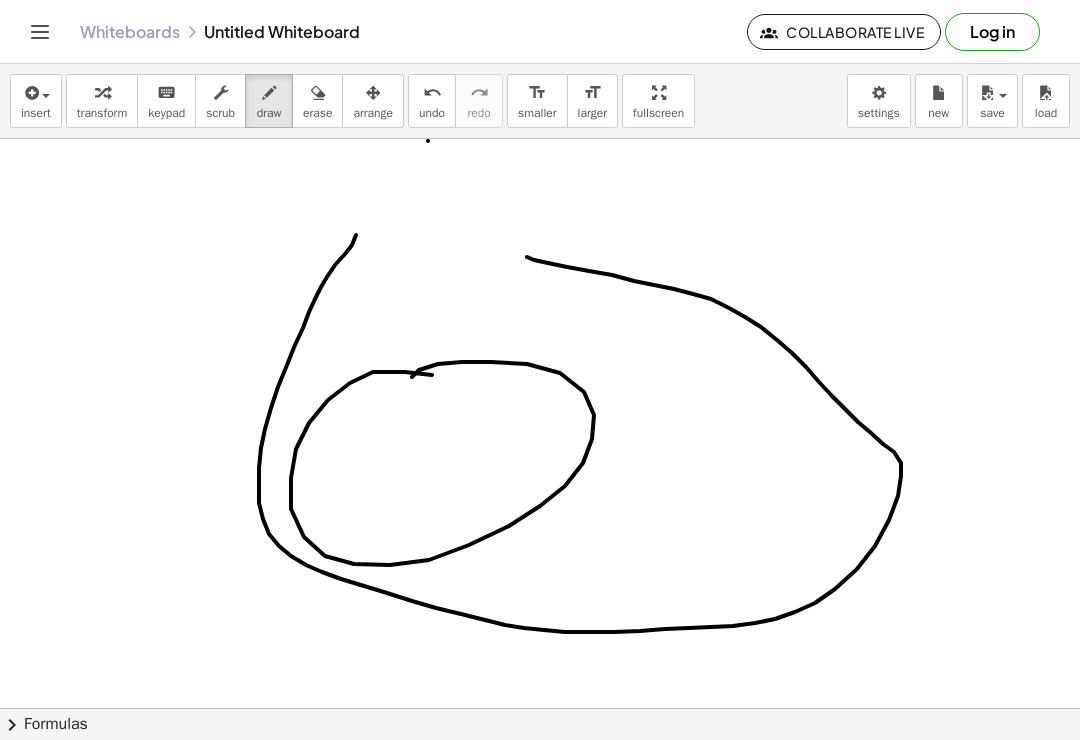 click on "arrange" at bounding box center [373, 101] 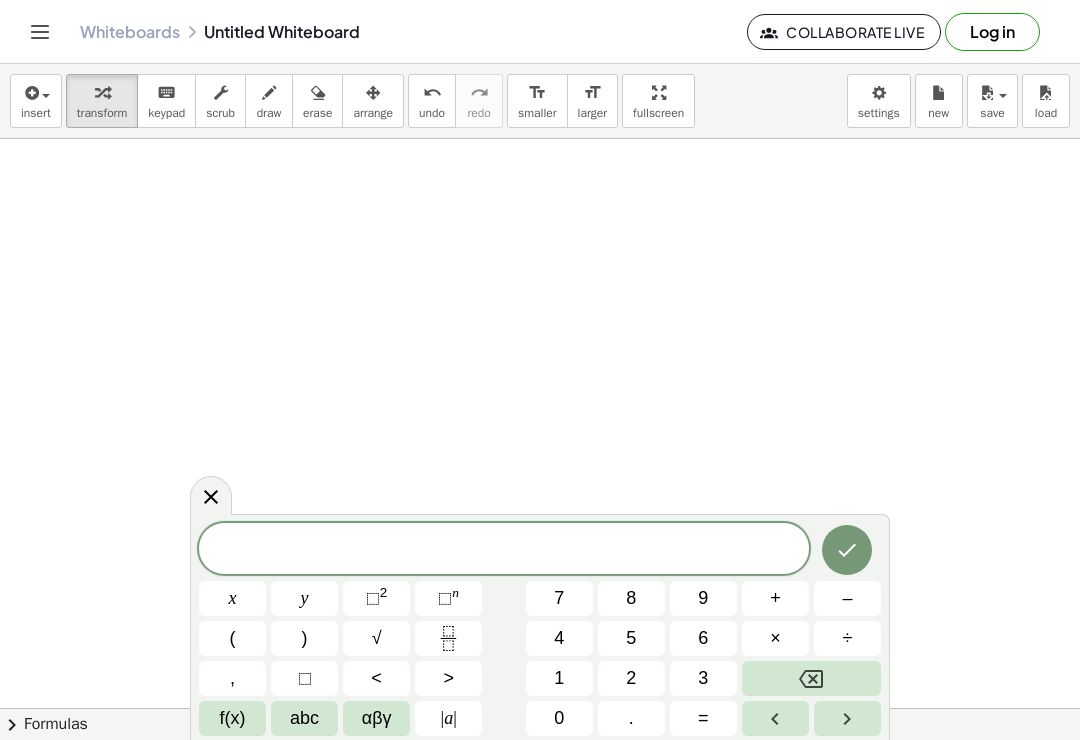 click on "2" at bounding box center (384, 592) 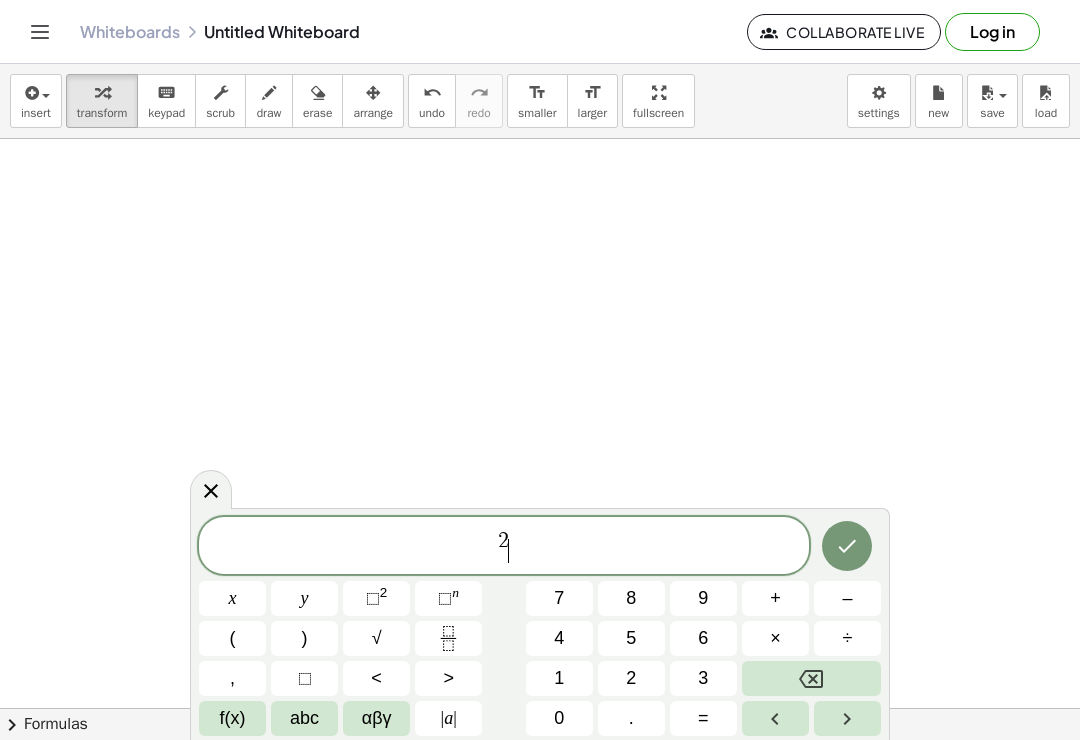 click on "7" at bounding box center [559, 598] 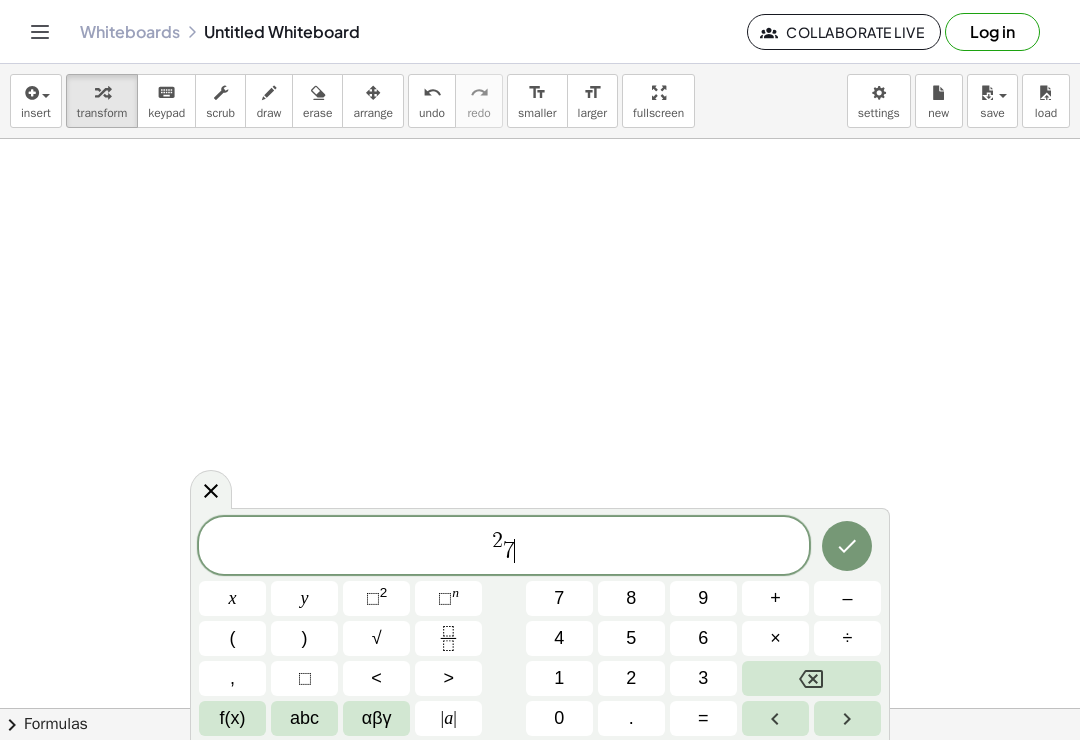 click on "5" at bounding box center [631, 638] 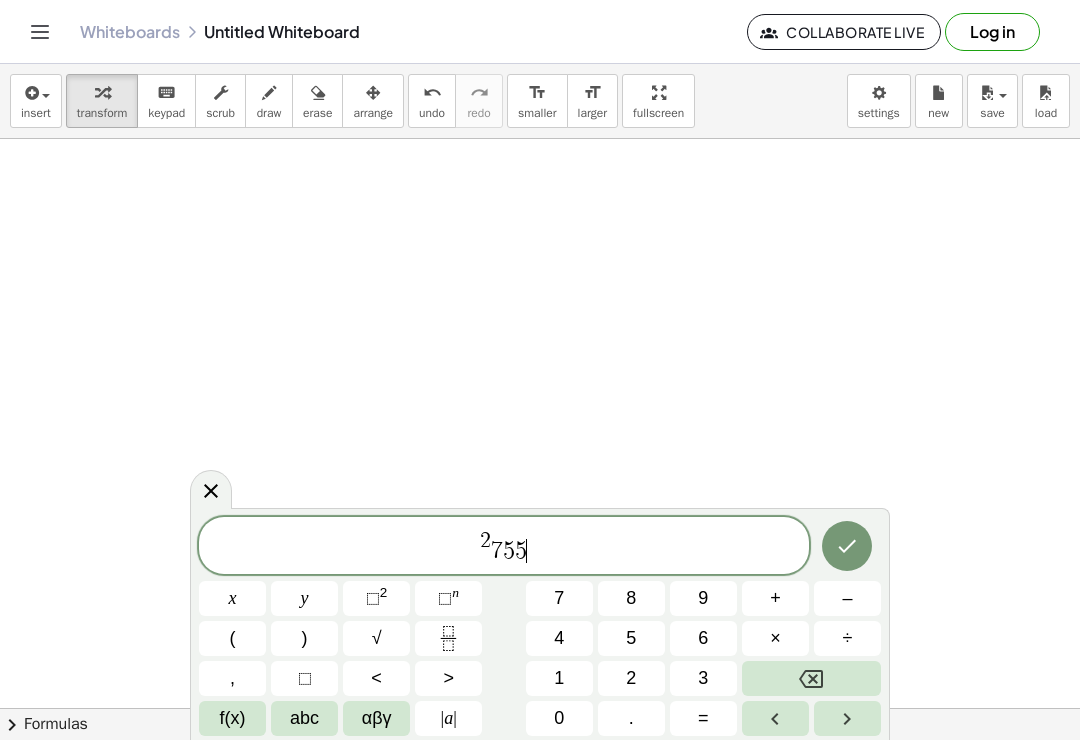 click on "7" at bounding box center (559, 598) 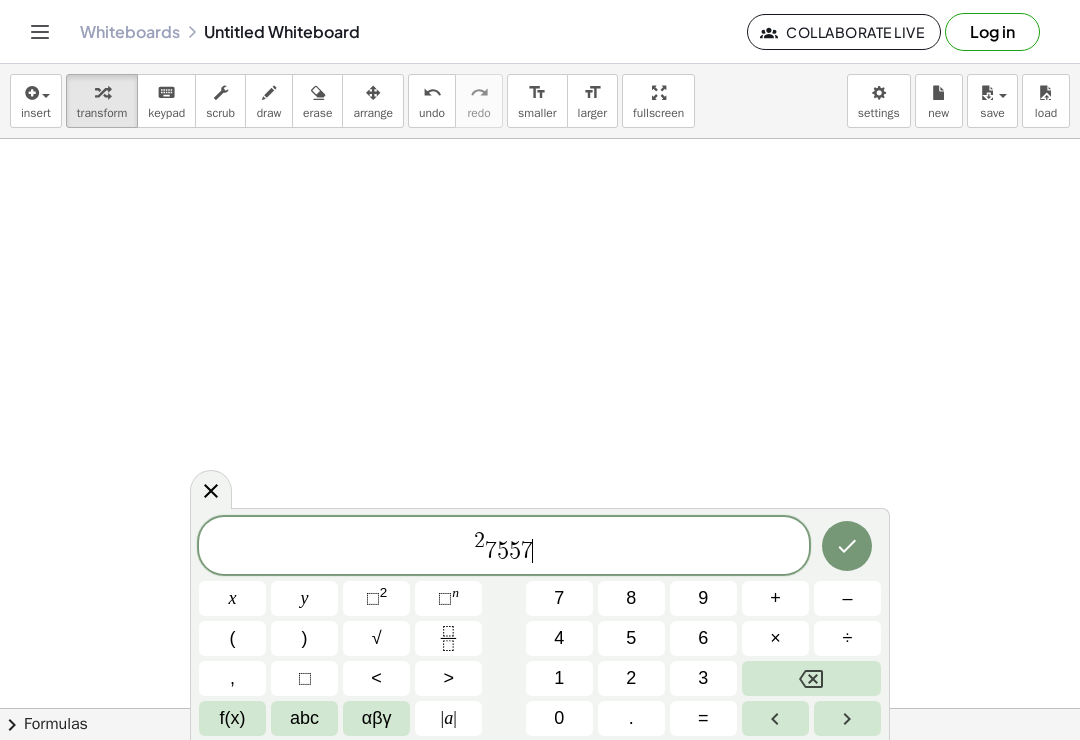 click on "2" at bounding box center (384, 592) 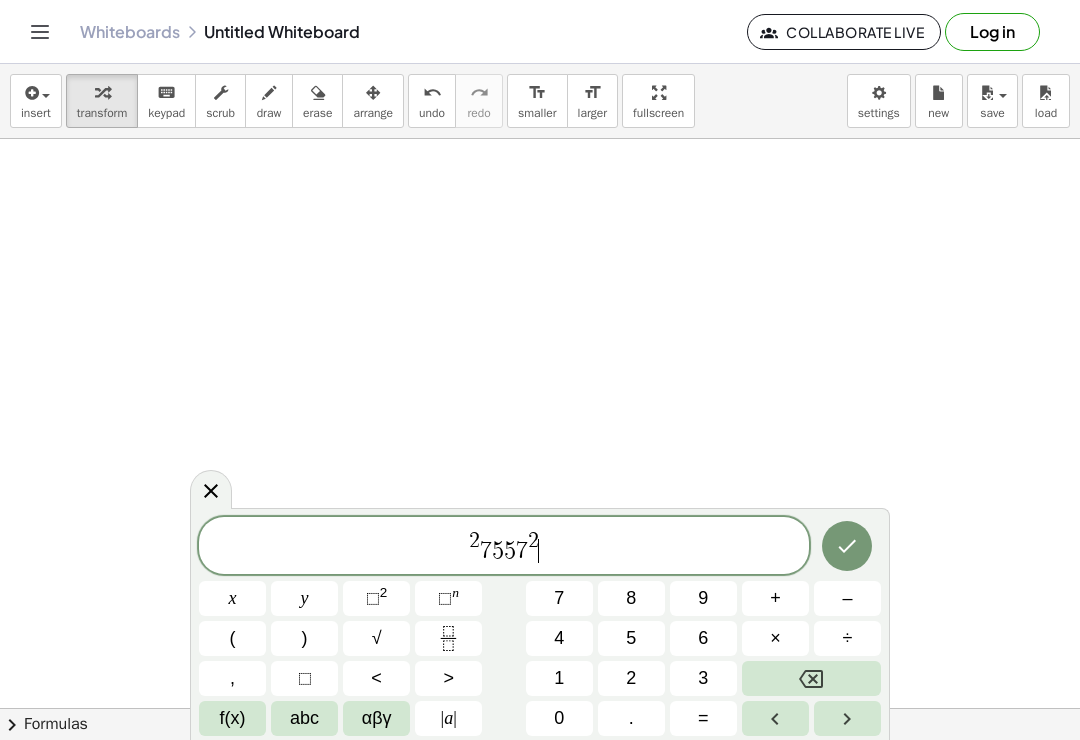click on "3" at bounding box center [703, 678] 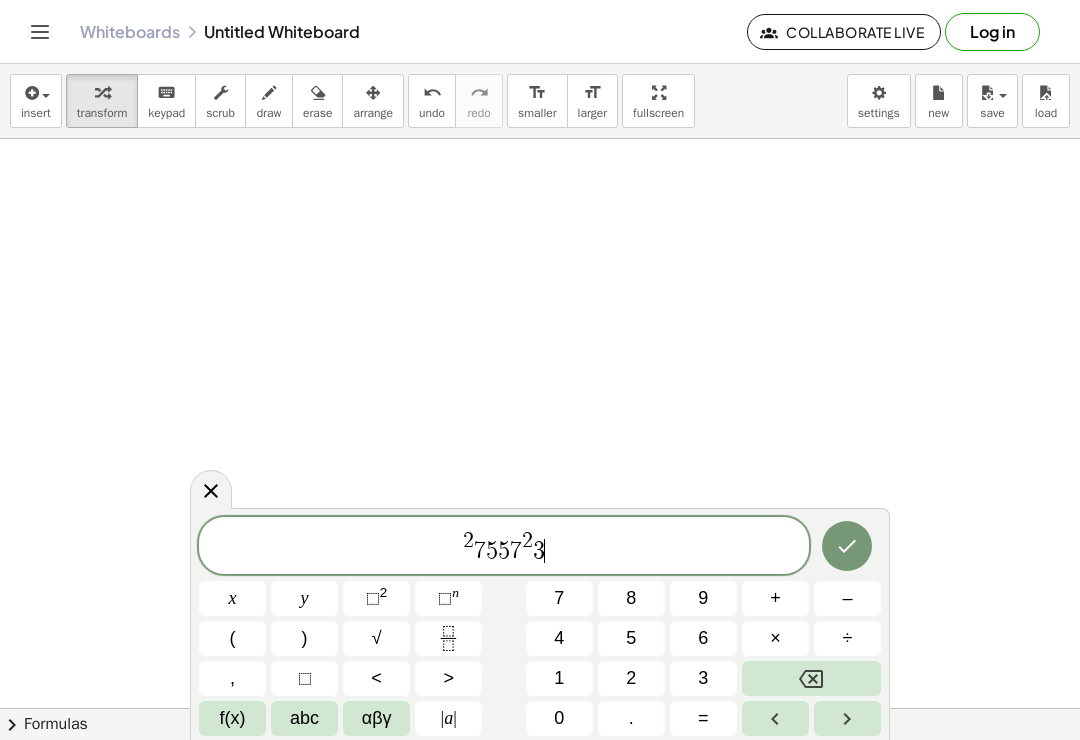 click on "0" at bounding box center (559, 718) 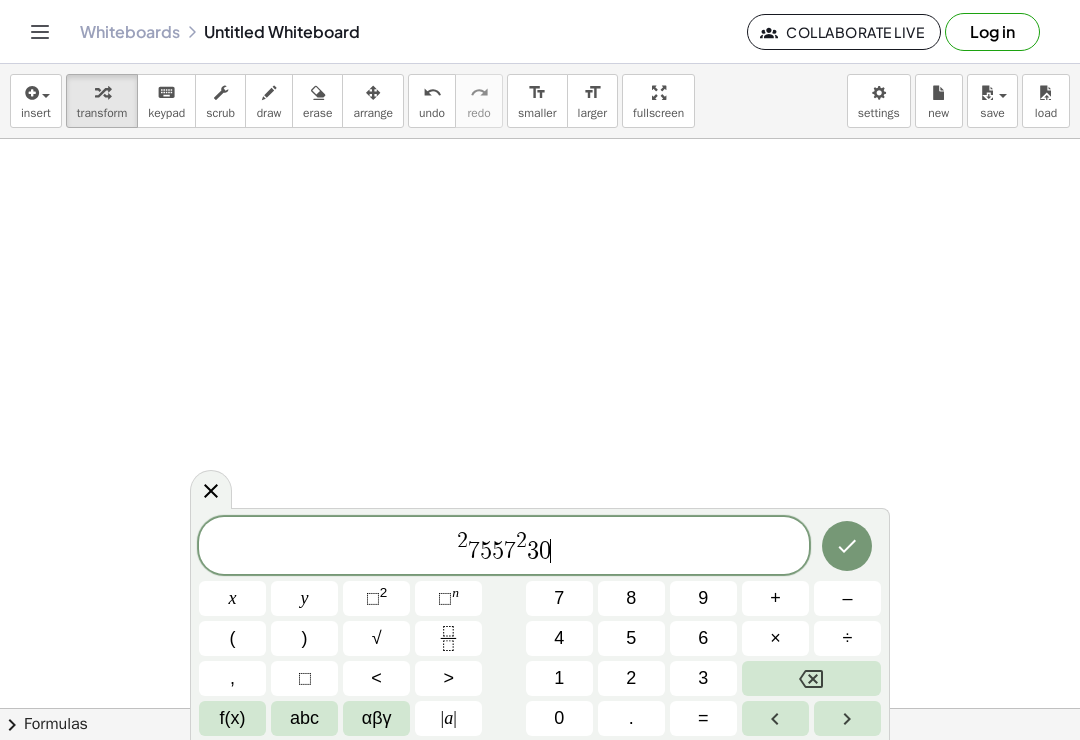 click on "6" at bounding box center (703, 638) 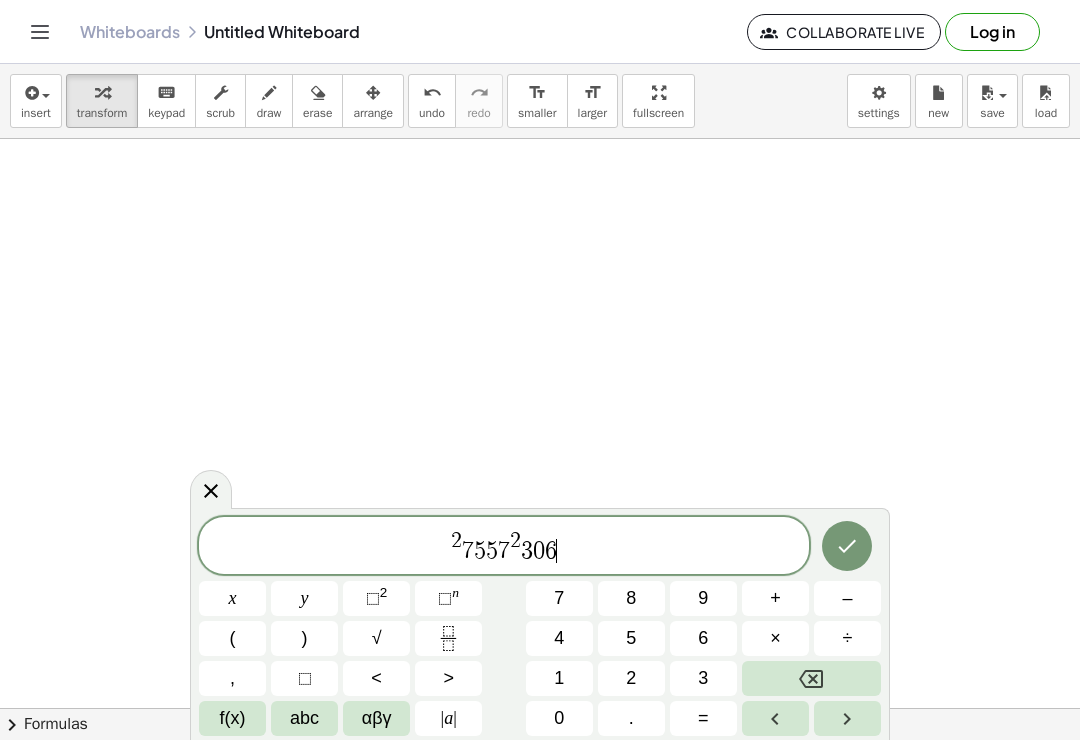 click on "=" at bounding box center [703, 718] 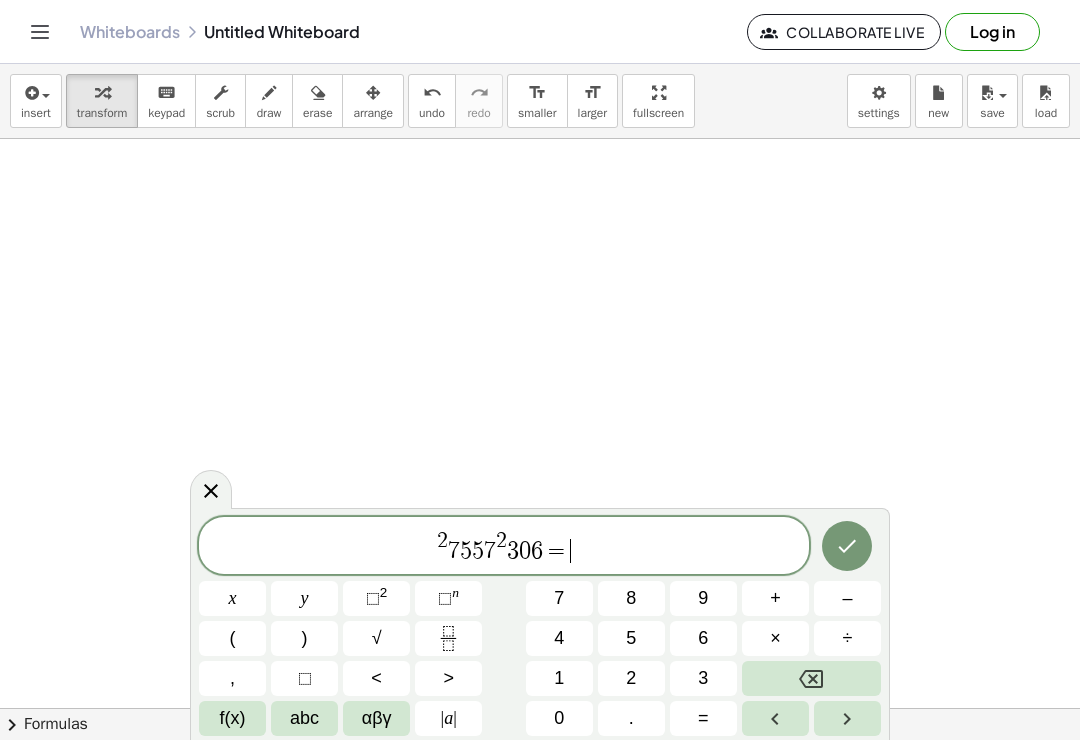 click at bounding box center [847, 718] 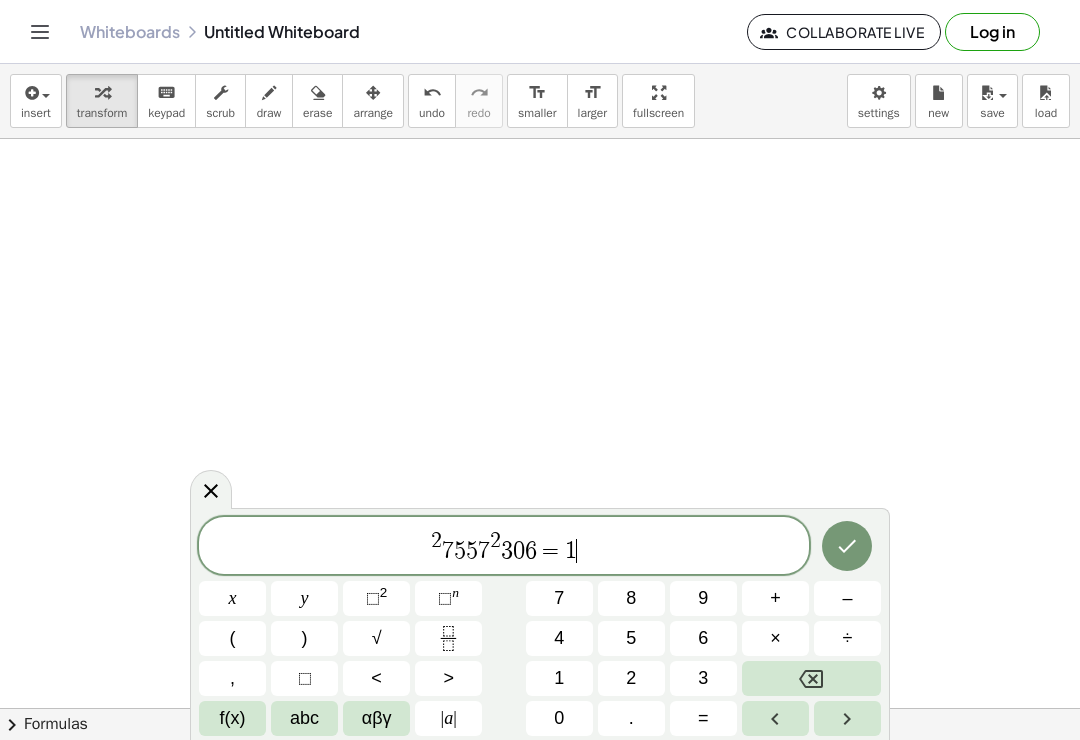 click on "6" at bounding box center (703, 638) 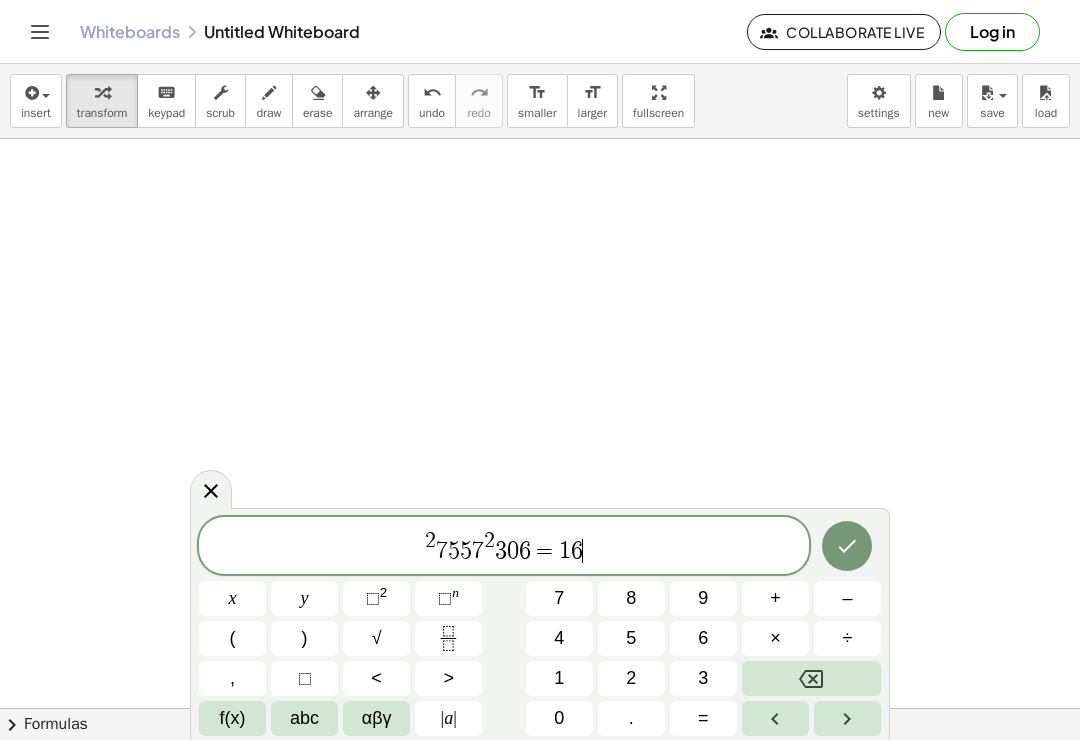 click on "4" at bounding box center [559, 638] 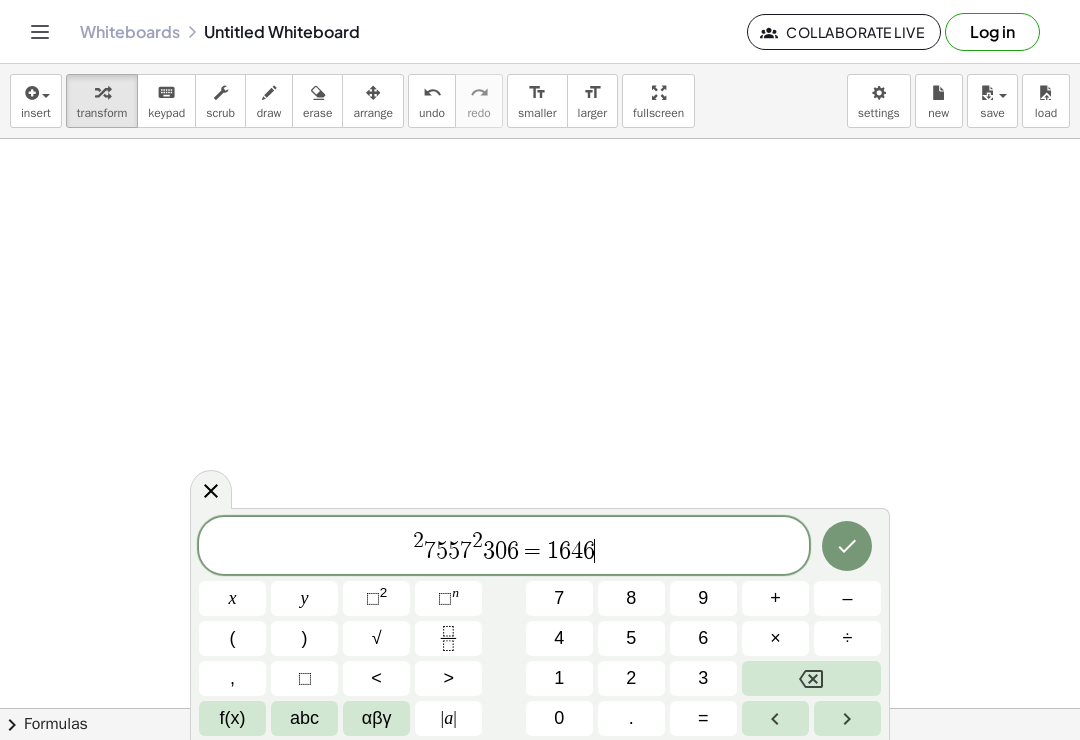 click on "5" at bounding box center (631, 638) 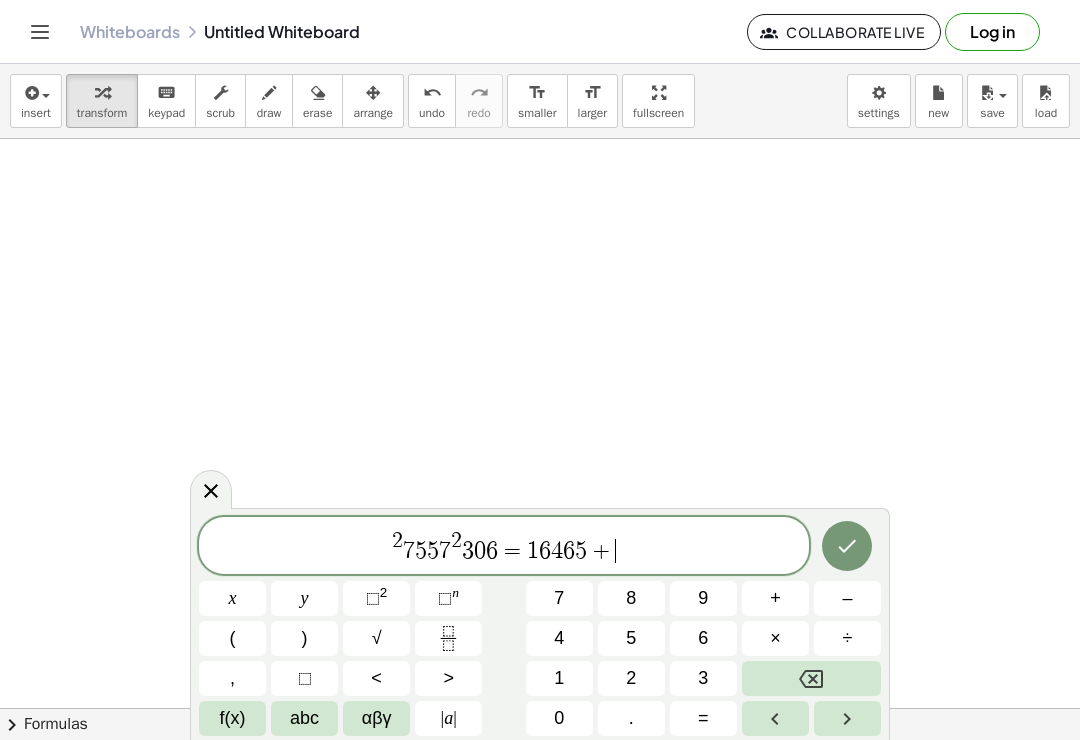 click 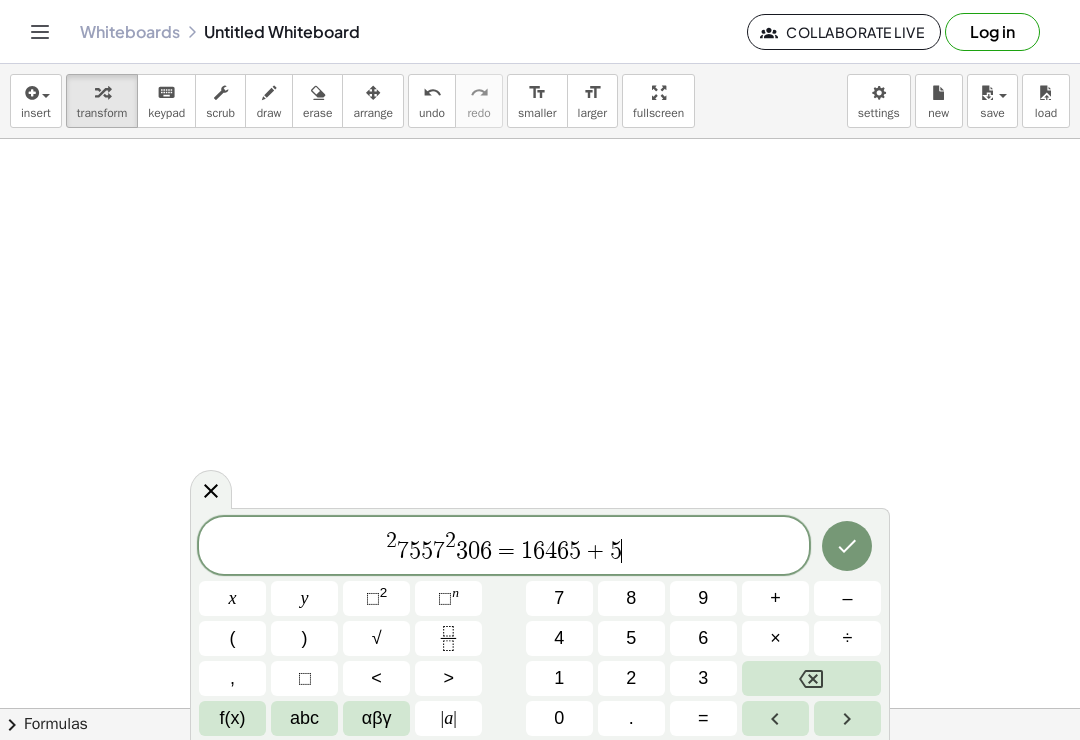 click on "×" at bounding box center (775, 638) 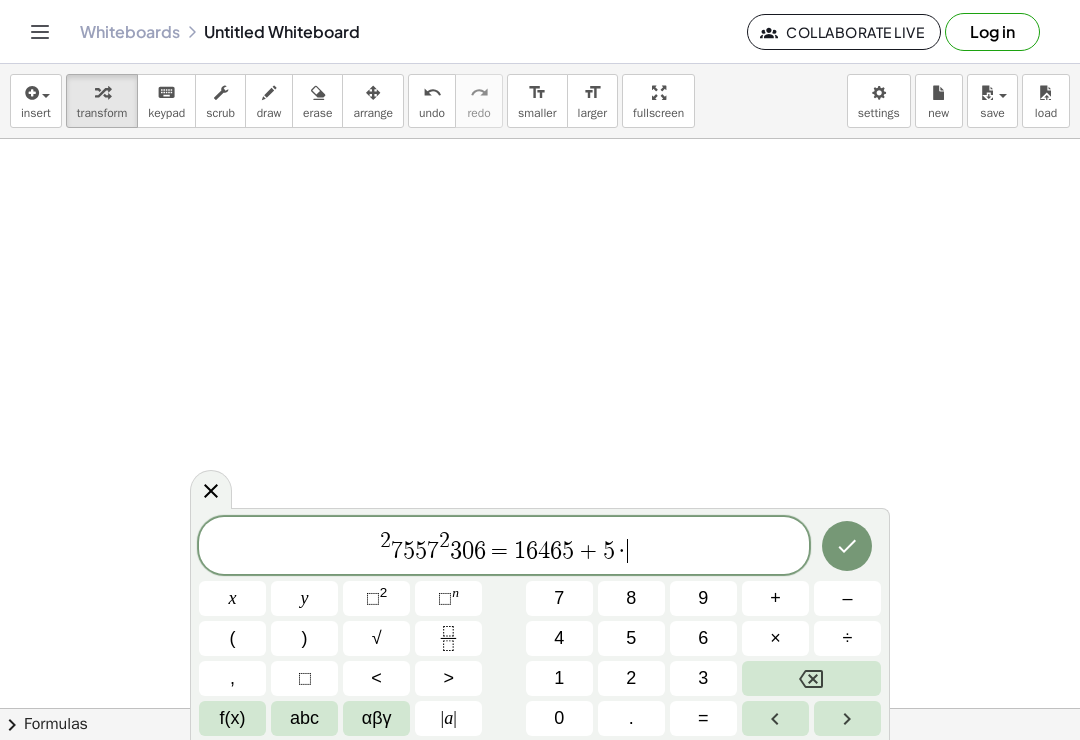 click on "0" at bounding box center [559, 718] 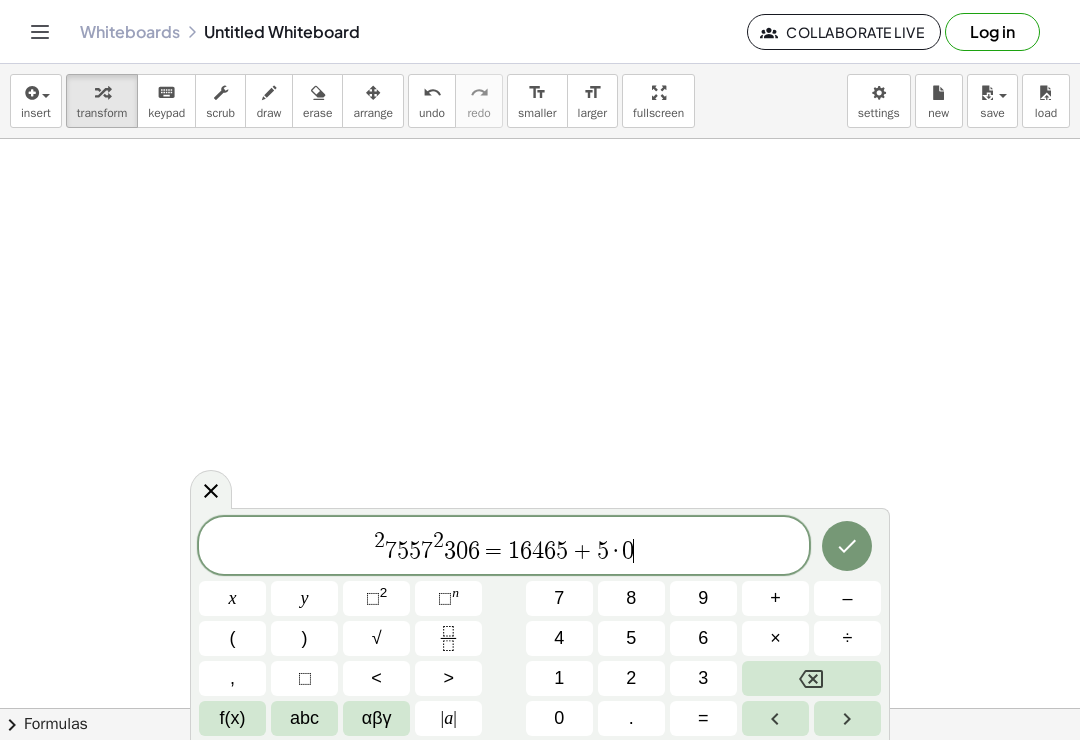 click on "+" at bounding box center [775, 598] 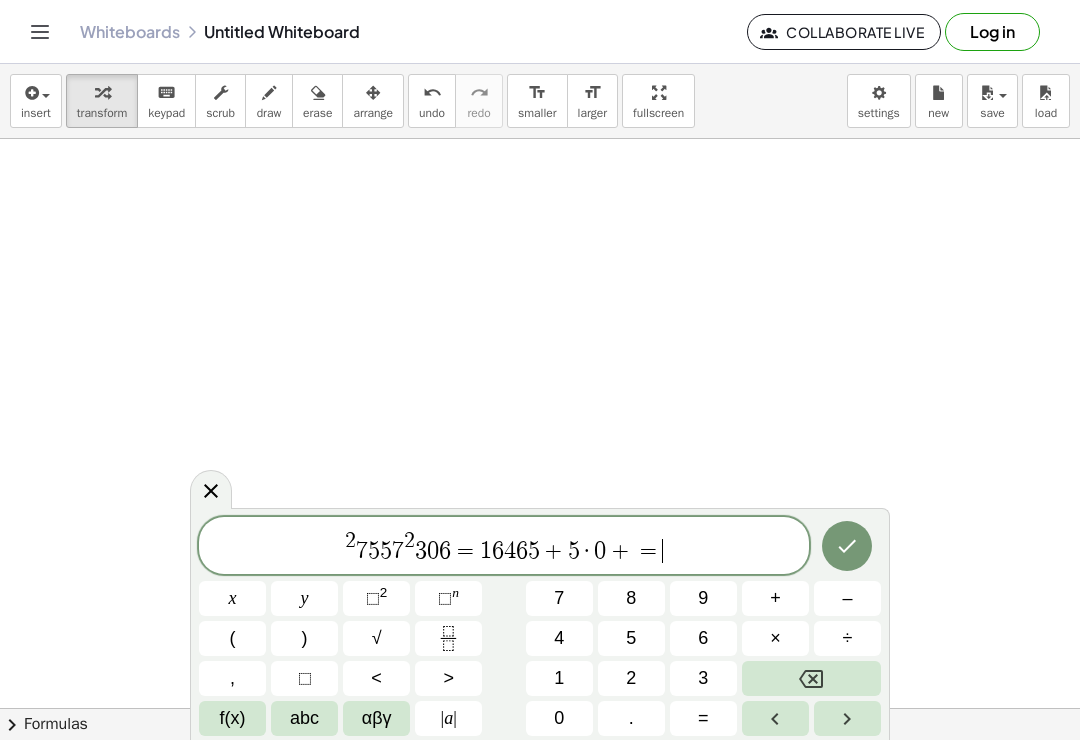 click on "4" at bounding box center (559, 638) 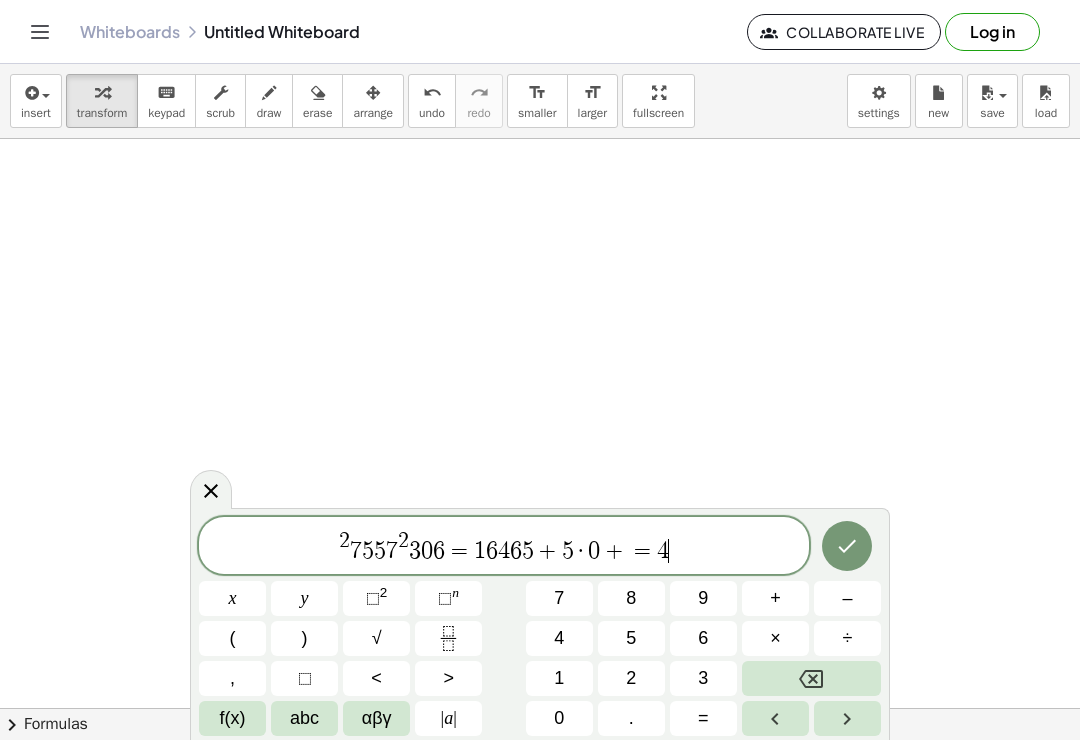 click on "+" at bounding box center [775, 598] 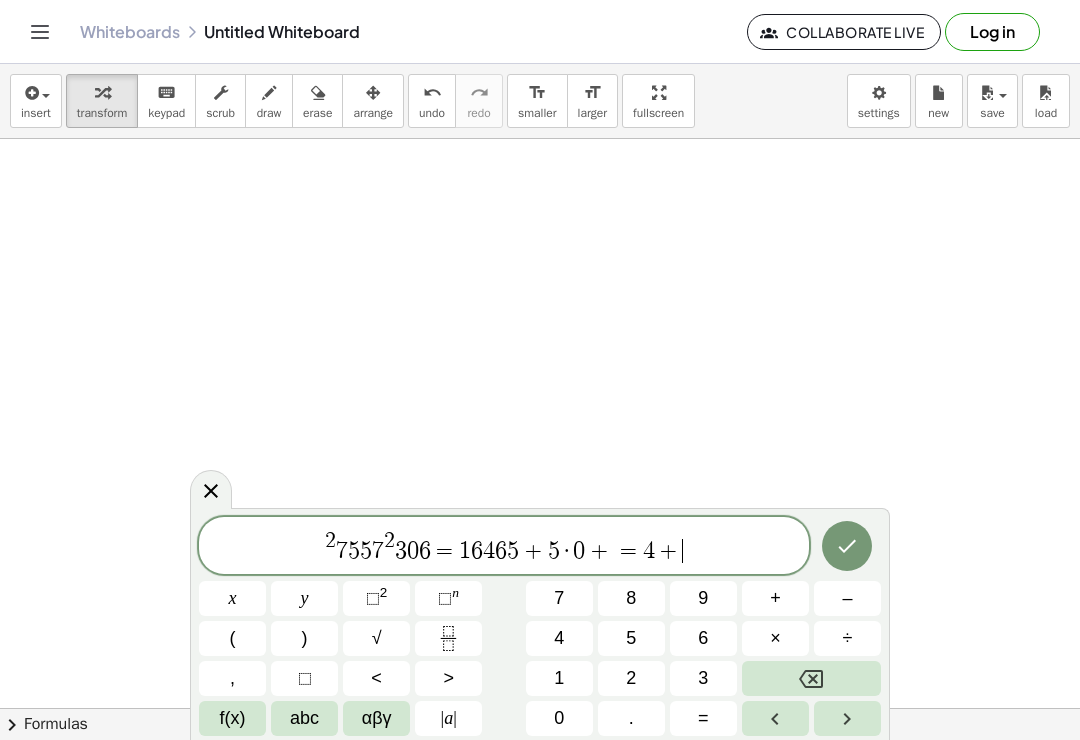 click on "1" at bounding box center (559, 678) 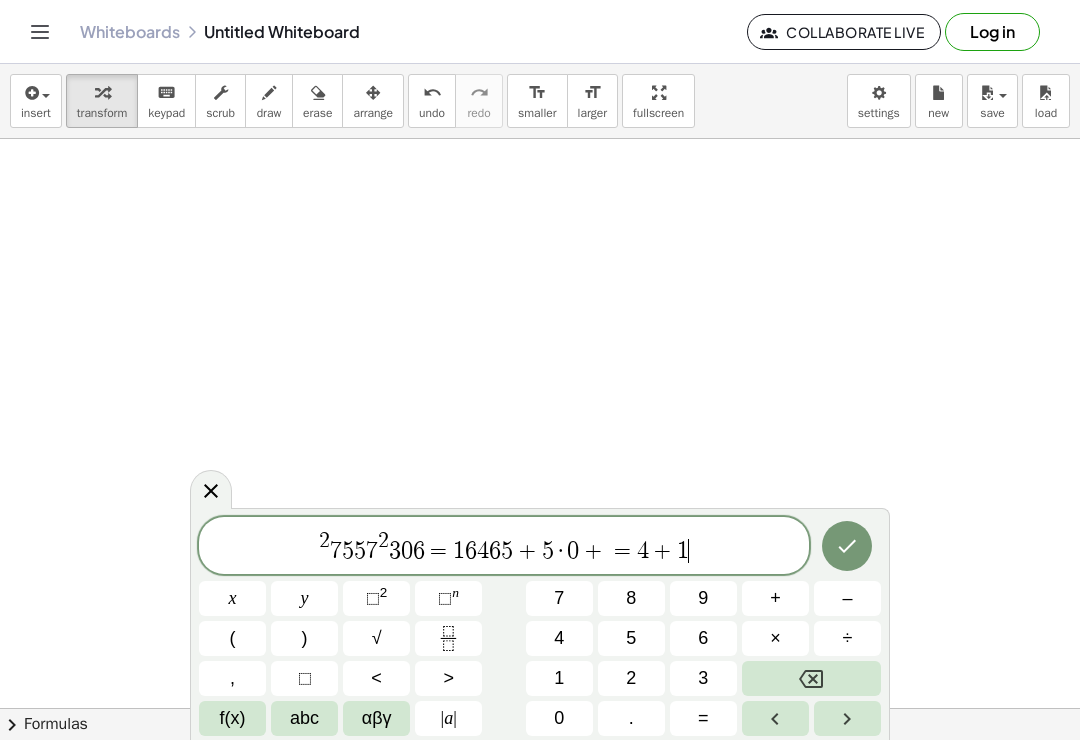 click on "2 7 5 5 7 2 3 0 6 = 1 6 4 6 5 + 5 · 0 + = 4 + 1 ​" at bounding box center [504, 547] 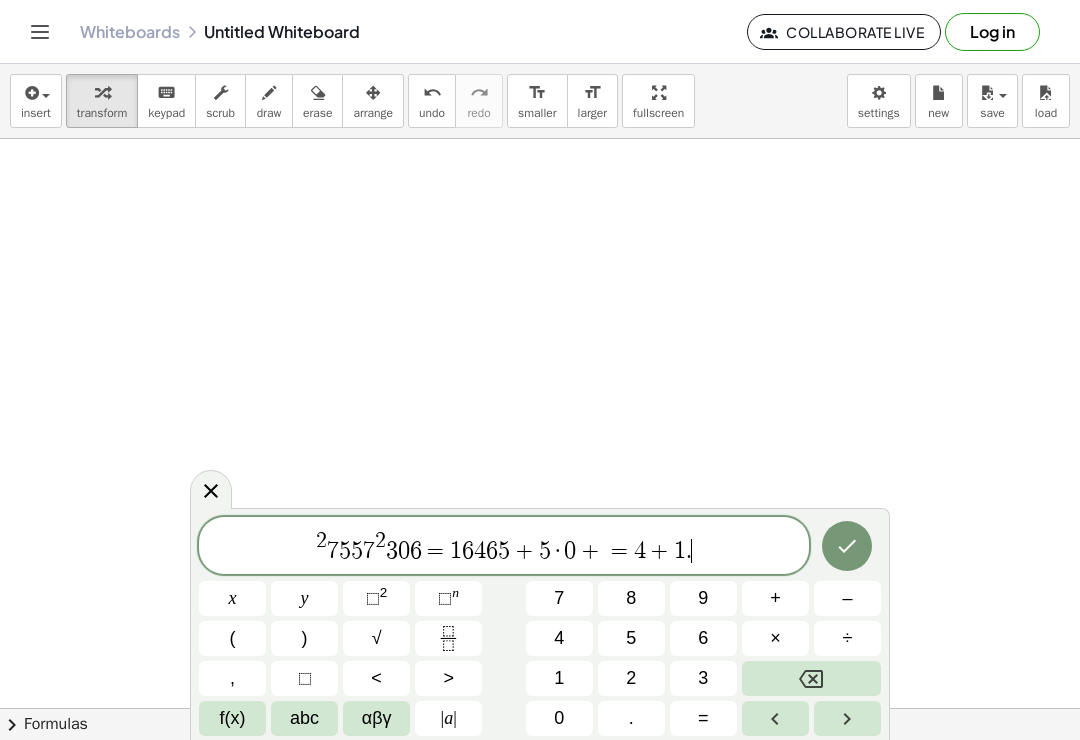 click at bounding box center [847, 546] 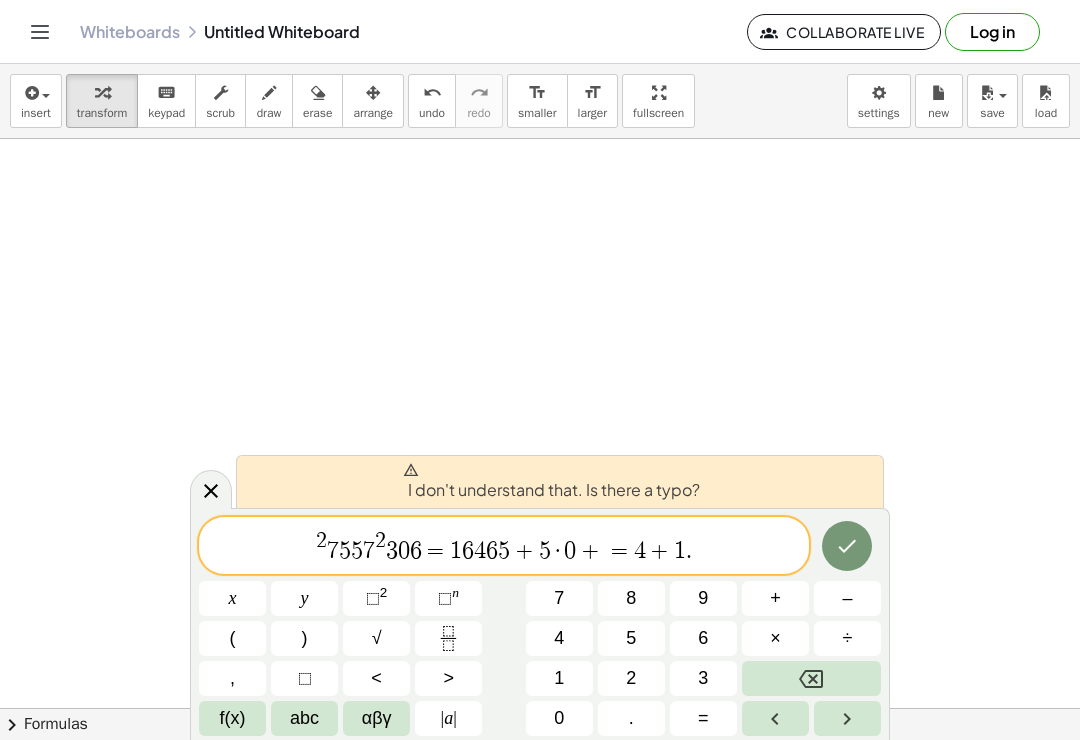 click at bounding box center [847, 546] 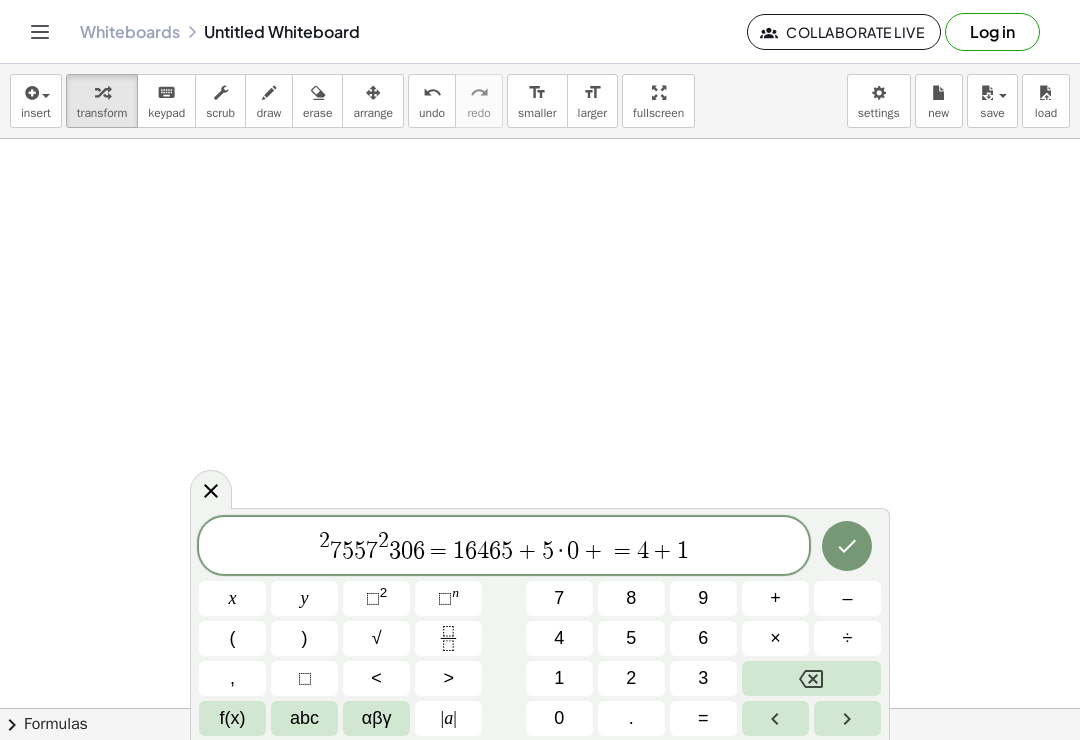 click at bounding box center (847, 718) 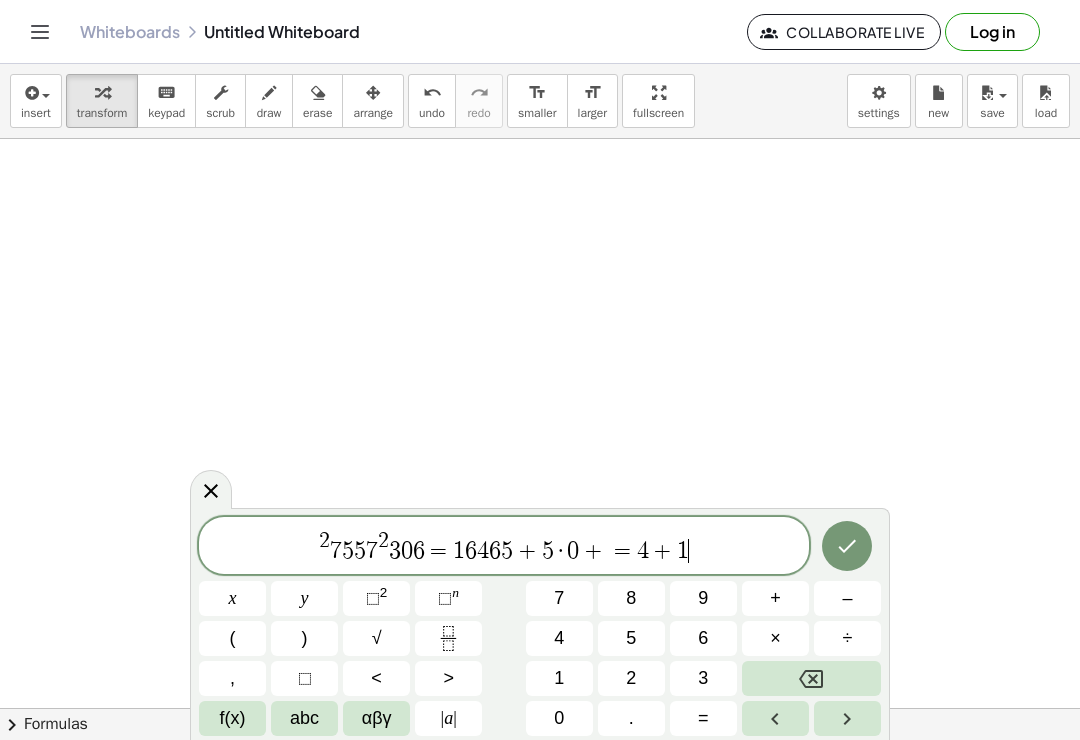 click 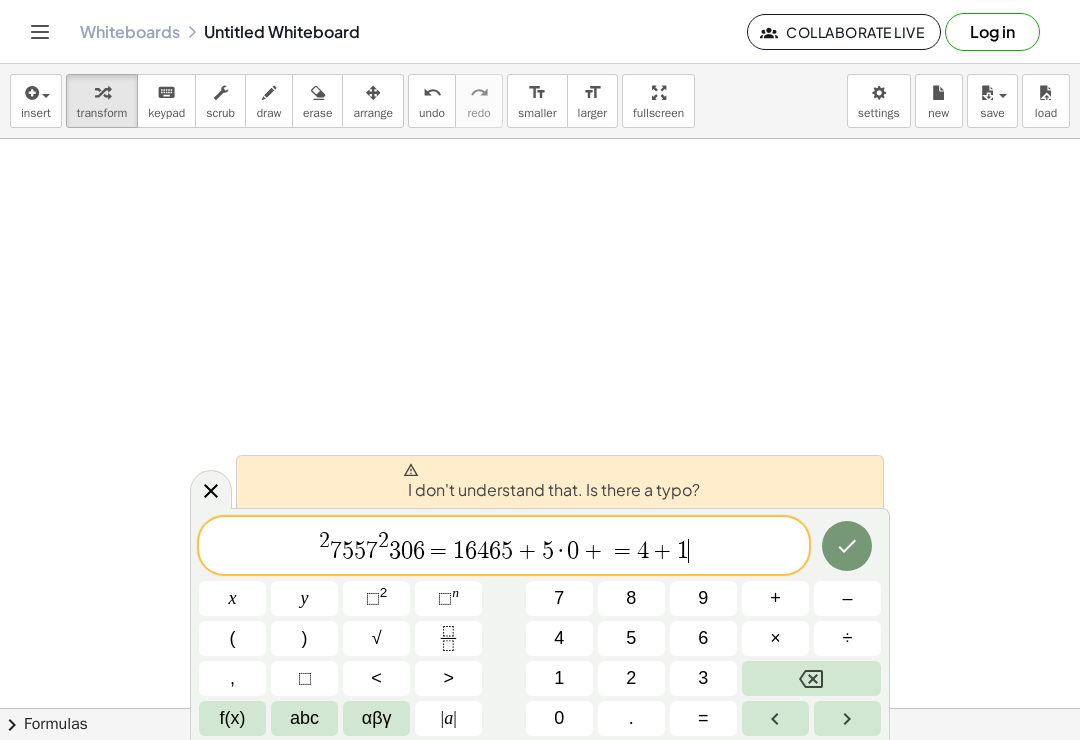 click 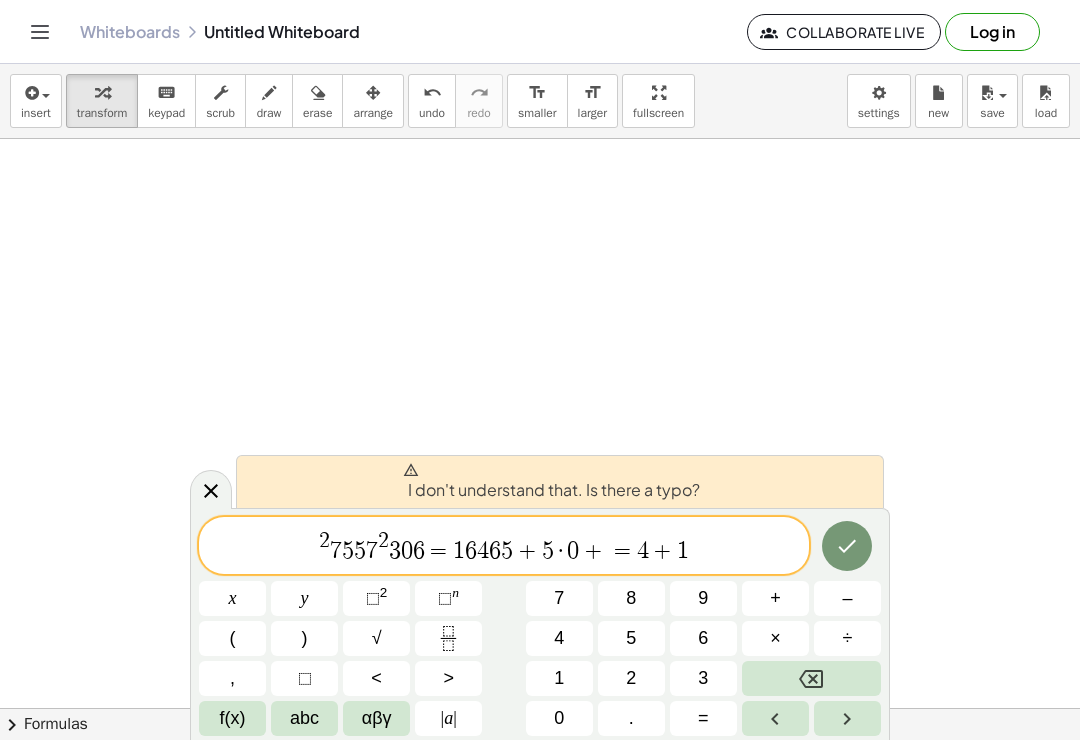 click at bounding box center (847, 546) 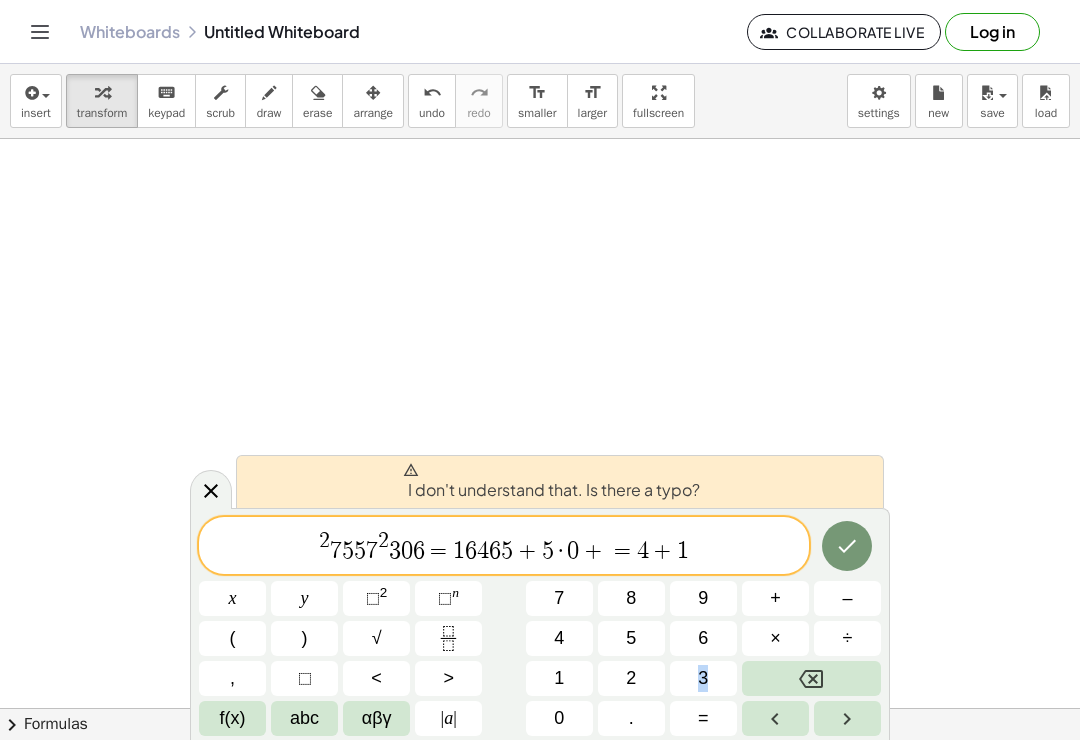 click at bounding box center (811, 678) 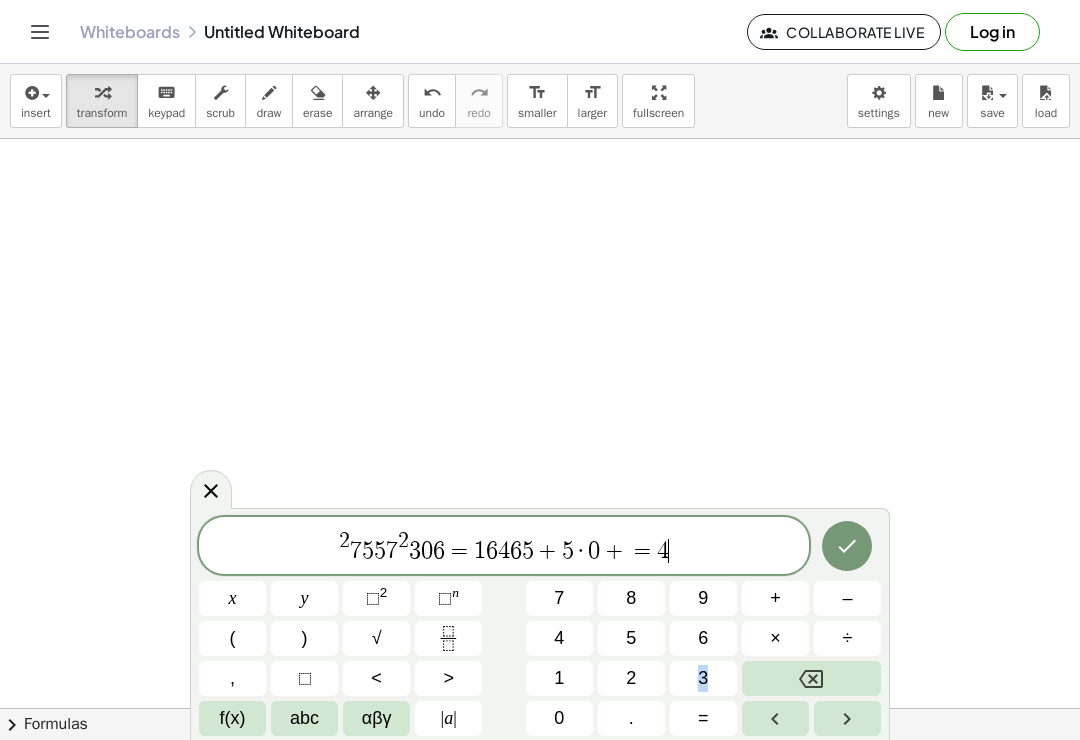 click at bounding box center [811, 678] 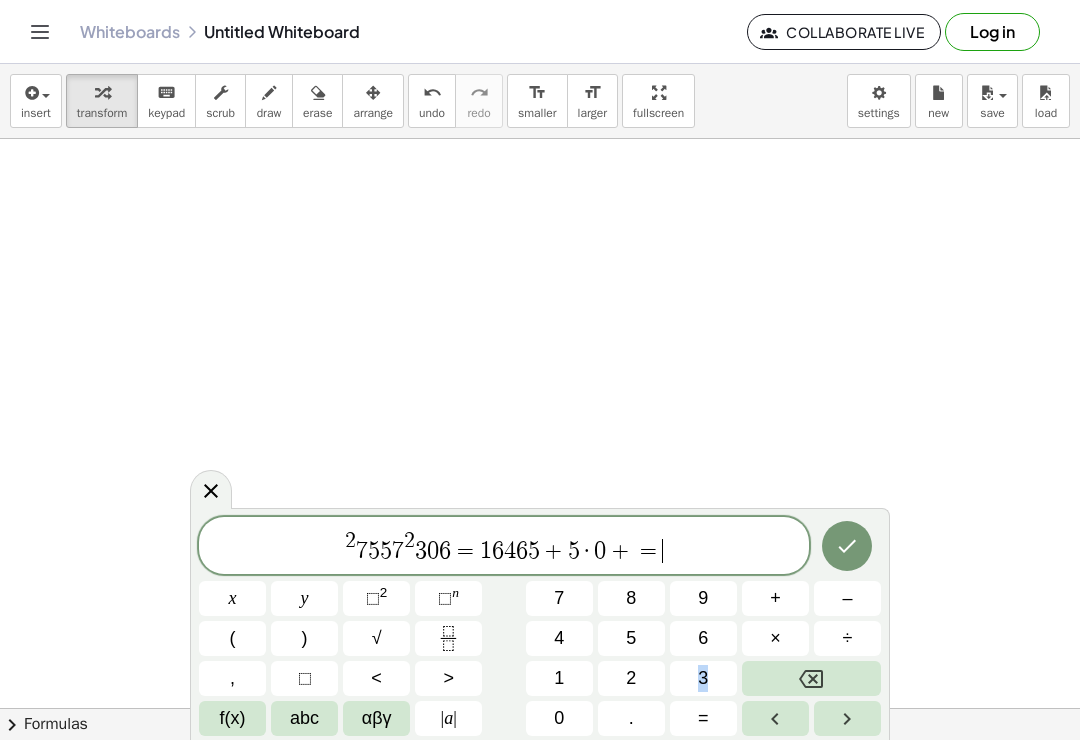 click at bounding box center [811, 678] 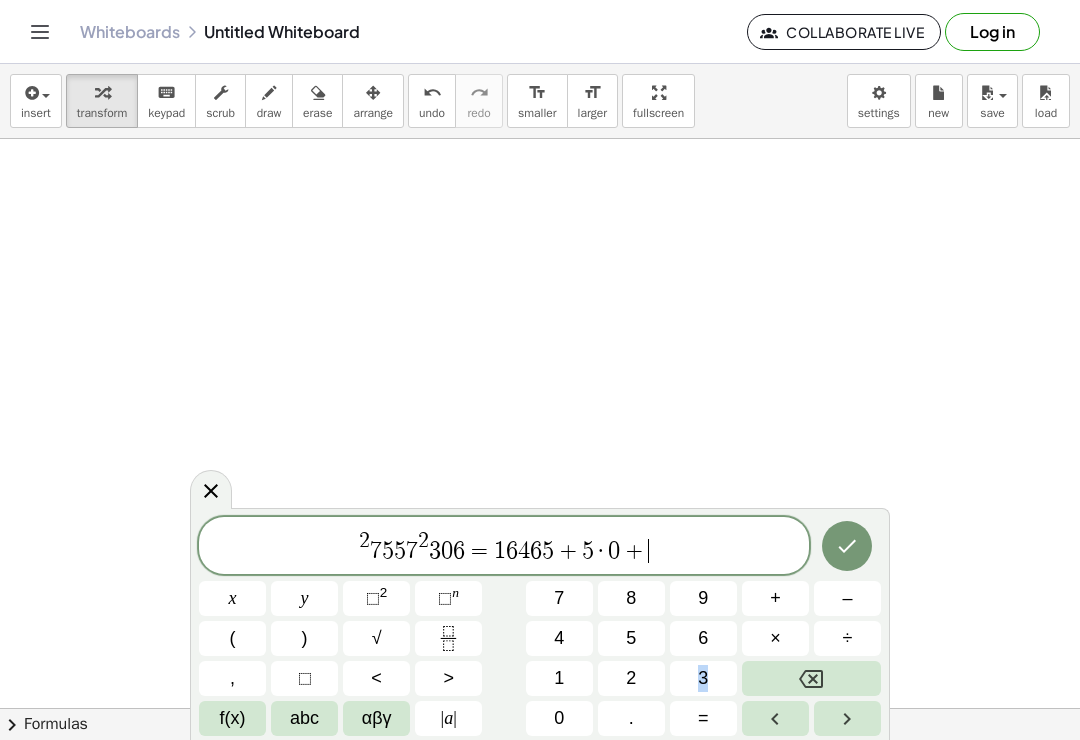 click at bounding box center [811, 678] 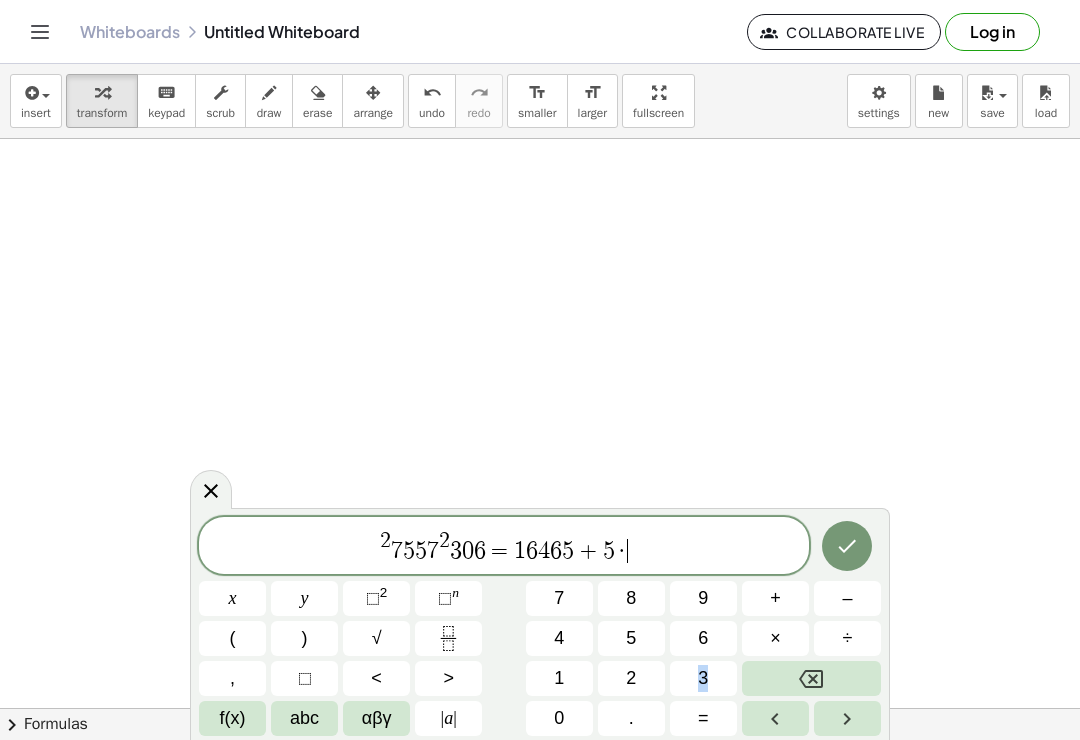 click at bounding box center (811, 678) 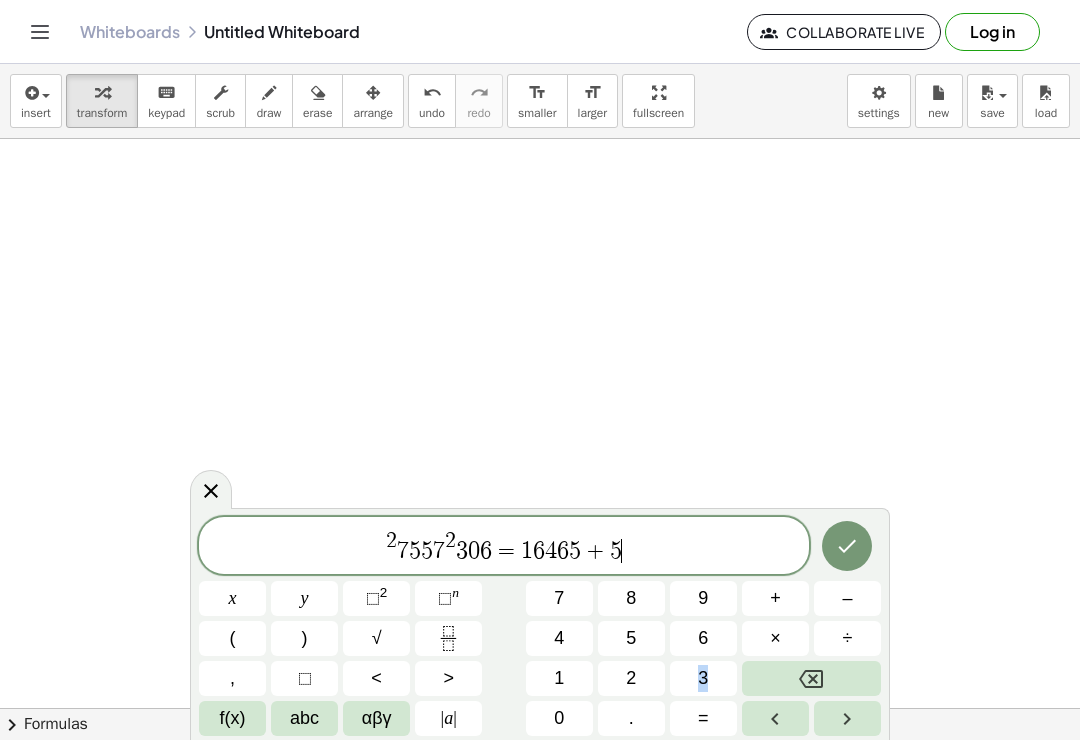click at bounding box center [811, 678] 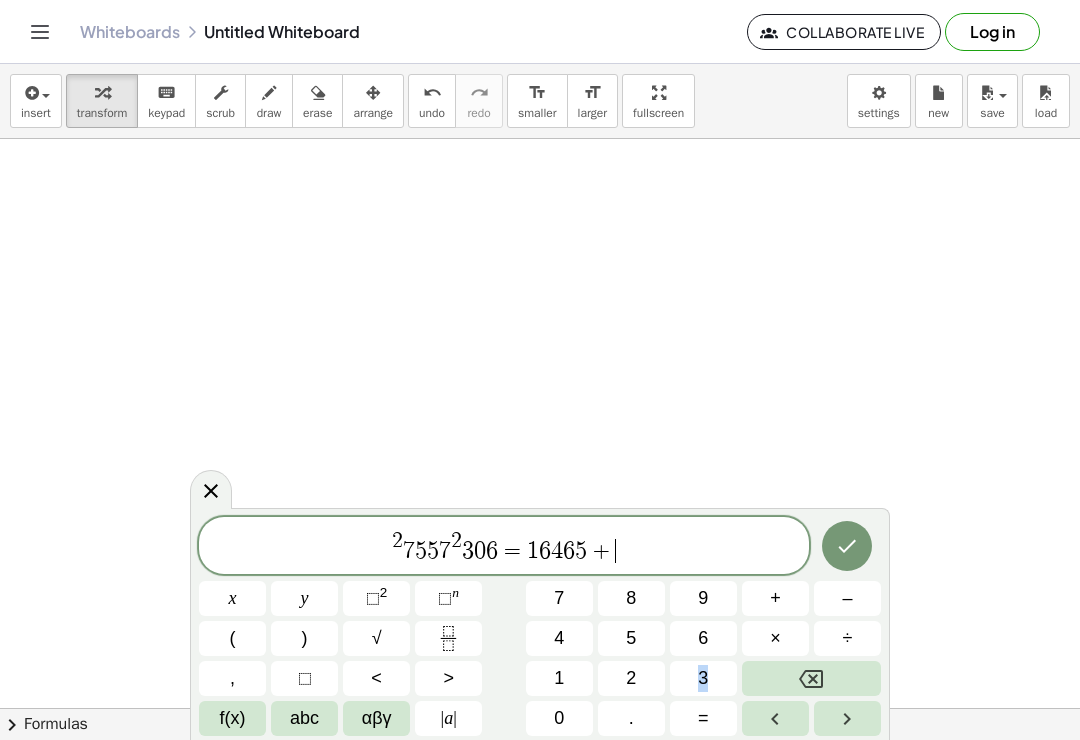 click at bounding box center [811, 678] 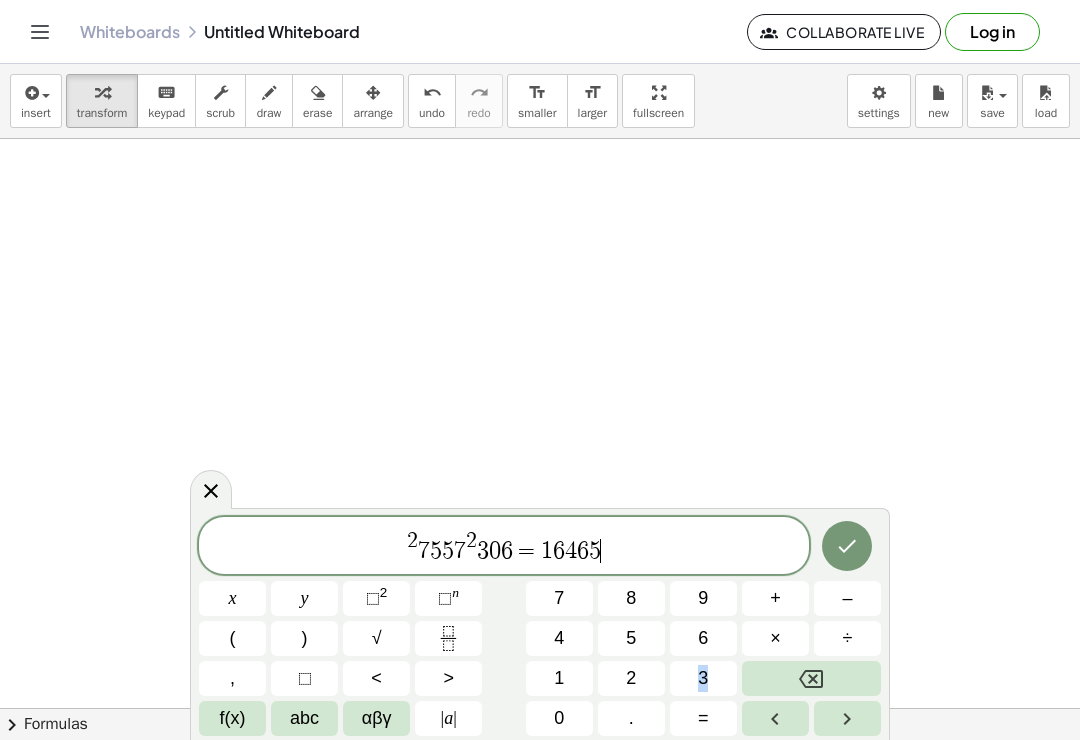 click at bounding box center [811, 678] 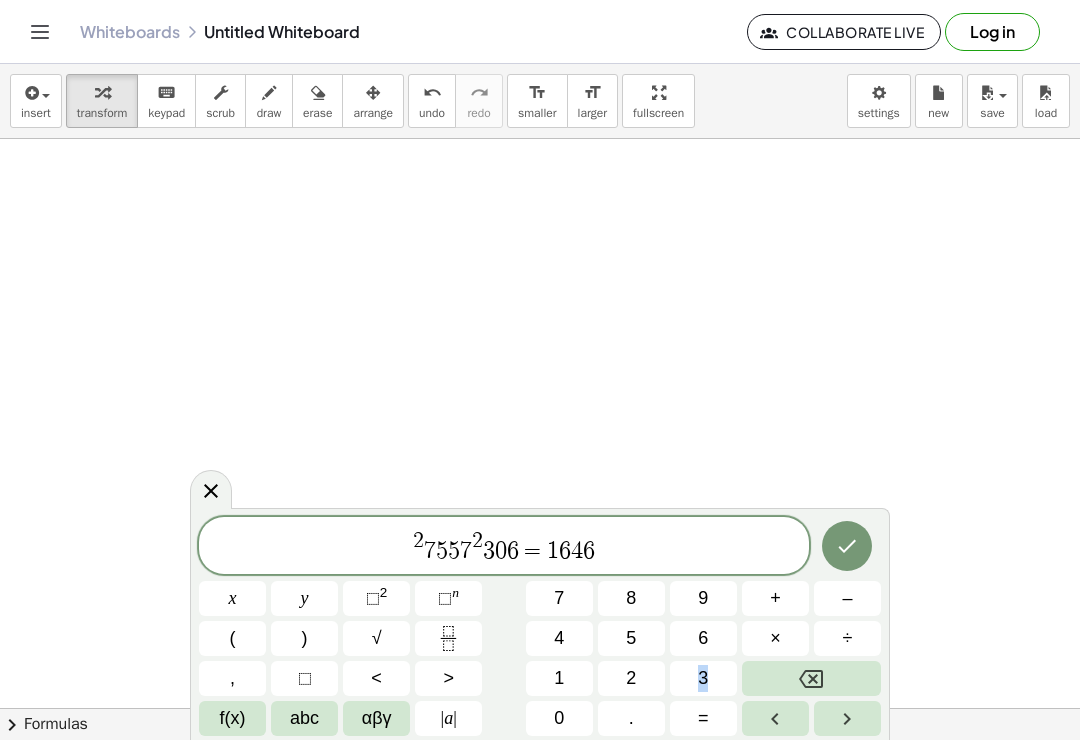 copy on "3" 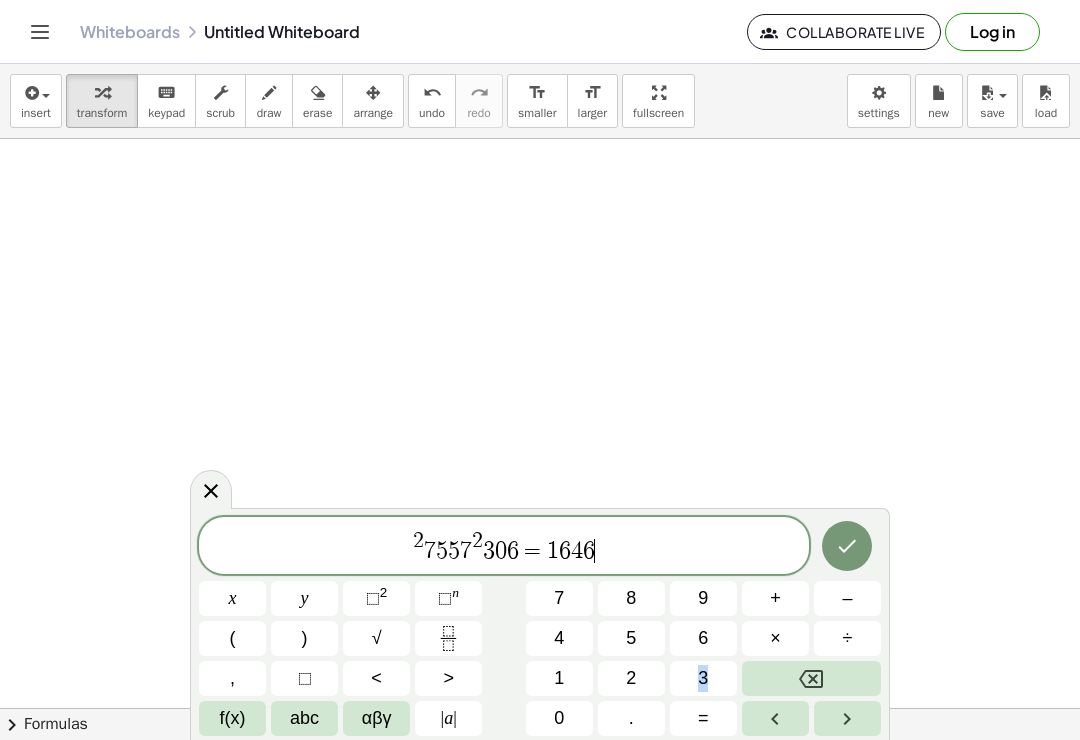 click on "⬚ n" at bounding box center (448, 598) 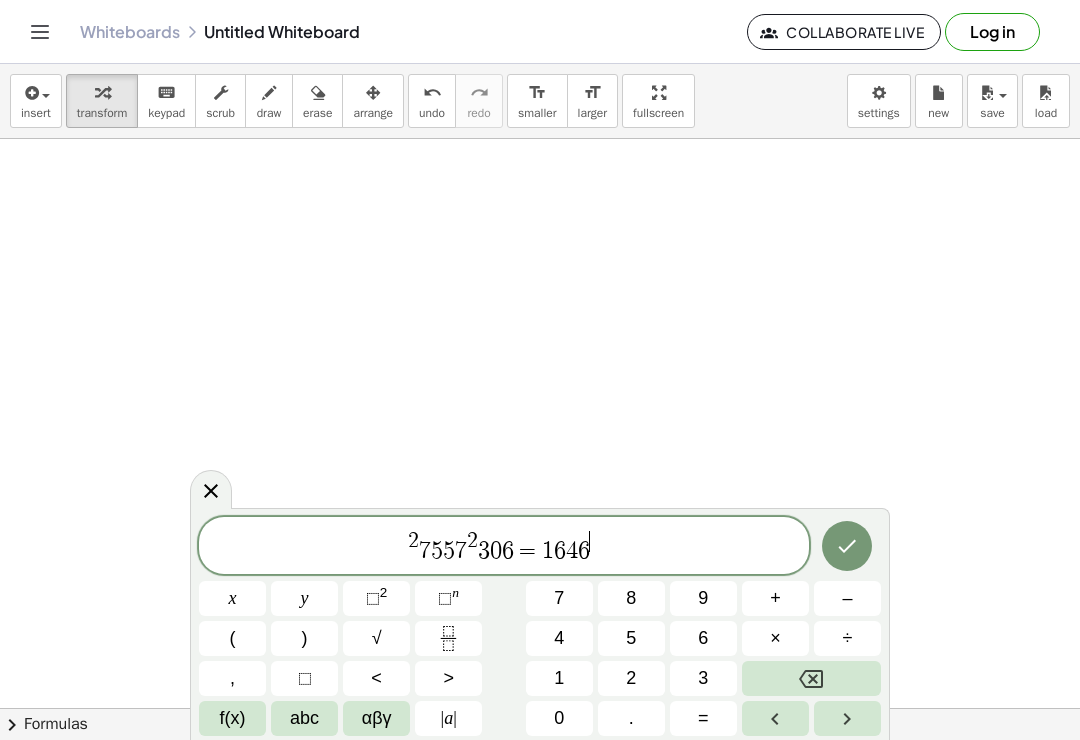 click 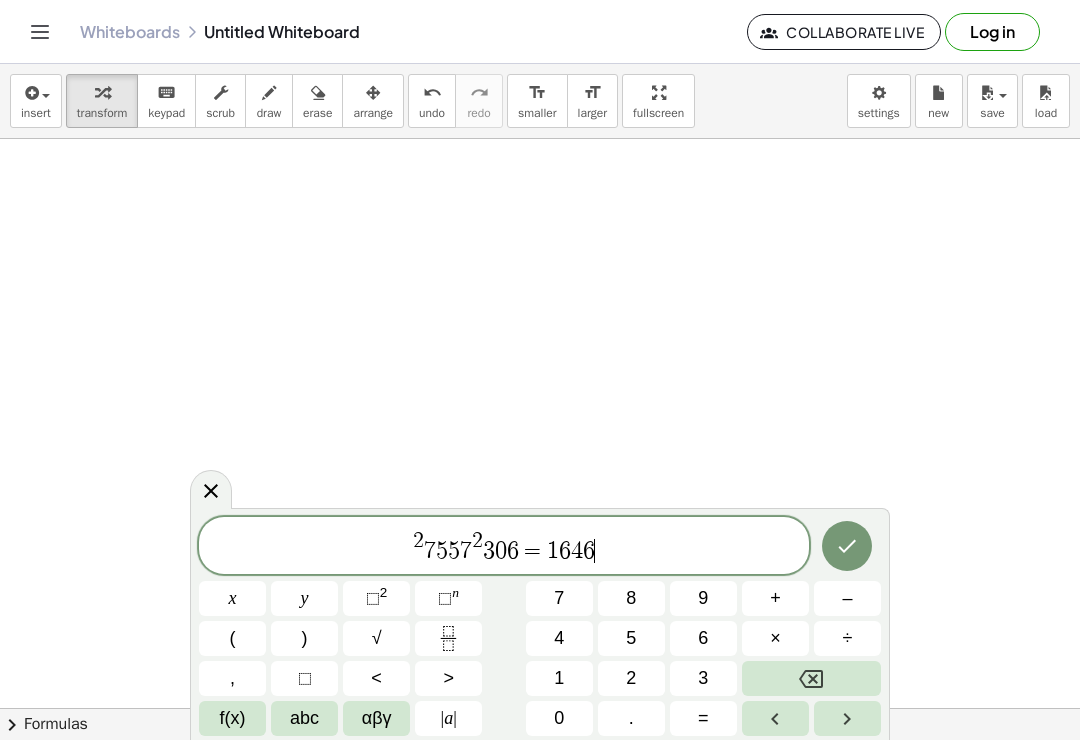 click 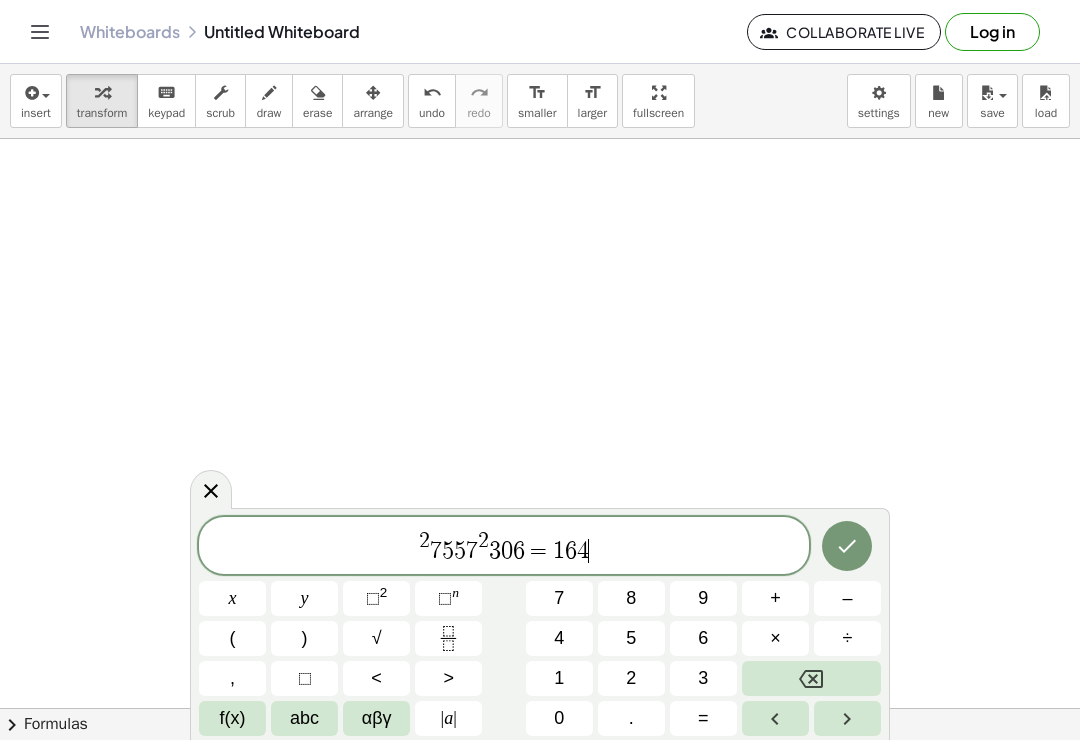 click 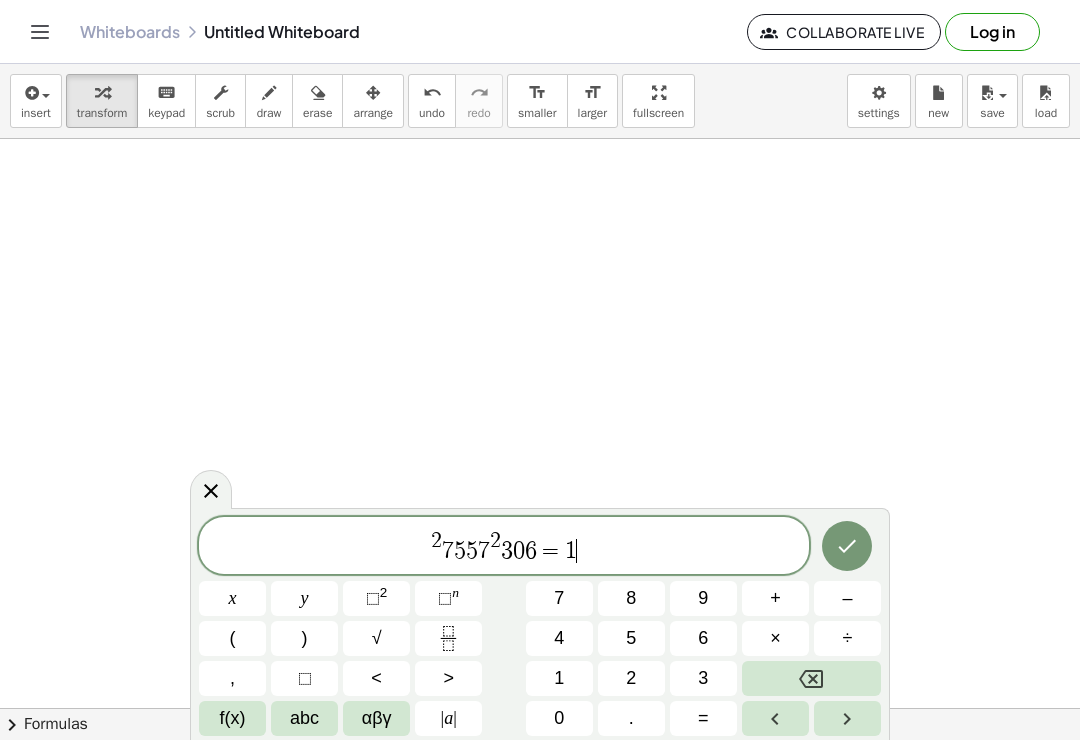 click 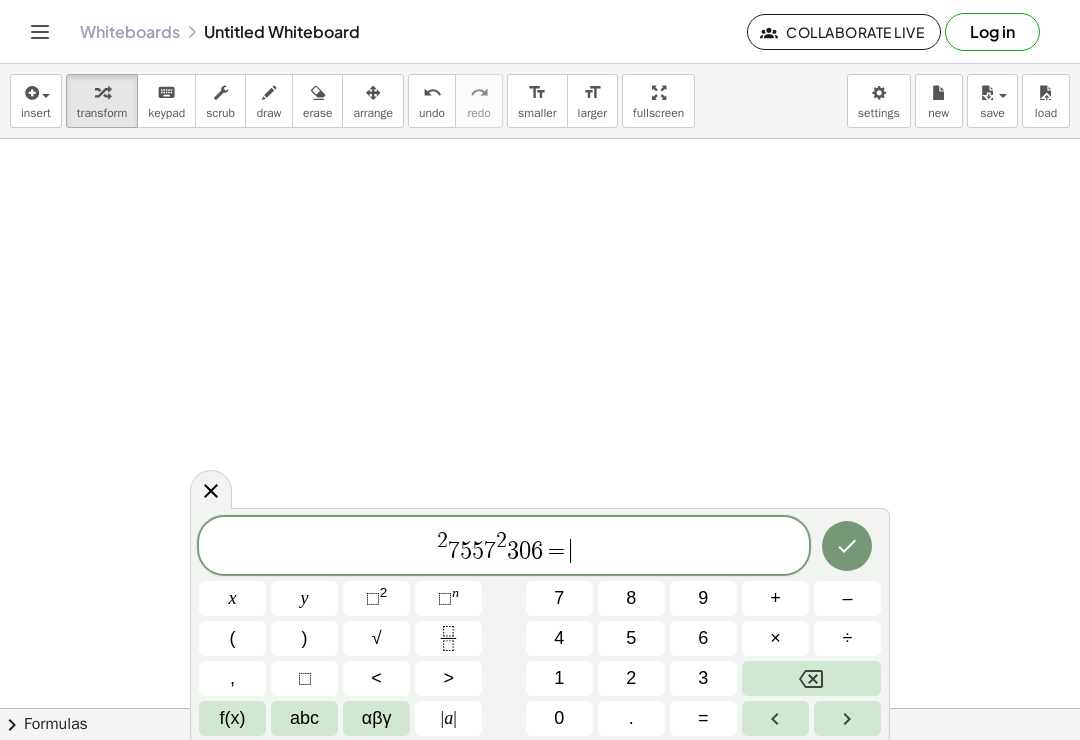 click 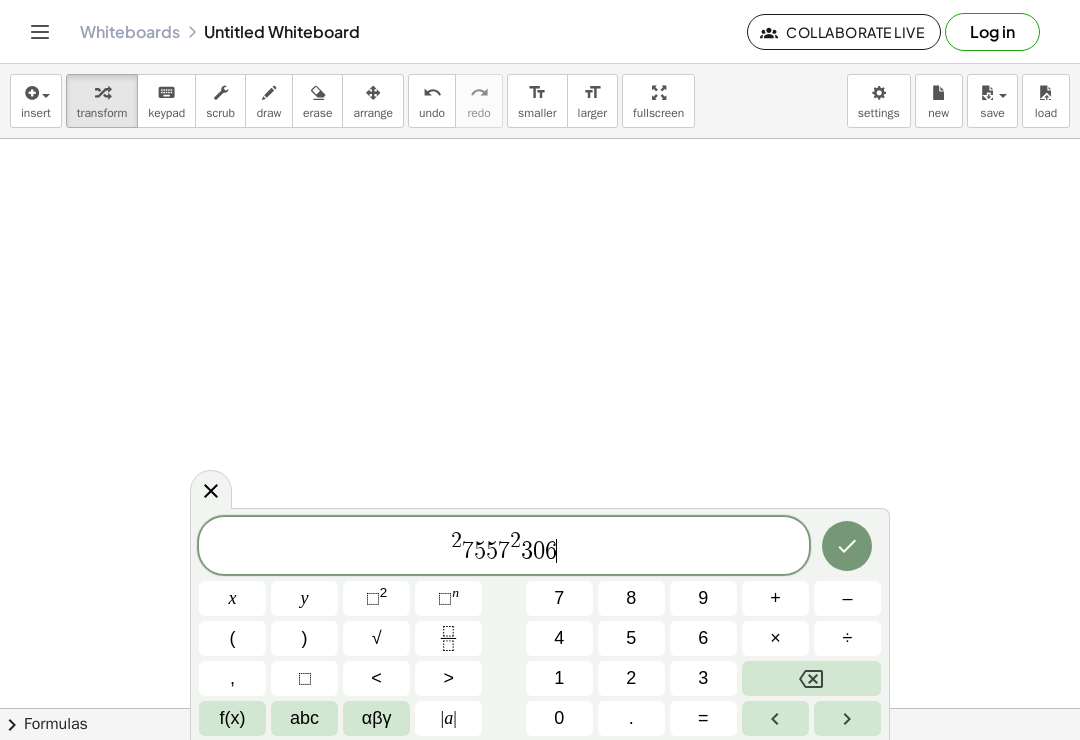 click 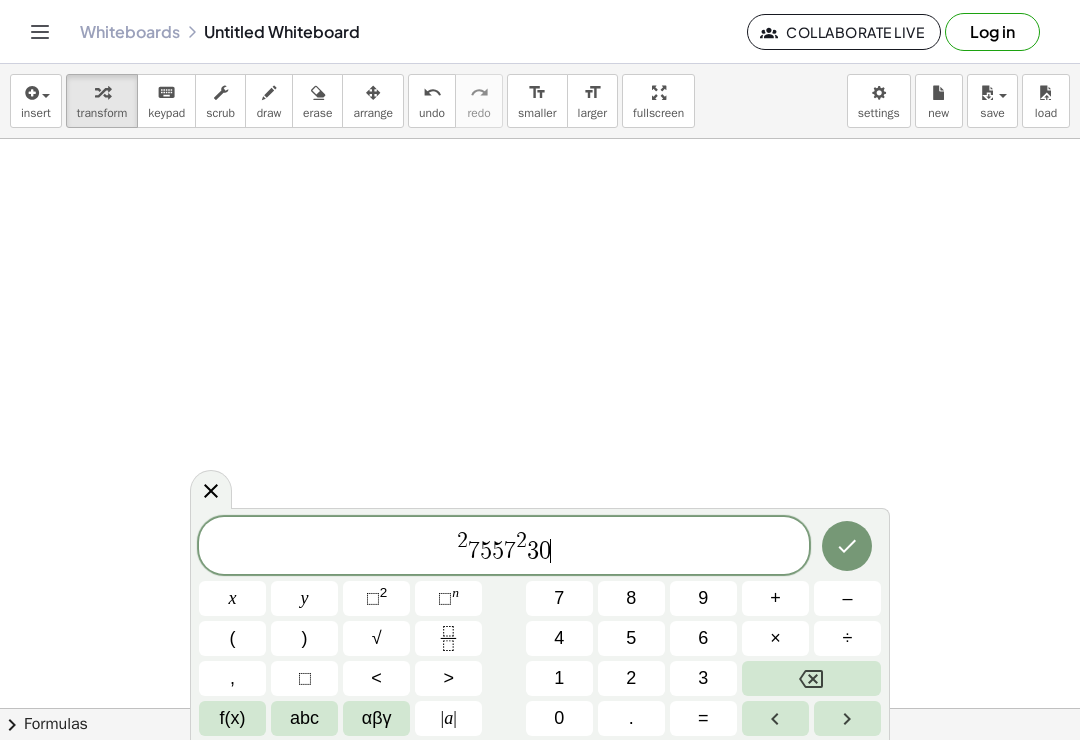 click 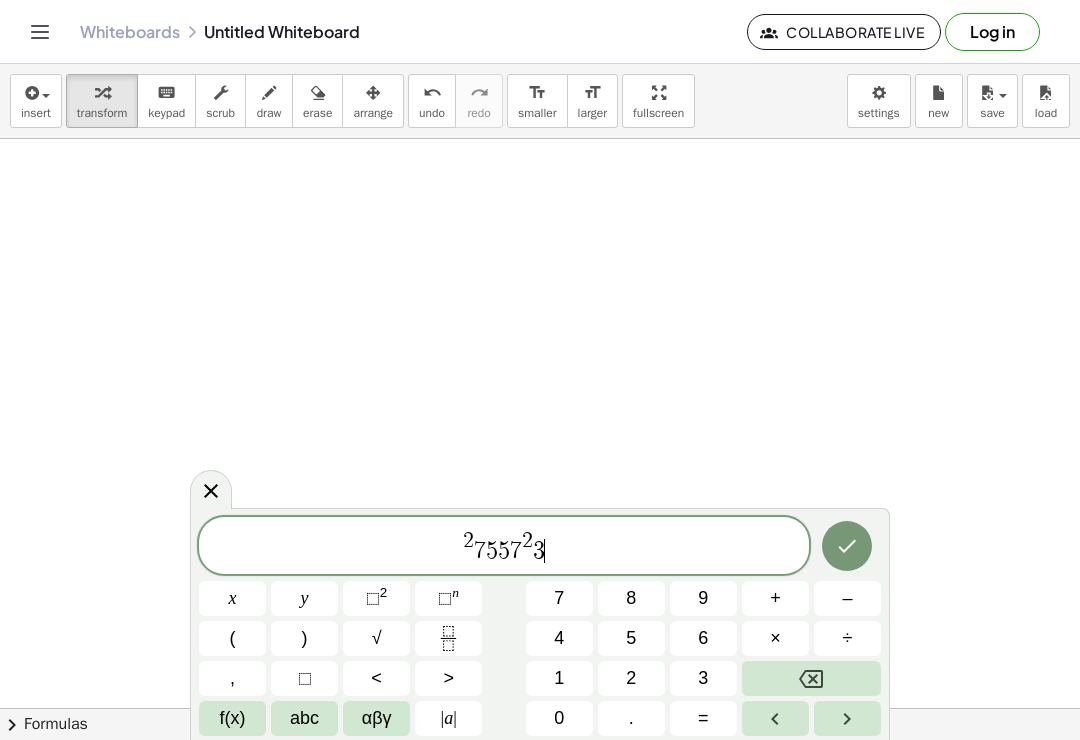 click 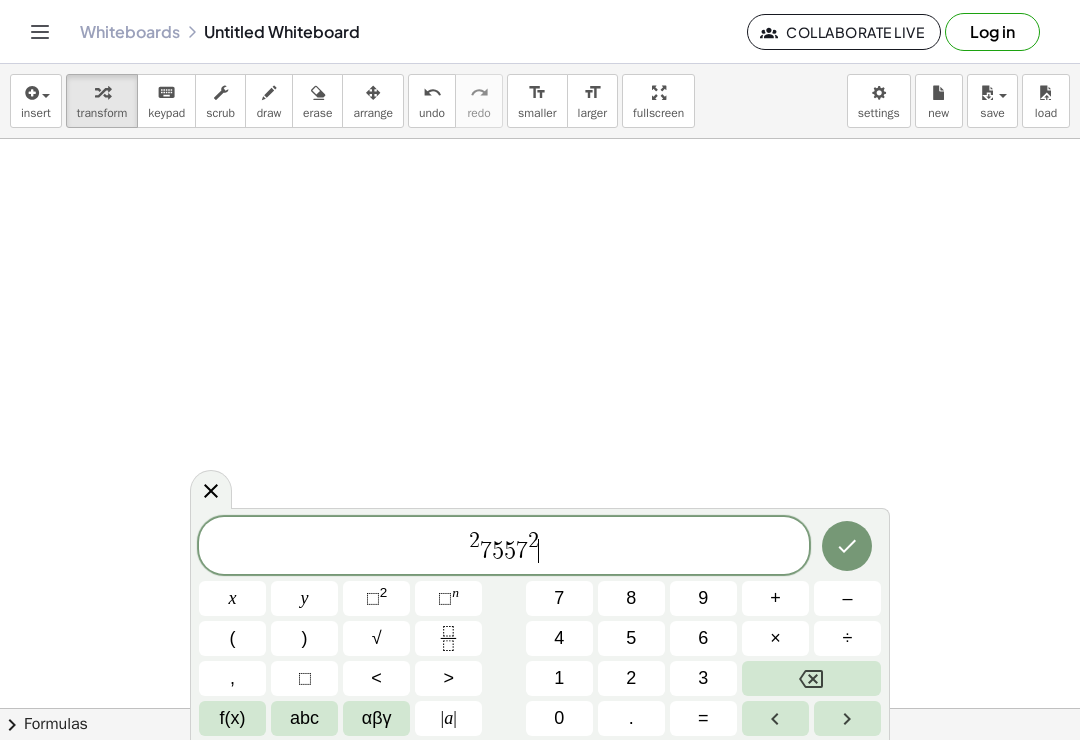 click 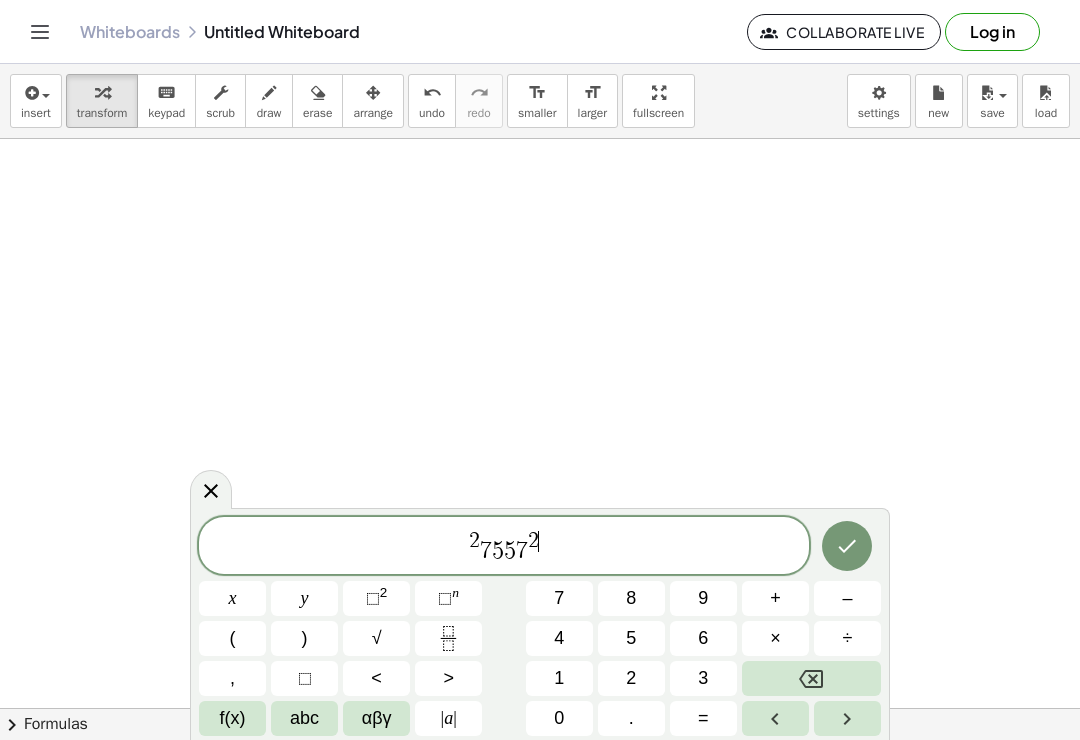 click at bounding box center [811, 678] 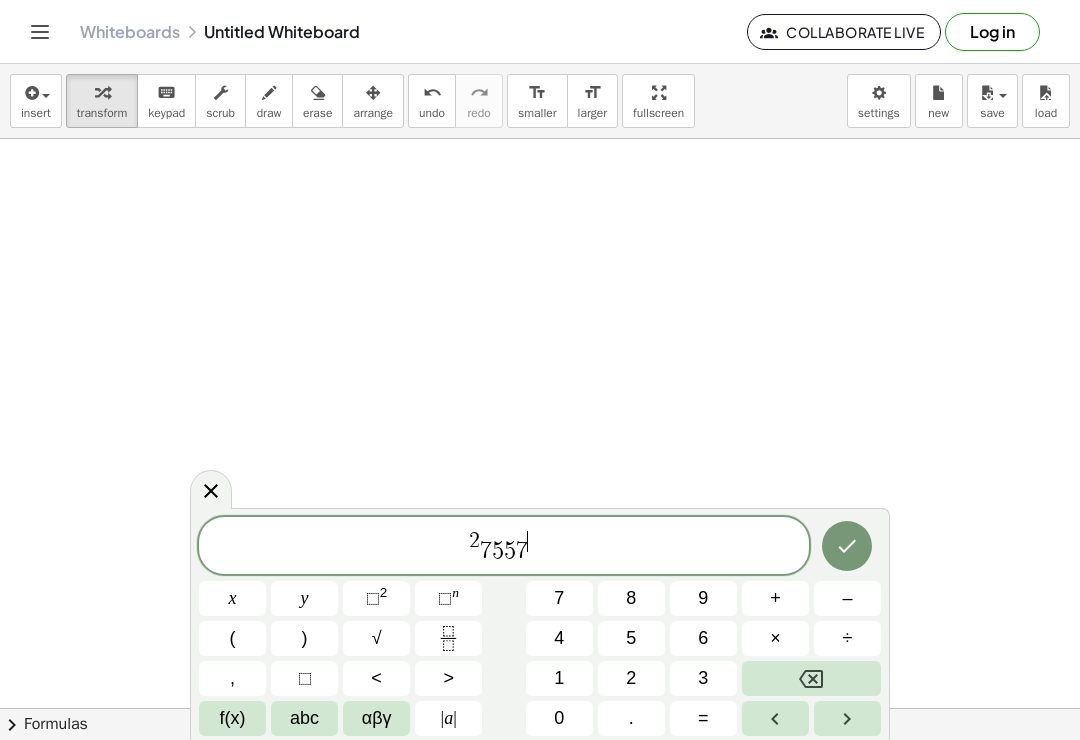 click at bounding box center [811, 678] 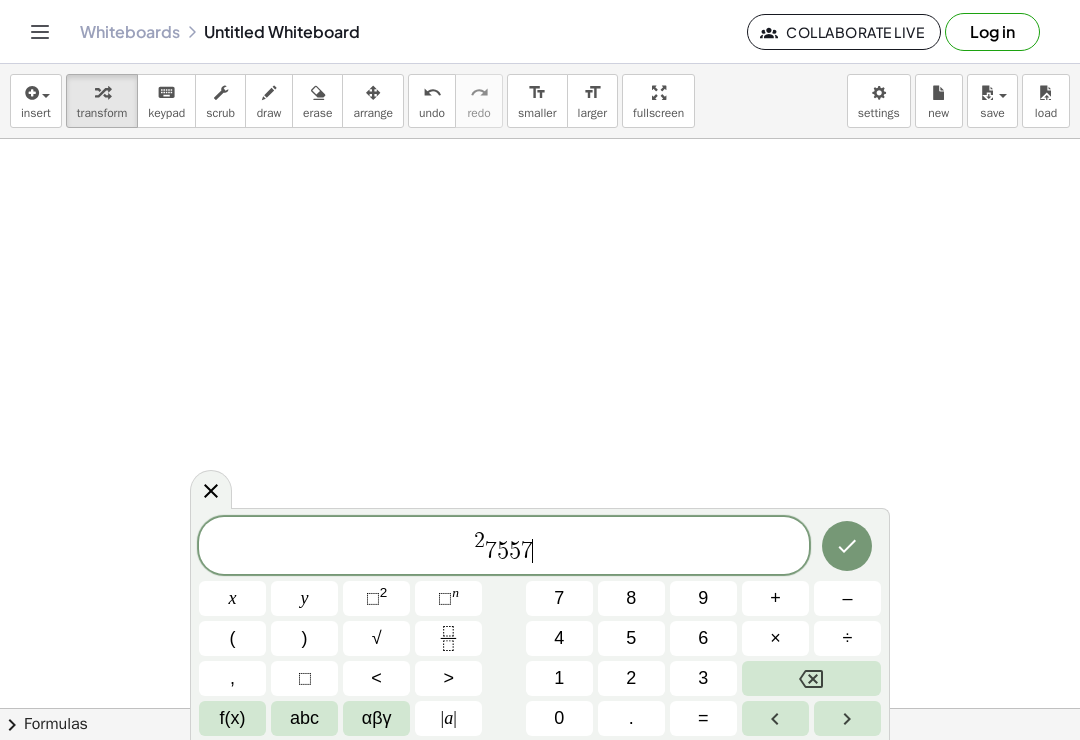 click at bounding box center (811, 678) 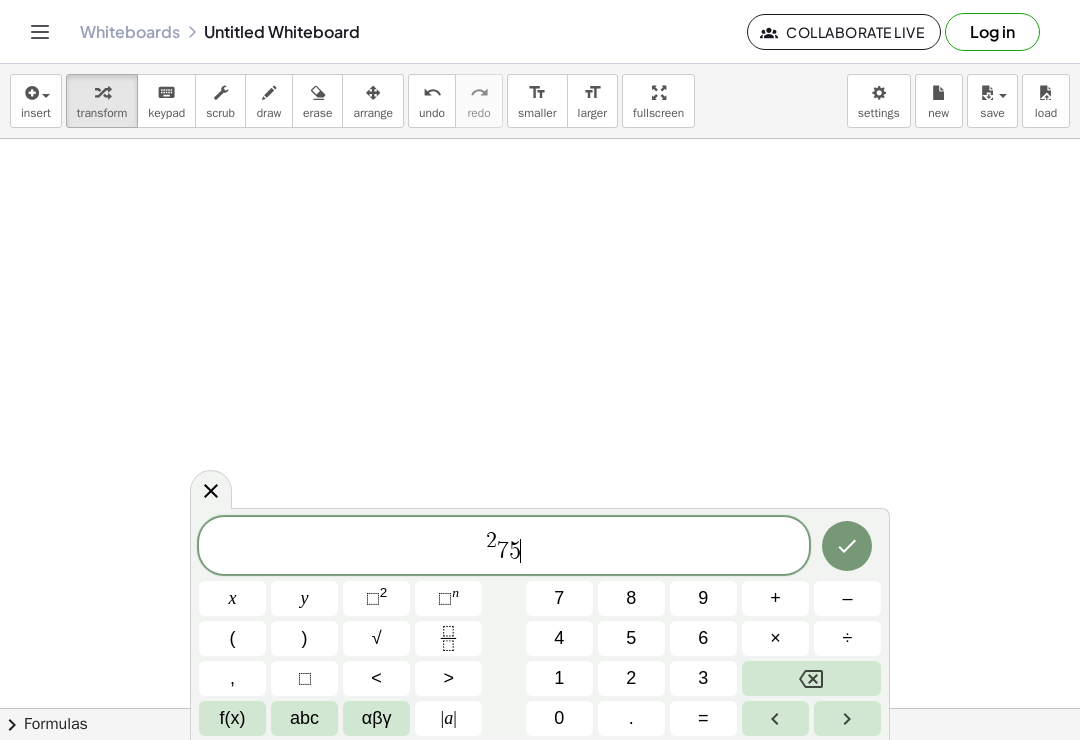 click at bounding box center (811, 678) 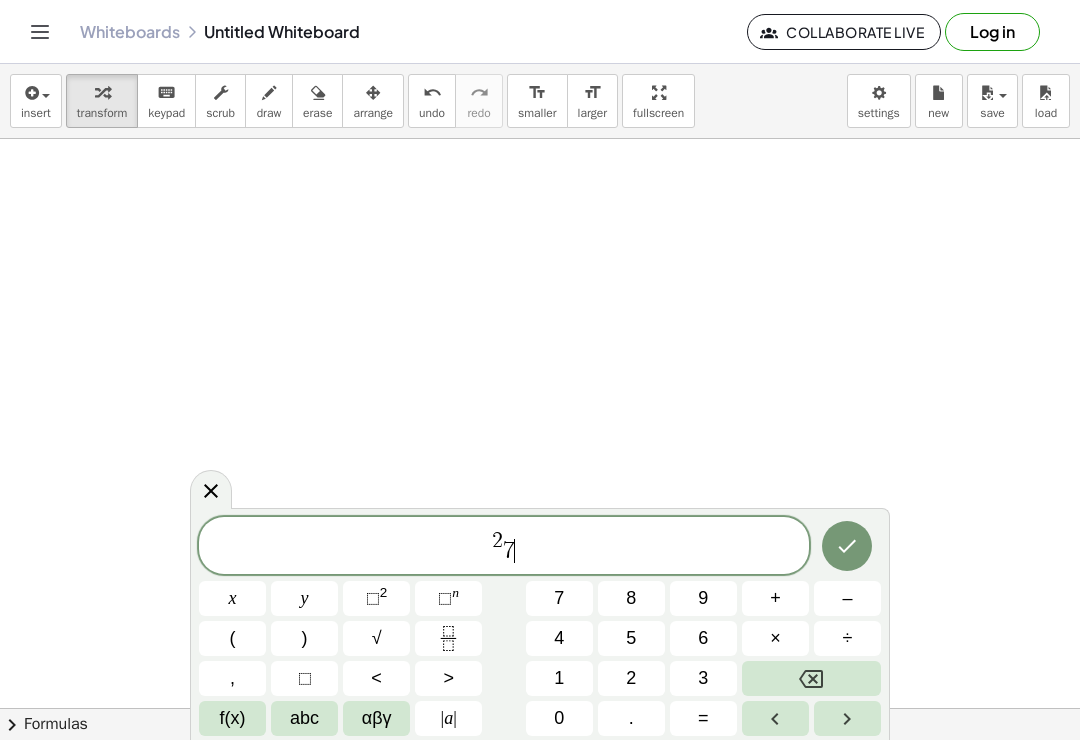 click at bounding box center [811, 678] 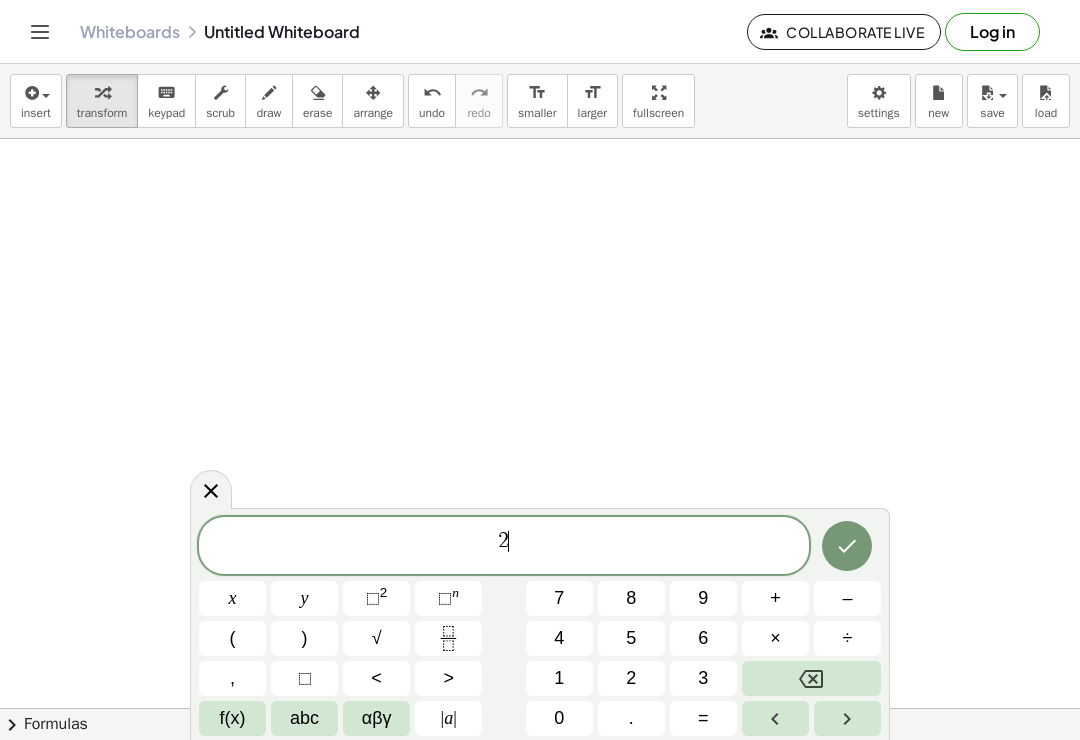 click at bounding box center [811, 678] 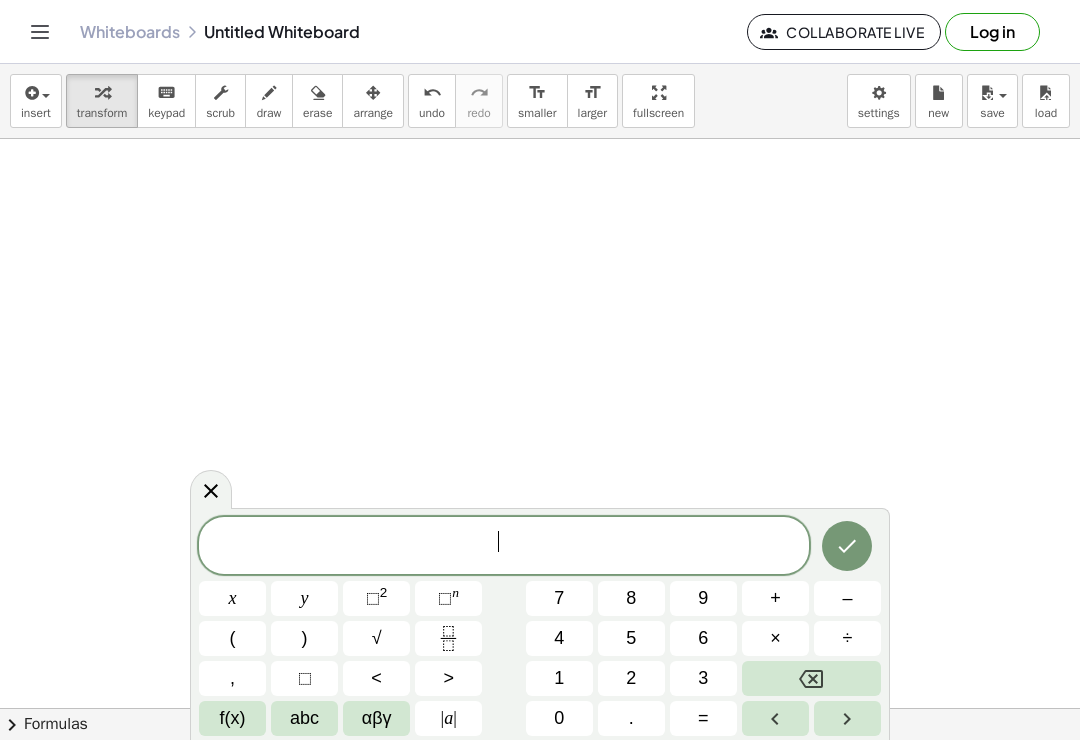 click 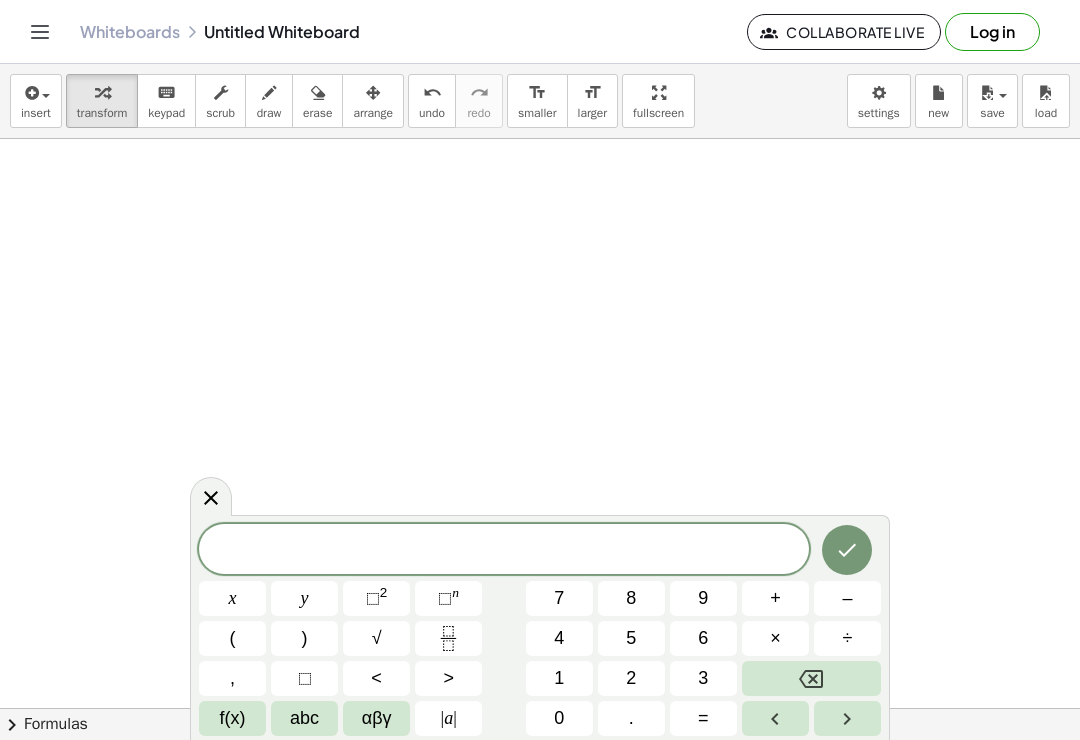 click at bounding box center [811, 678] 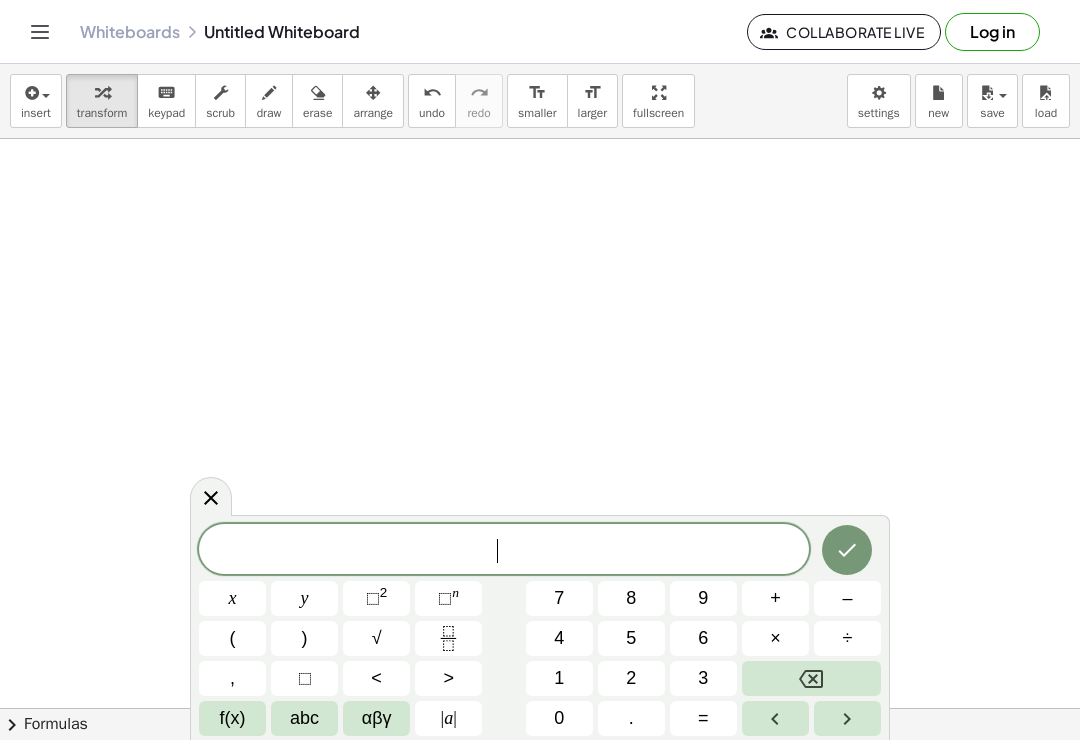 click at bounding box center [811, 678] 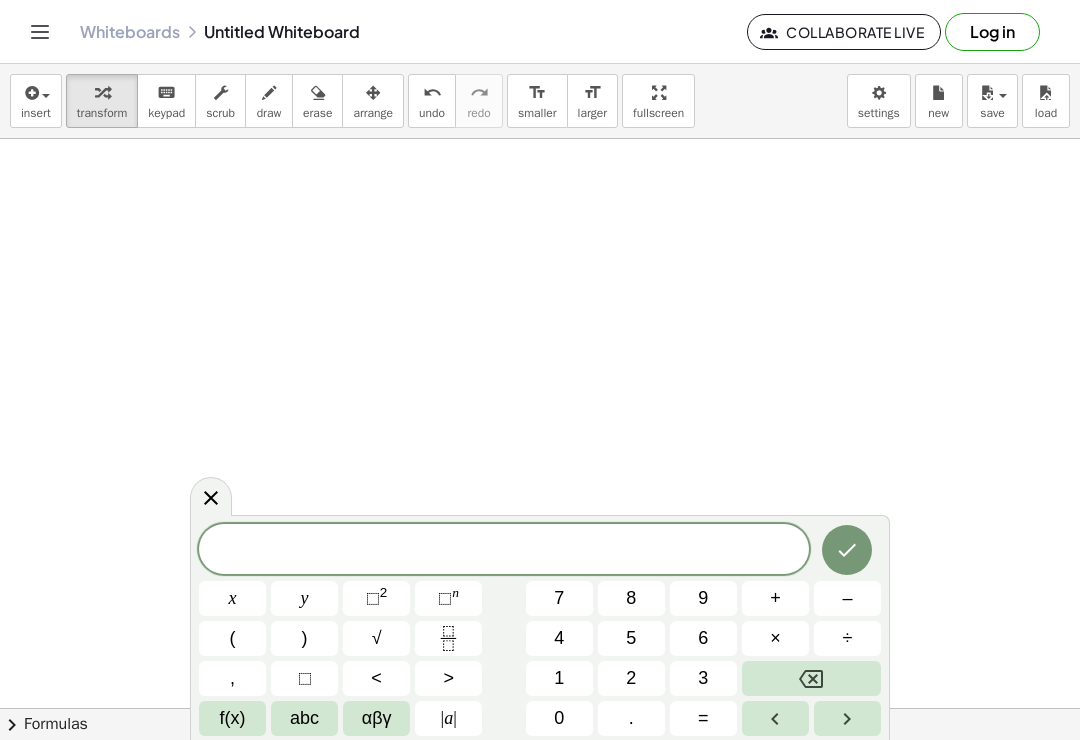 click on "| a |" at bounding box center (448, 718) 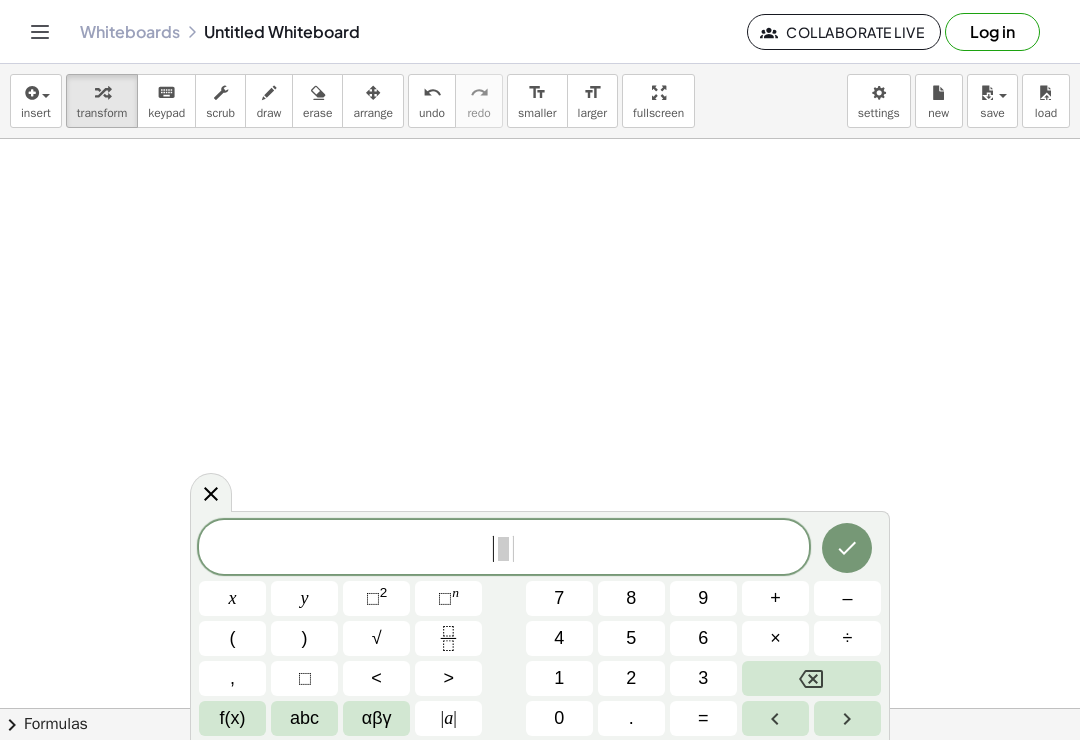 click 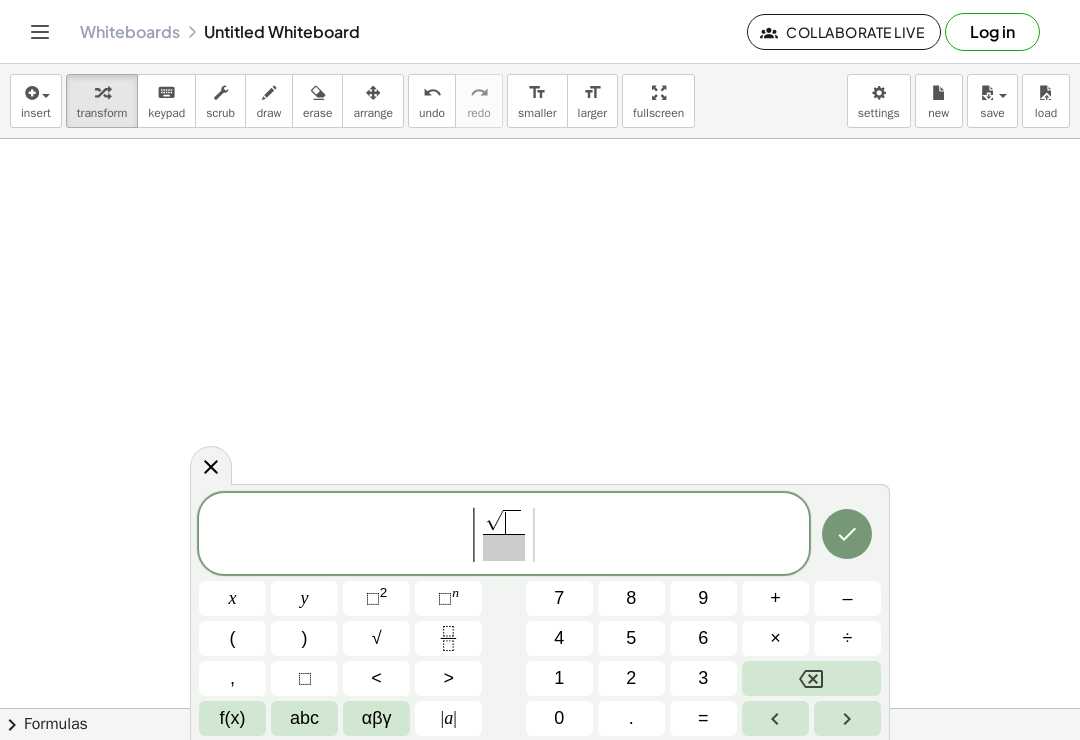 click on "√" at bounding box center (376, 638) 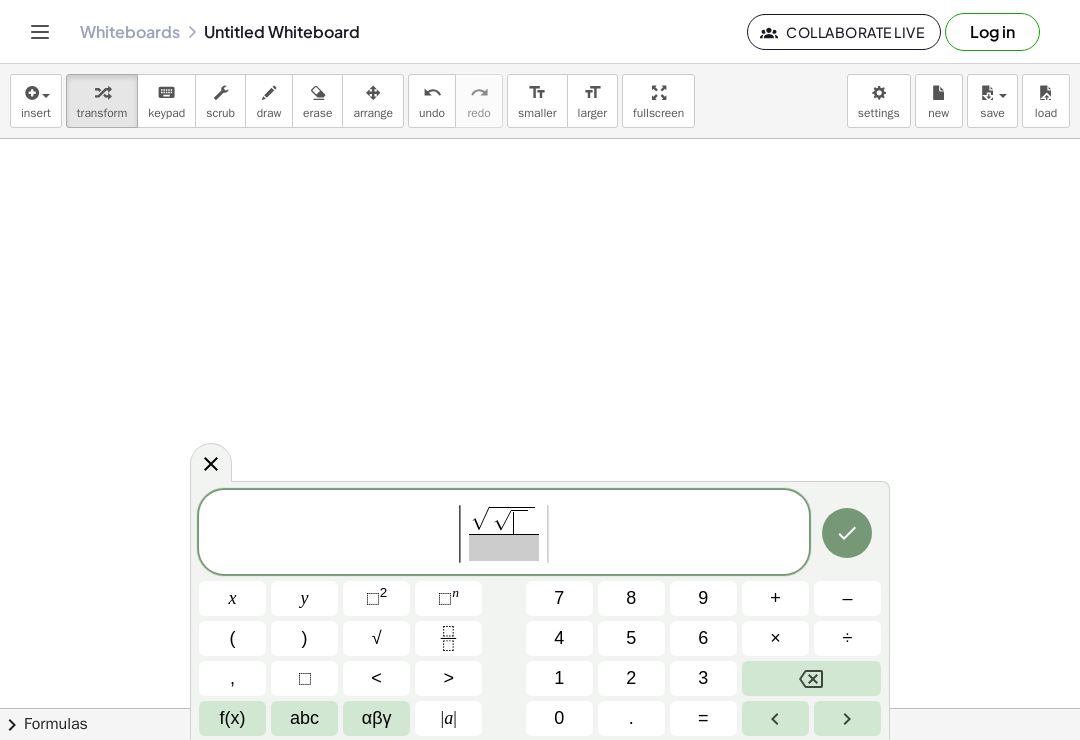 click on "⬚" at bounding box center [445, 598] 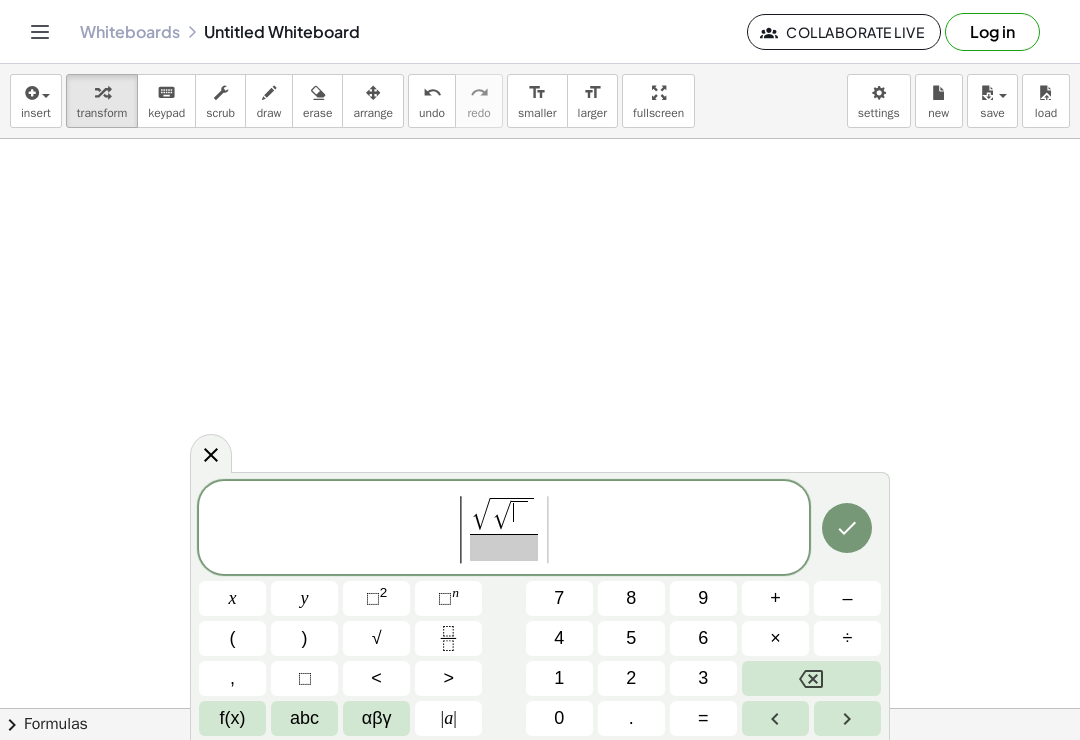 click on "⬚" at bounding box center [445, 598] 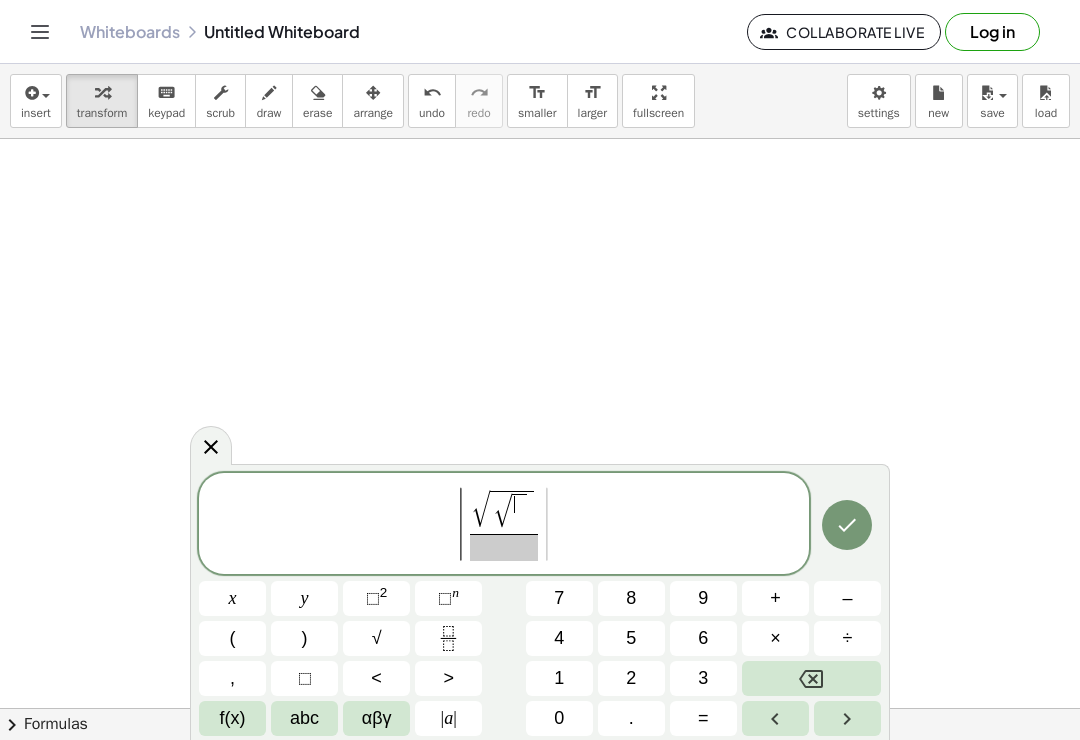 click on "⬚" at bounding box center (305, 678) 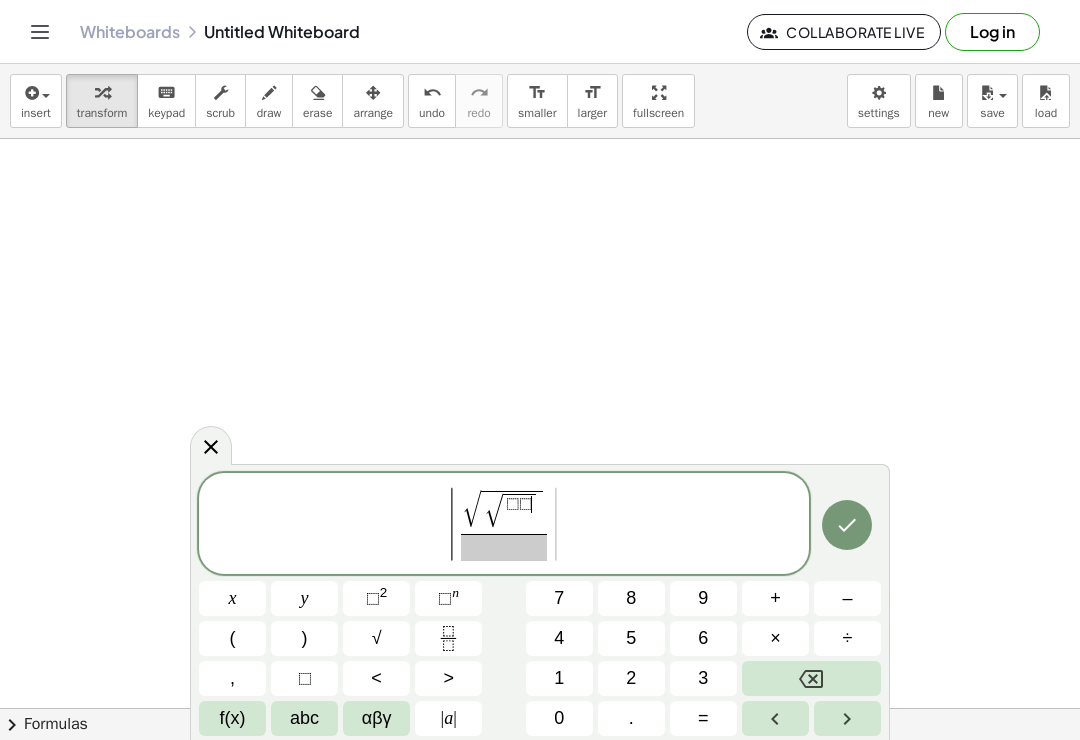 click on ")" at bounding box center (304, 638) 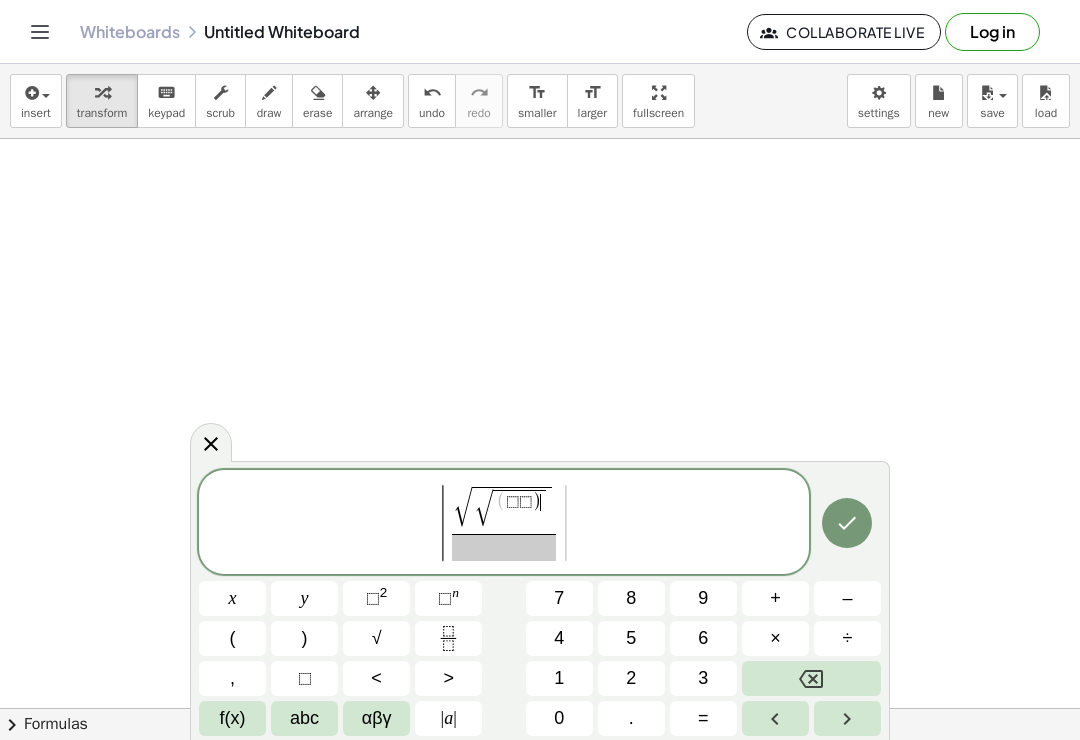 click on "√" at bounding box center (376, 638) 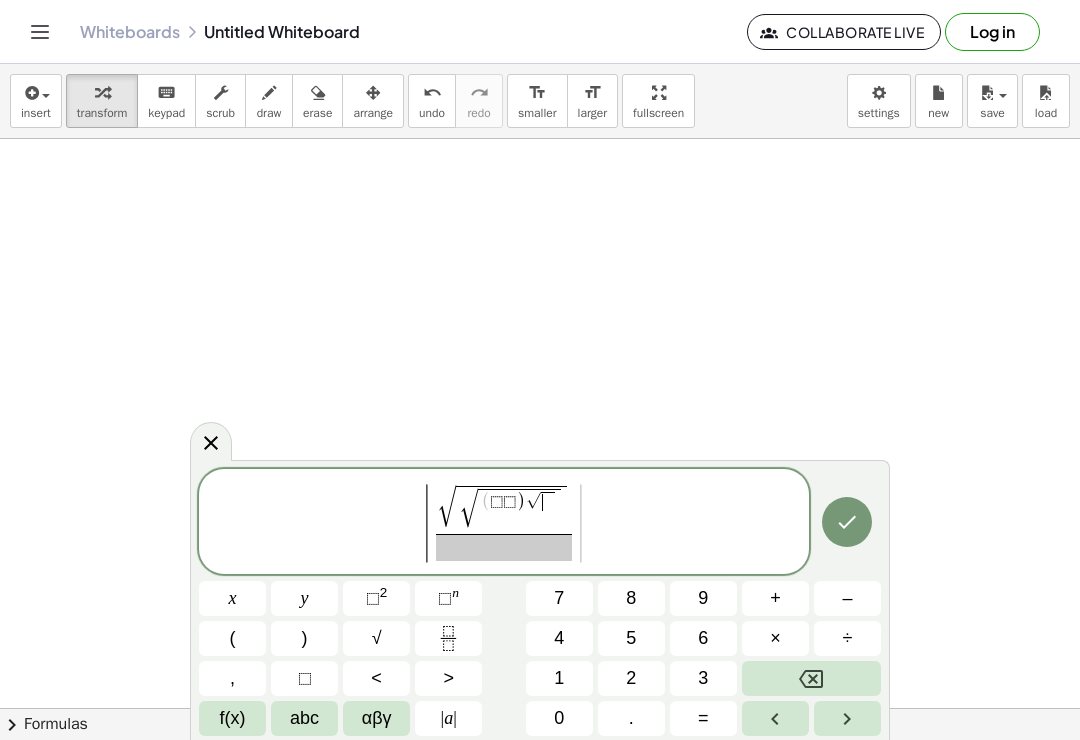 click on "y" at bounding box center [304, 598] 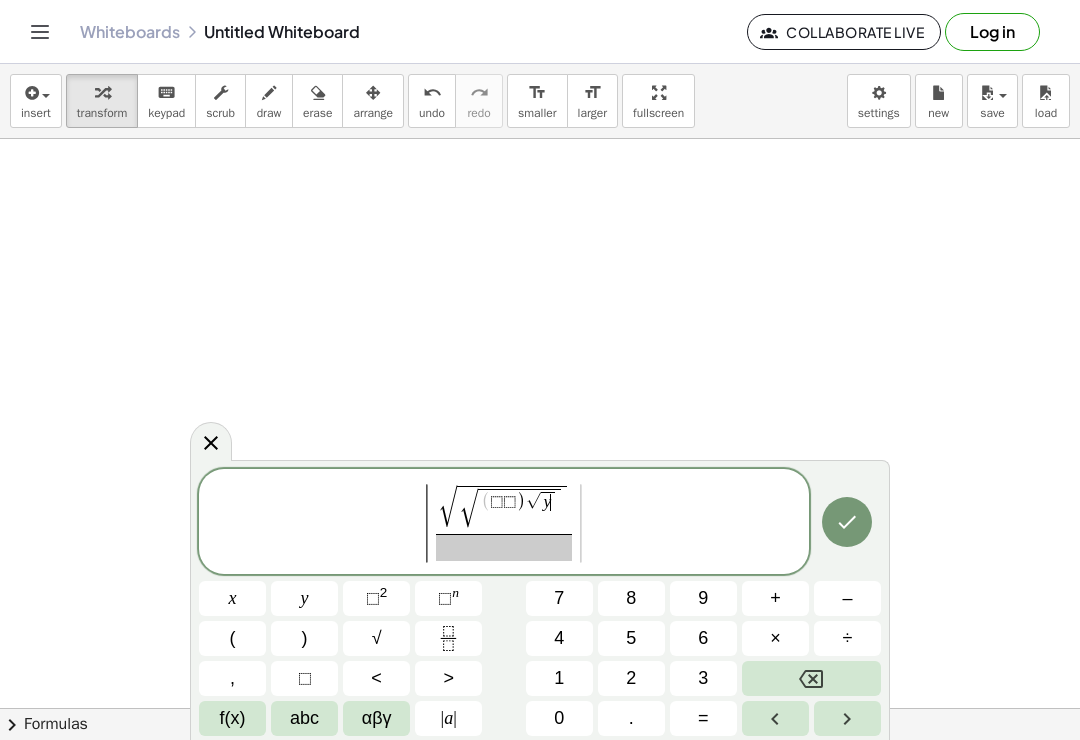 click on "| a |" at bounding box center [448, 718] 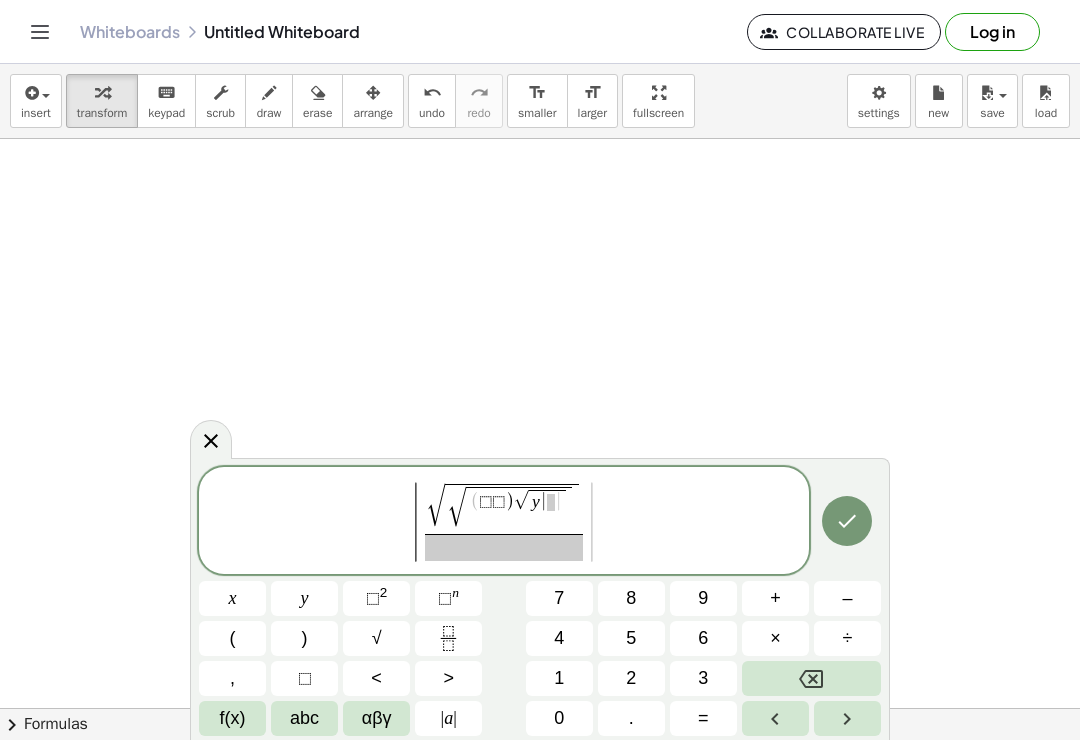 click on ">" at bounding box center (448, 678) 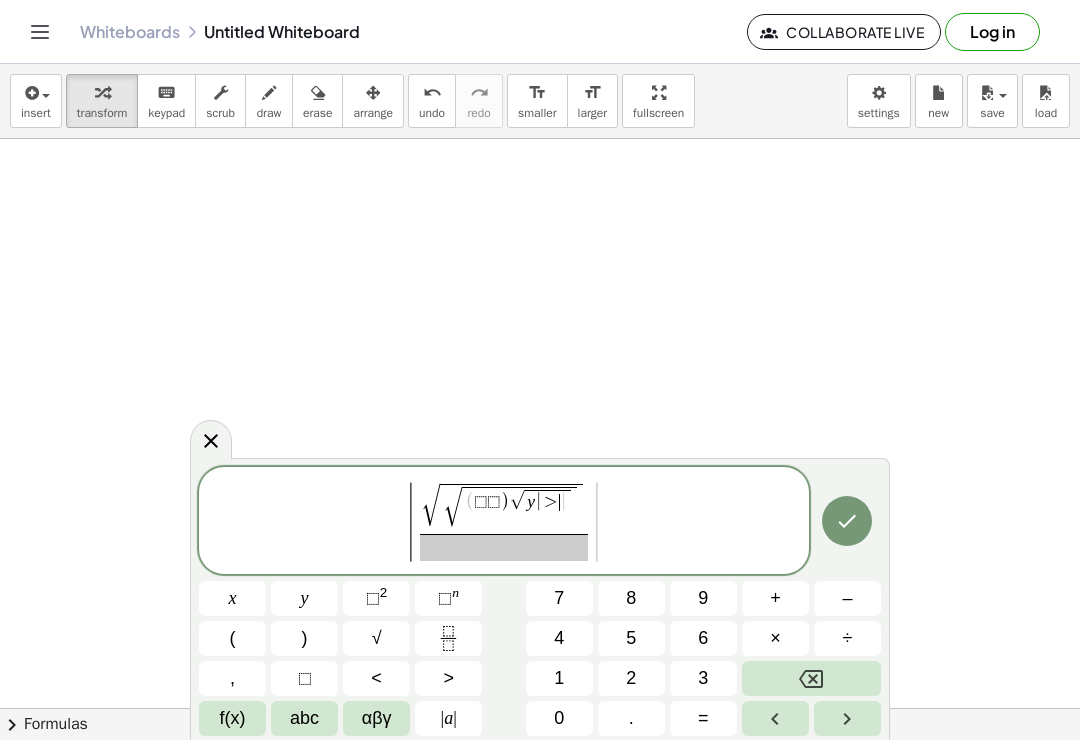 click 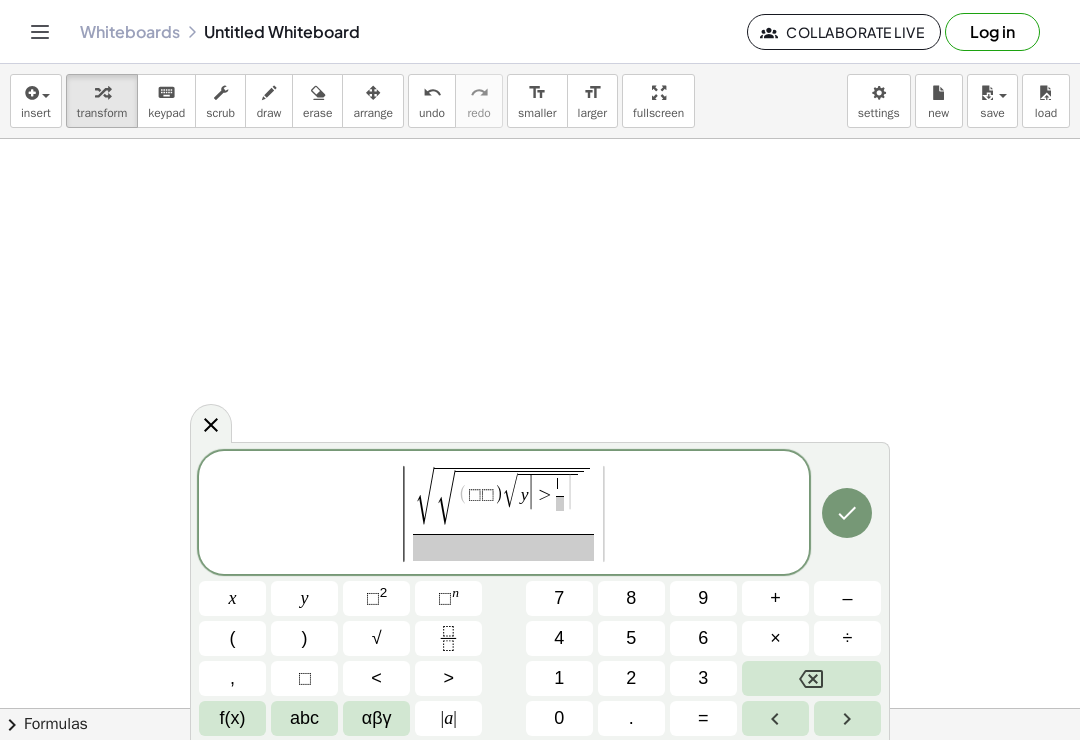 click on "⬚" at bounding box center [445, 598] 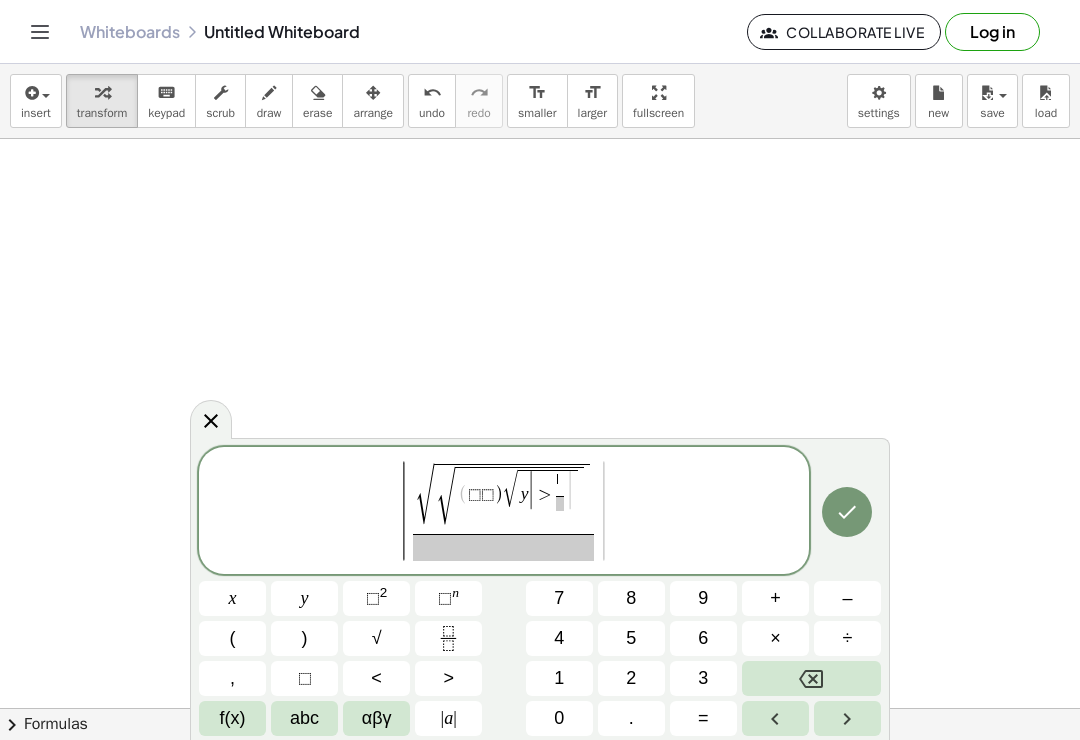 click on "⬚ 2" at bounding box center (376, 598) 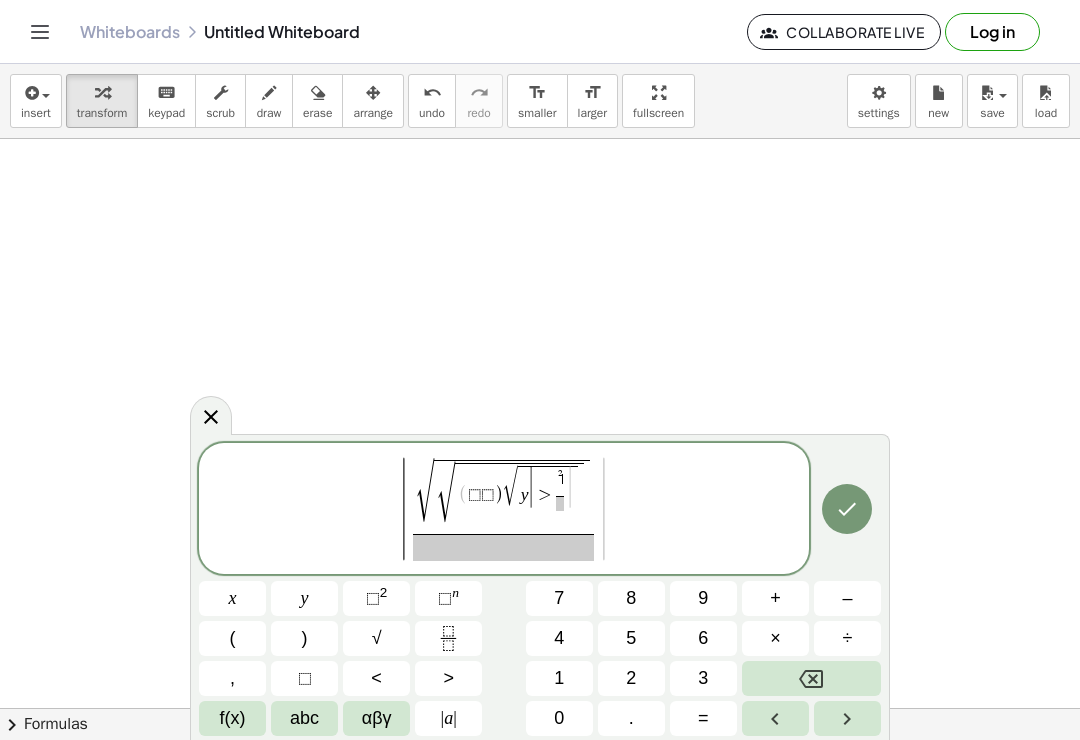 click on "| √ √ ( ⬚ ⬚ ) √ y | > 2 ​ ​ | ​ | x y ⬚ 2 ⬚ n 7 8 9 + – ( ) √ 4 5 6 × ÷ , ⬚ < > 1 2 3 f(x) abc αβγ | a | 0 . =" at bounding box center (540, 589) 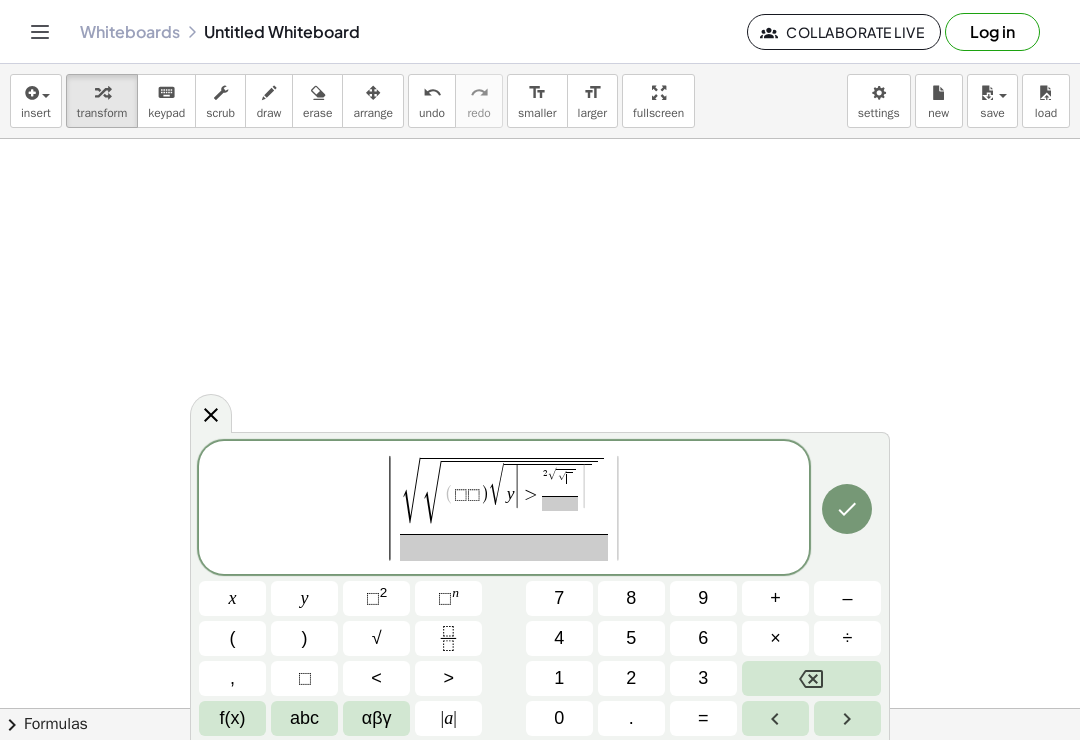 click on "x" at bounding box center (232, 598) 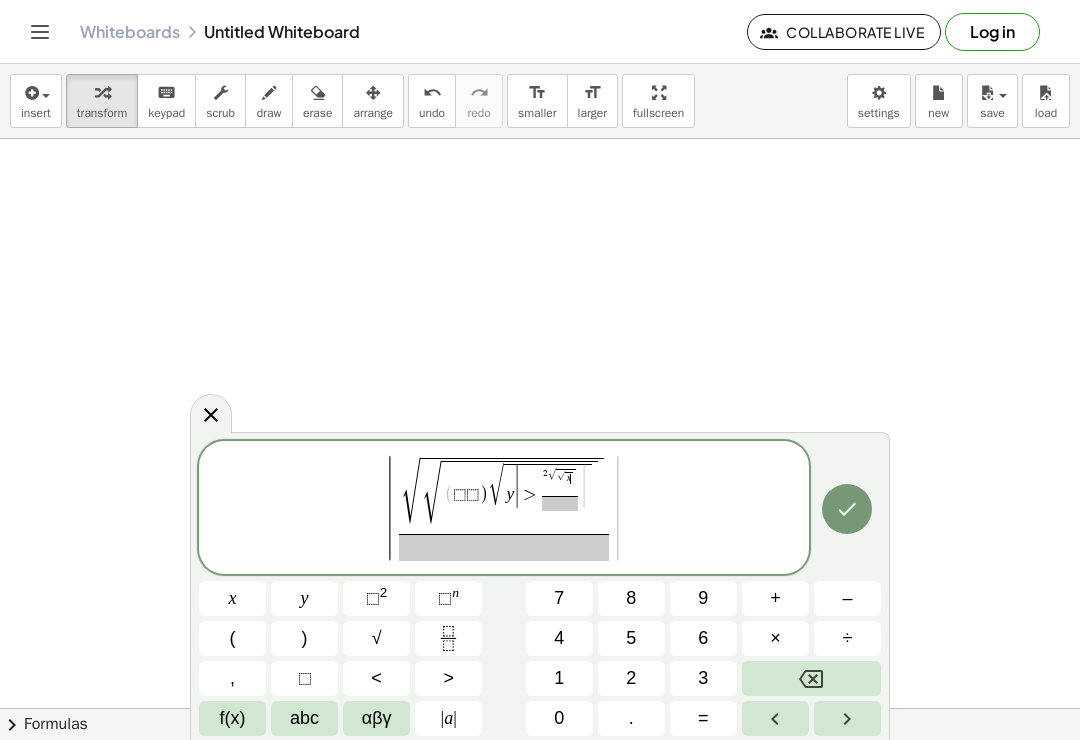 click on "√" at bounding box center [376, 638] 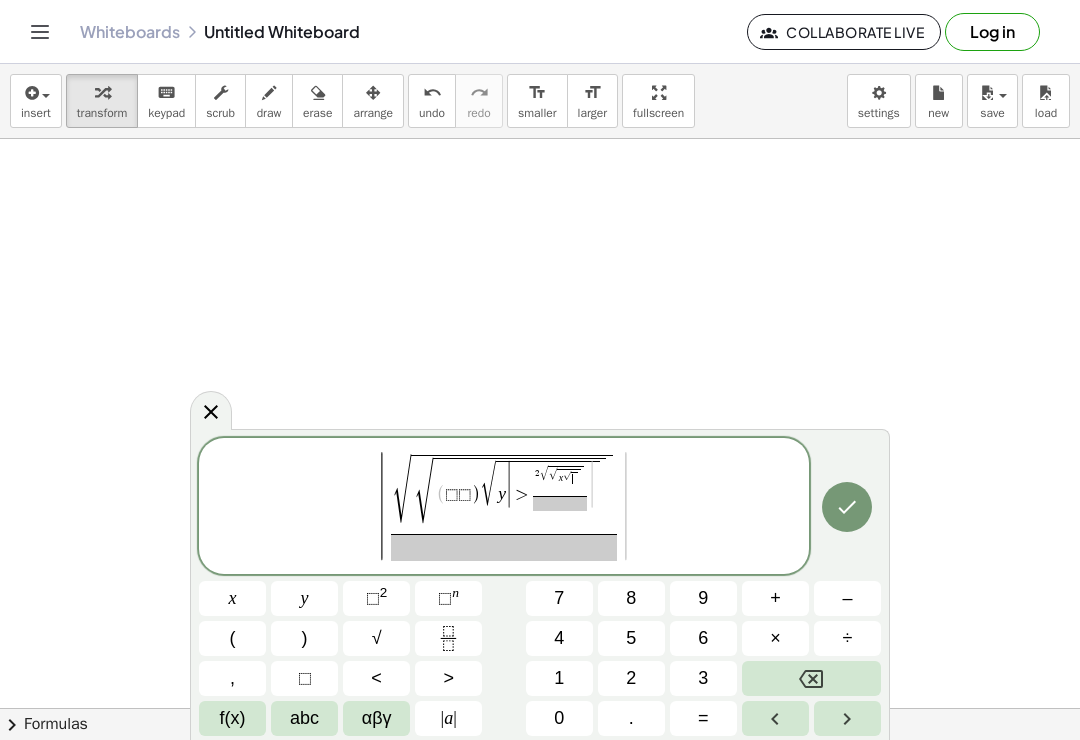 click at bounding box center [448, 638] 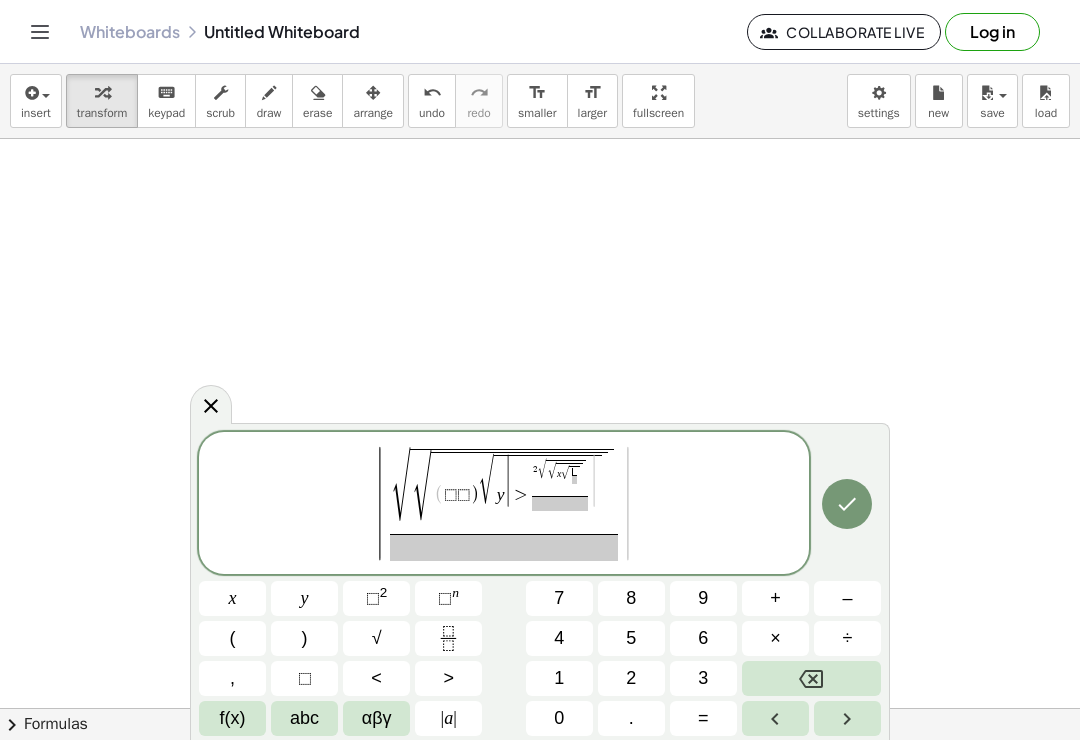 click on "," at bounding box center (232, 678) 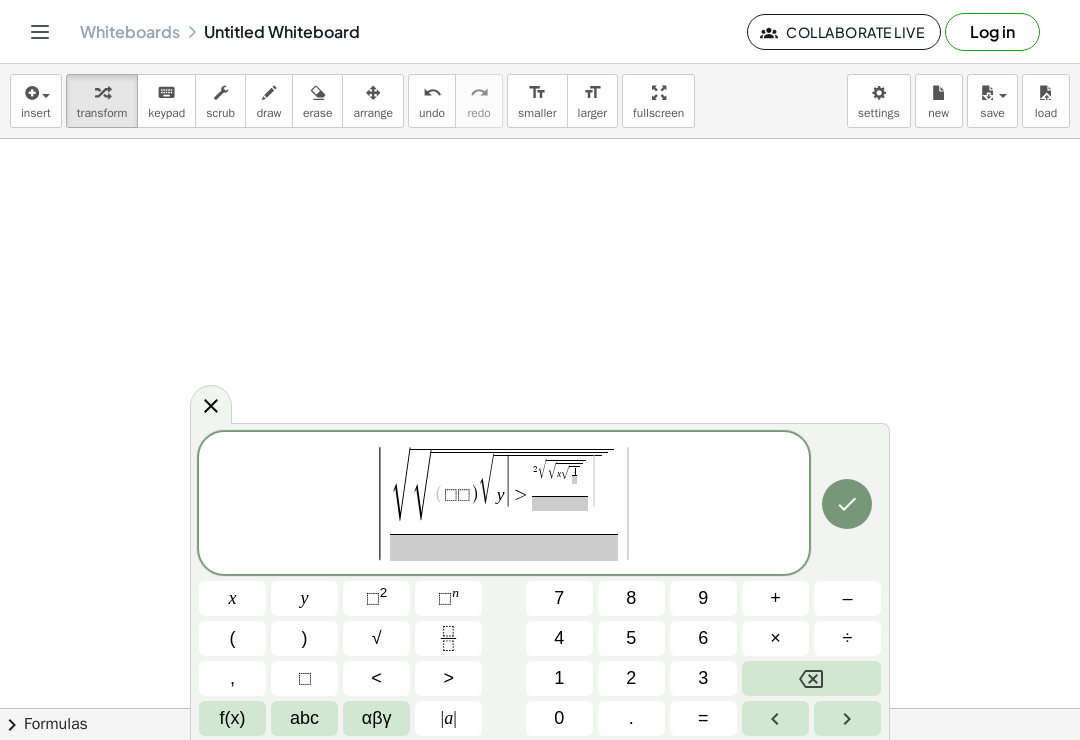 click on "⬚" at bounding box center [445, 598] 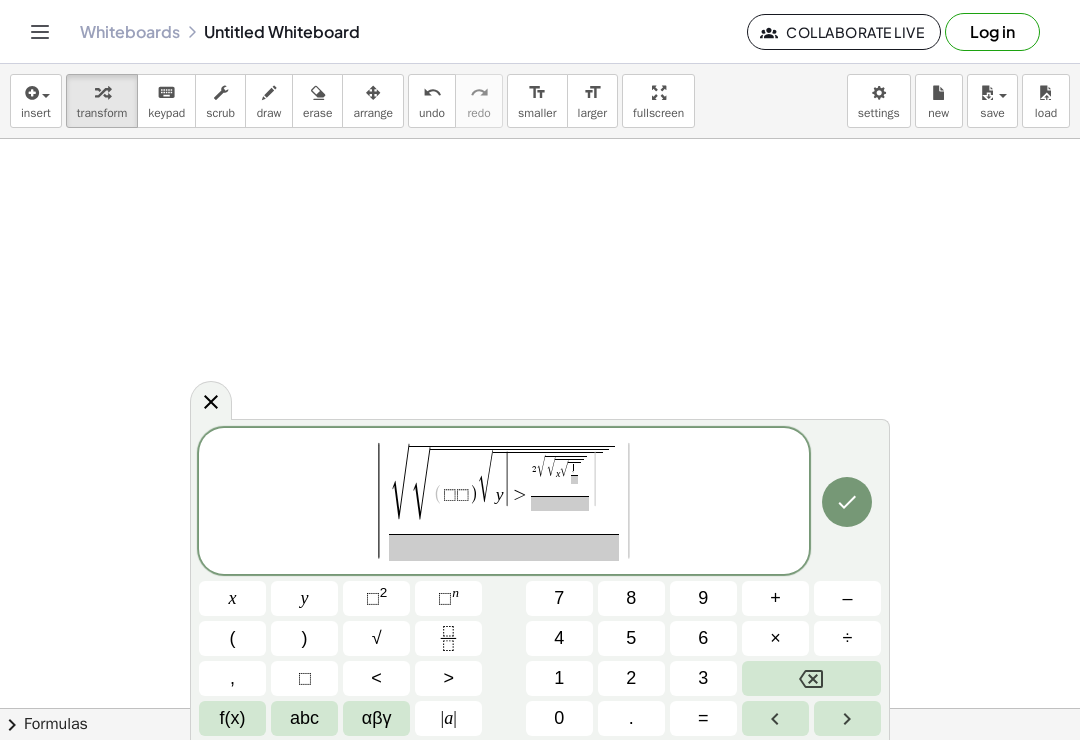 click at bounding box center [448, 638] 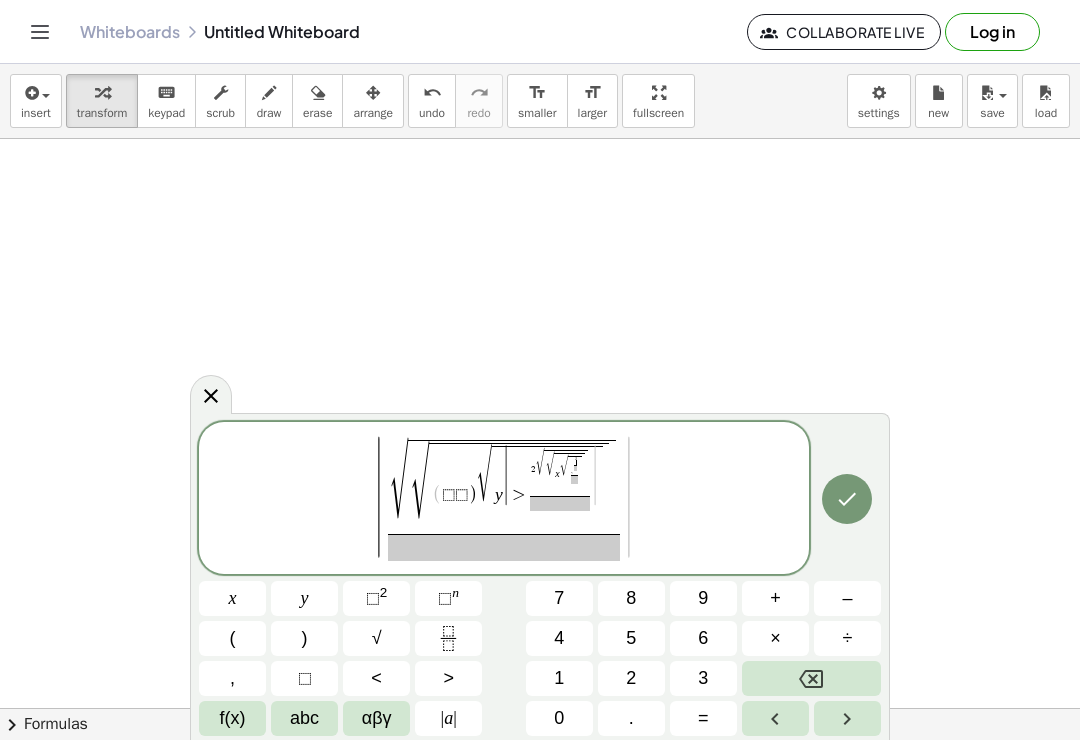 click on "⬚ n" at bounding box center (448, 598) 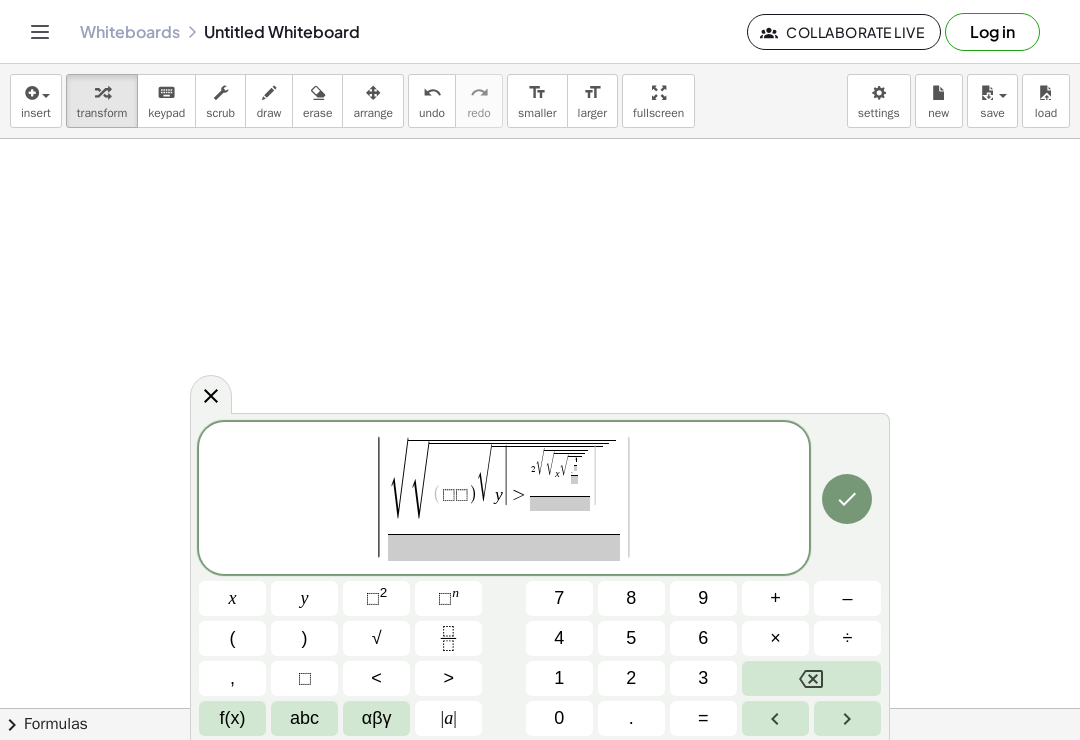 click on ")" at bounding box center (304, 638) 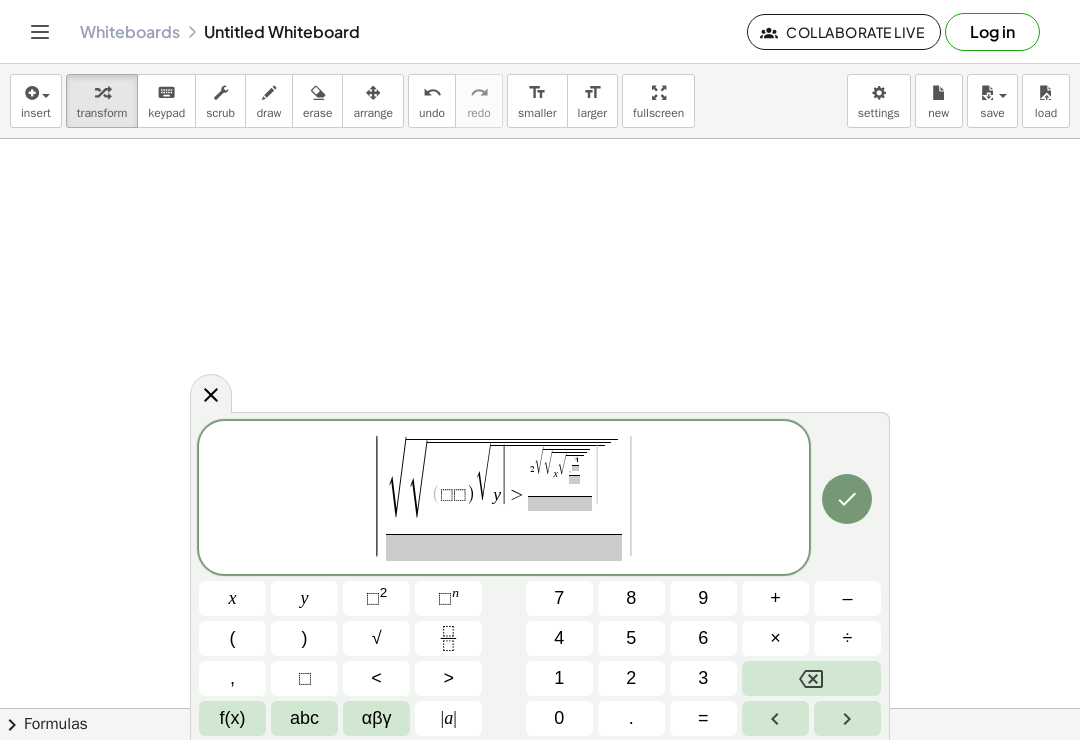 click on "√" at bounding box center (376, 638) 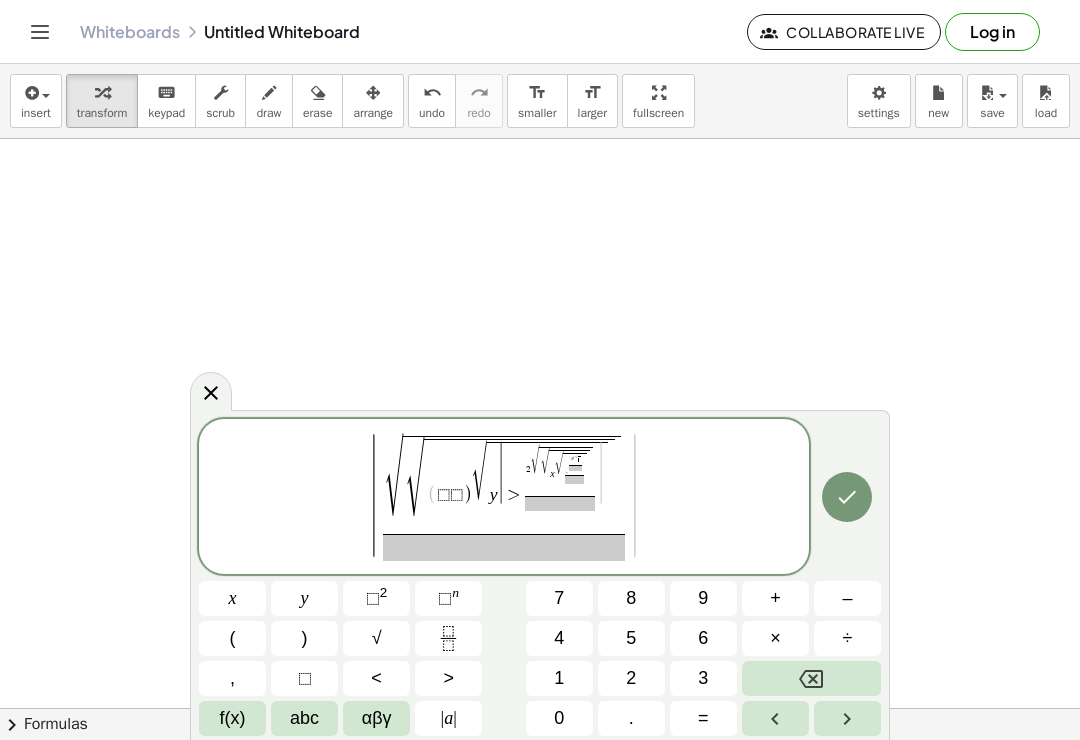 click on "⬚ n" at bounding box center (448, 598) 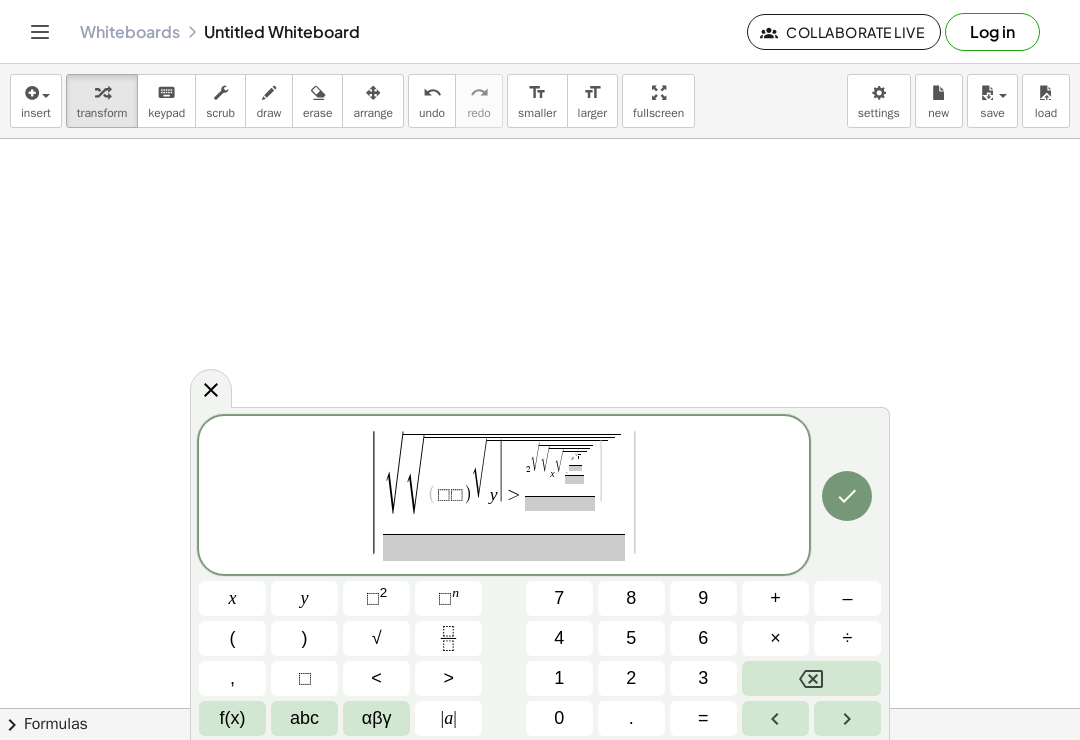 click on "⬚ 2" at bounding box center (376, 598) 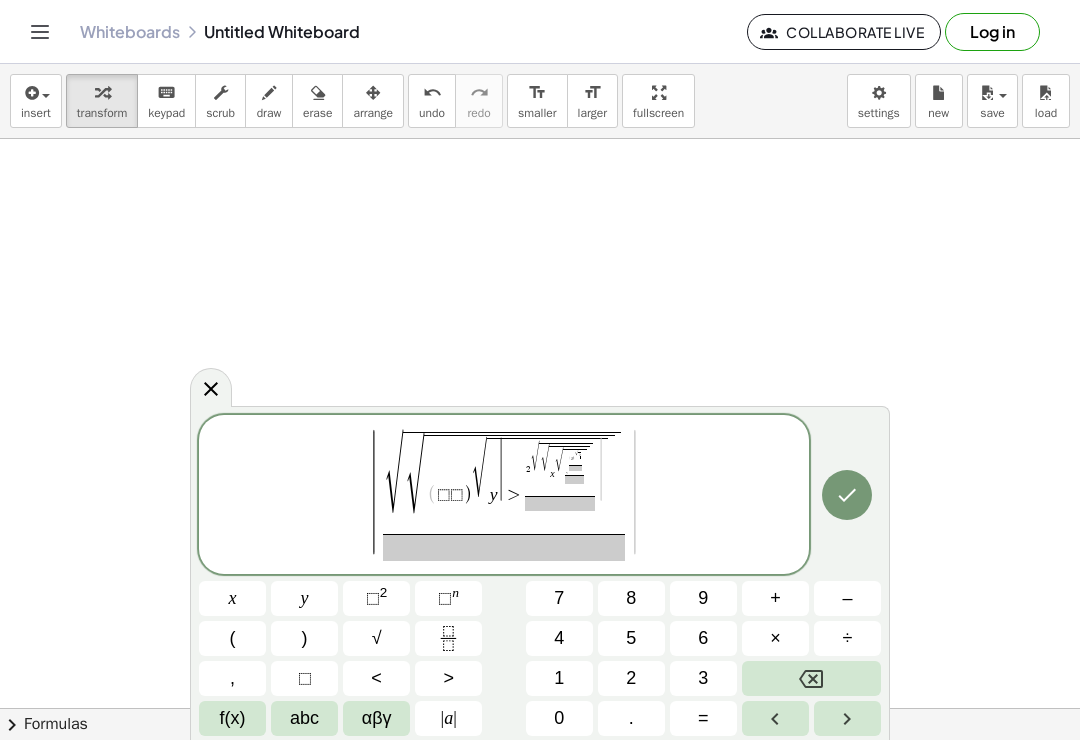 click on "x" at bounding box center (232, 598) 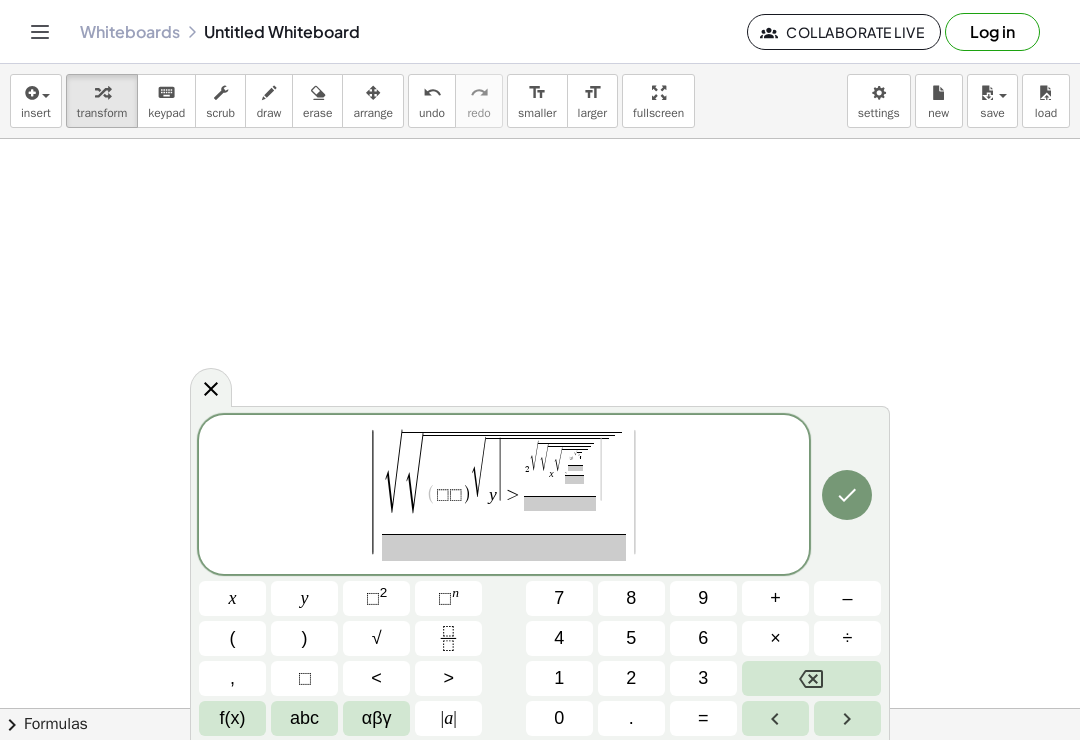 click on "⬚ 2" at bounding box center [376, 598] 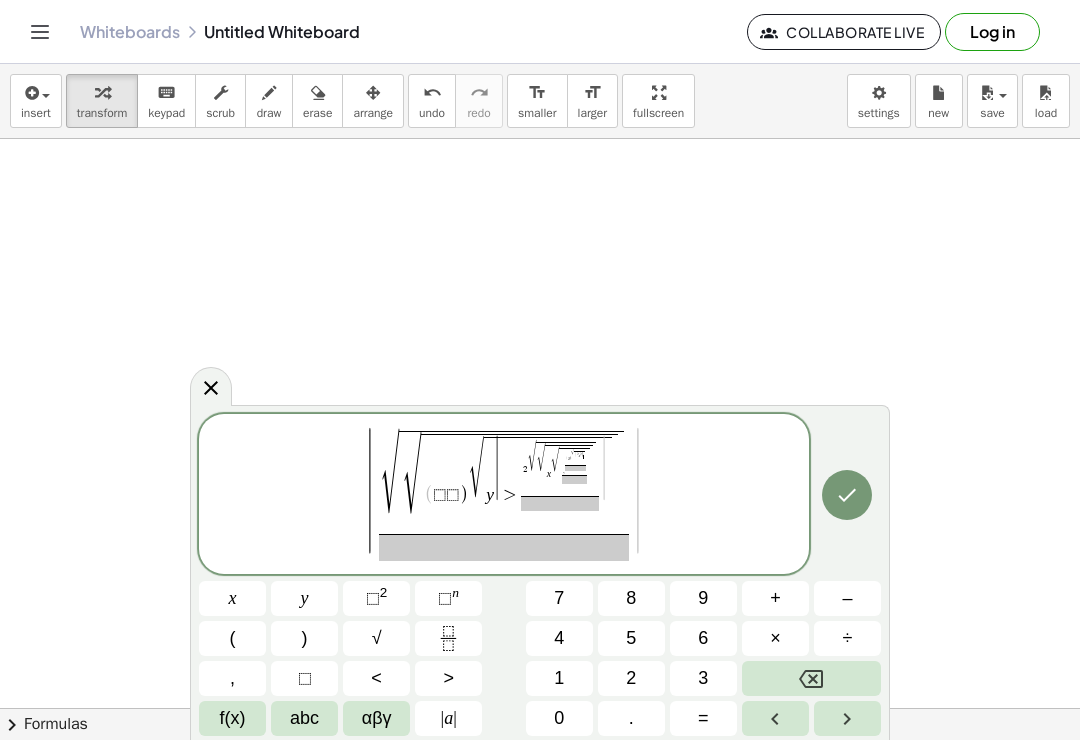 click on "⬚ 2" at bounding box center [376, 598] 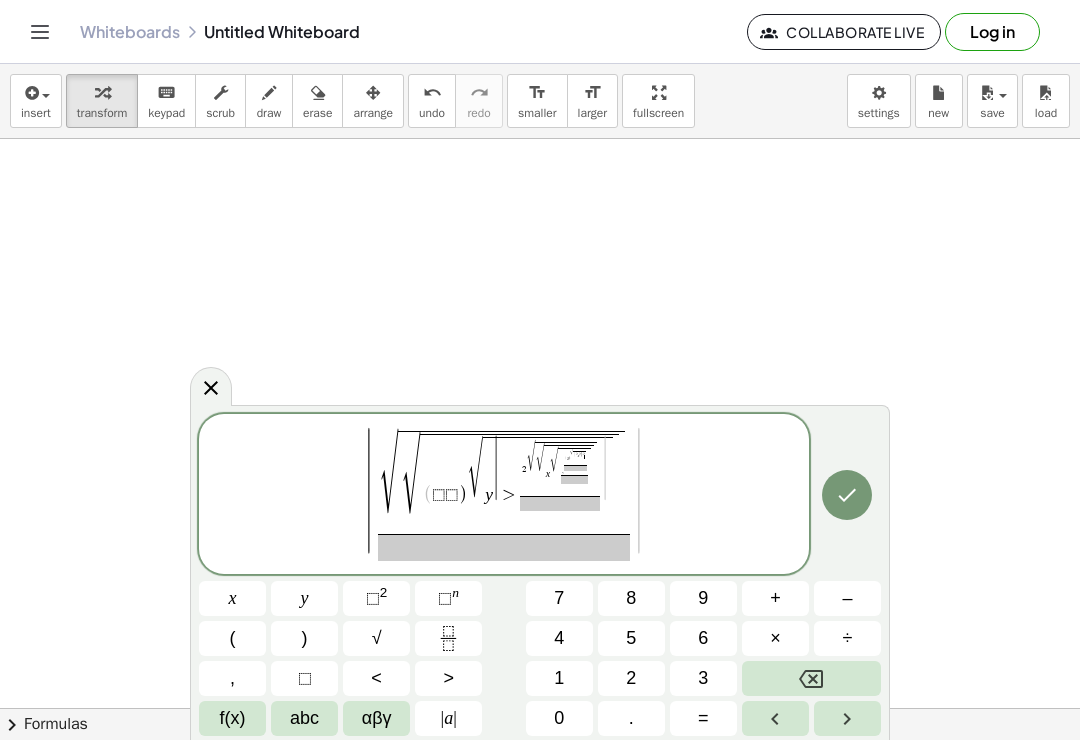 click on "√" at bounding box center [376, 638] 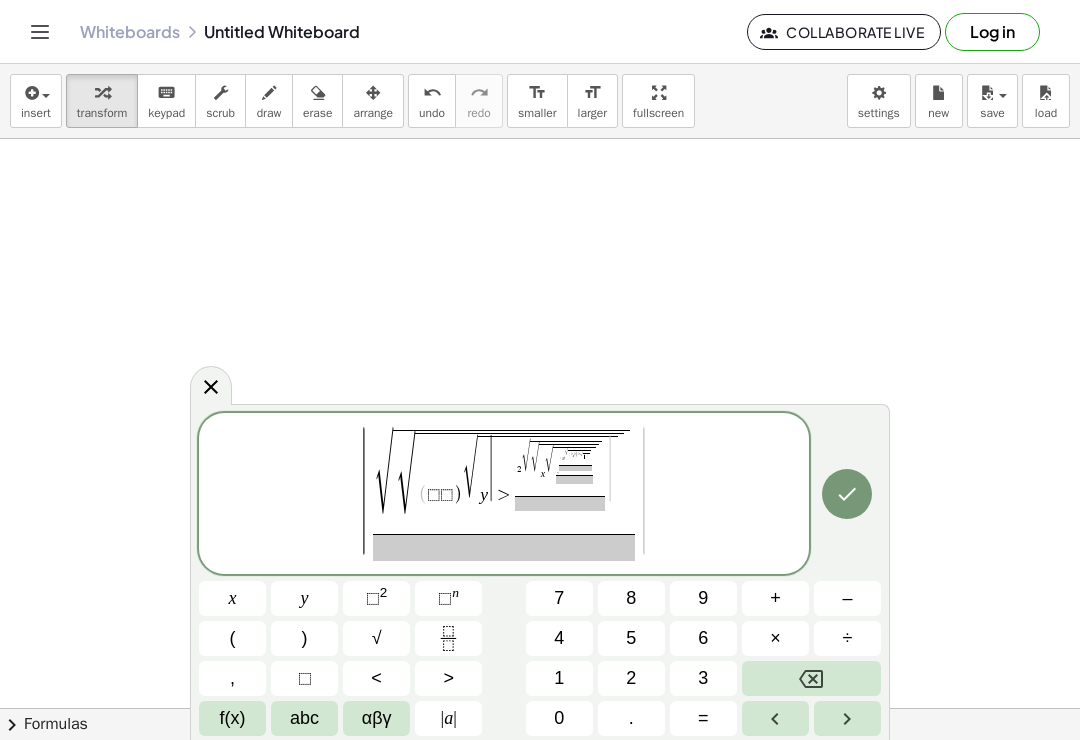 click 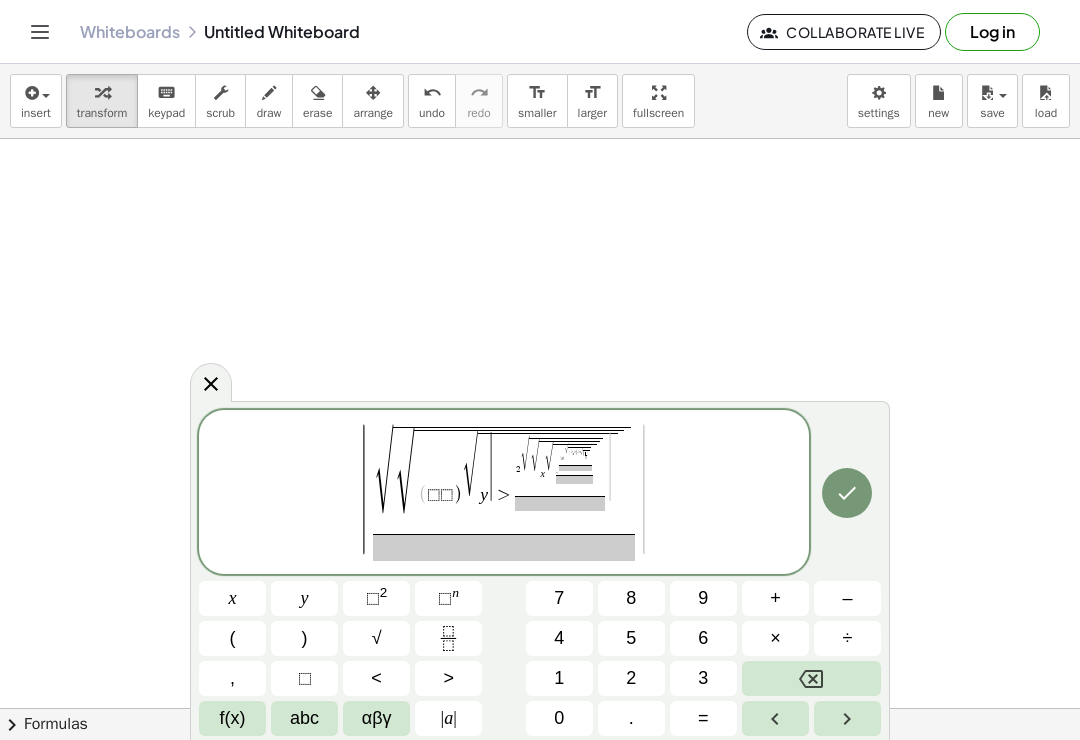 click on "| a |" at bounding box center [448, 718] 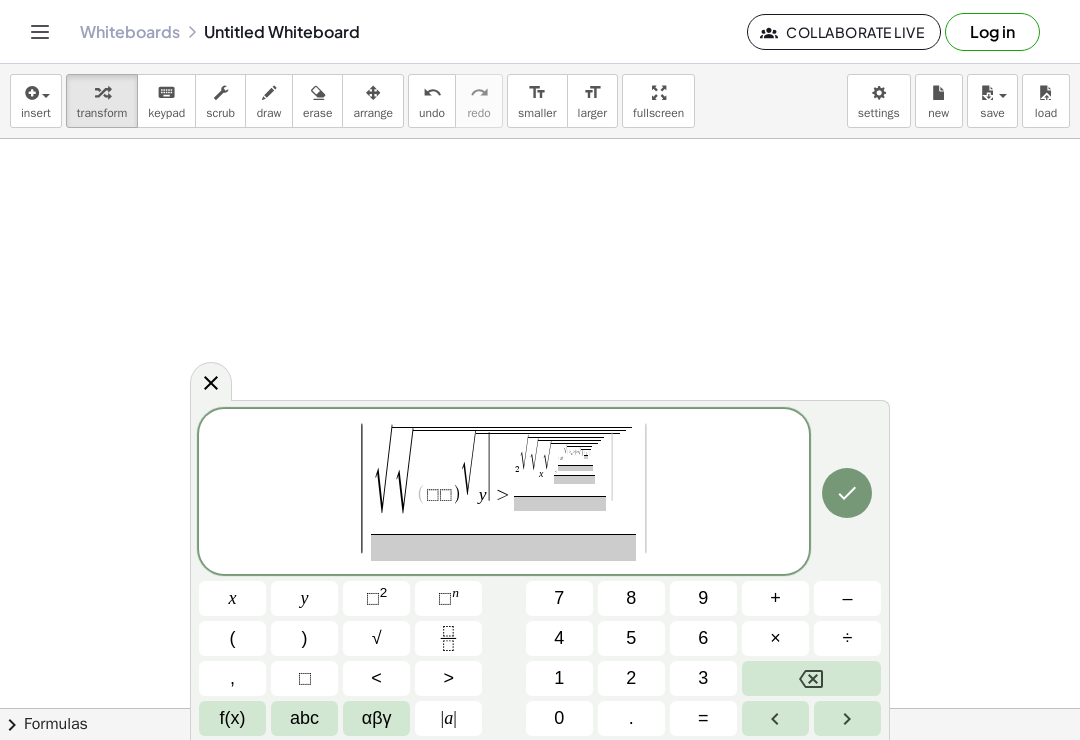 click on "<" at bounding box center [376, 678] 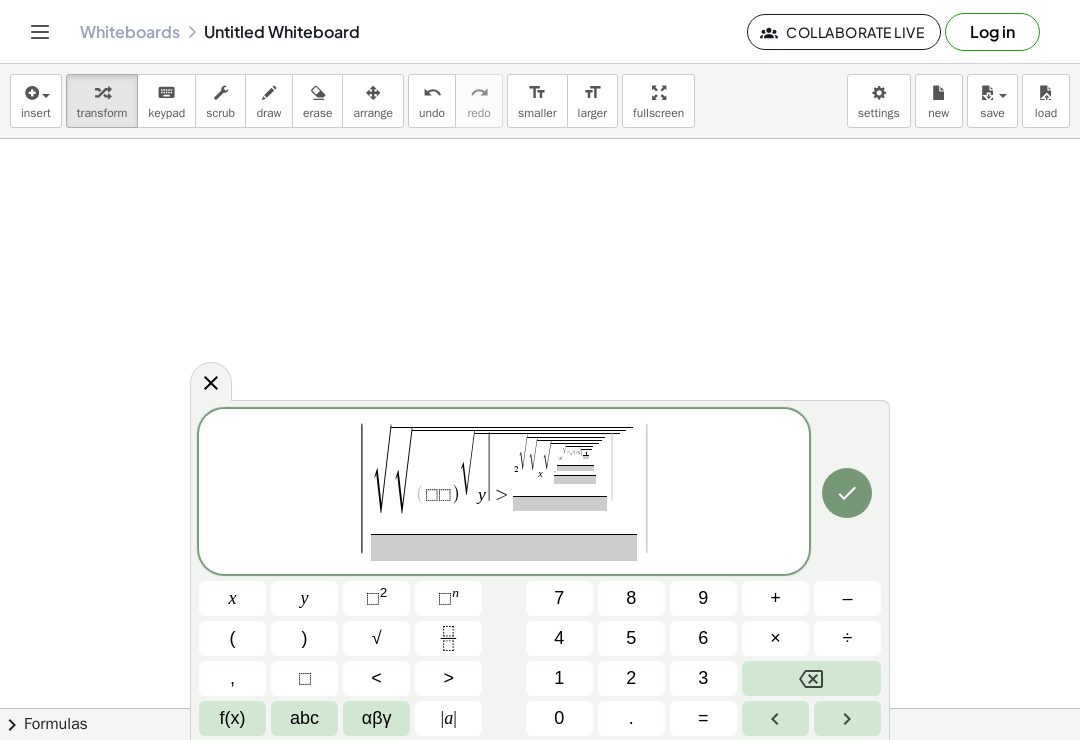 click on "⬚" at bounding box center (304, 678) 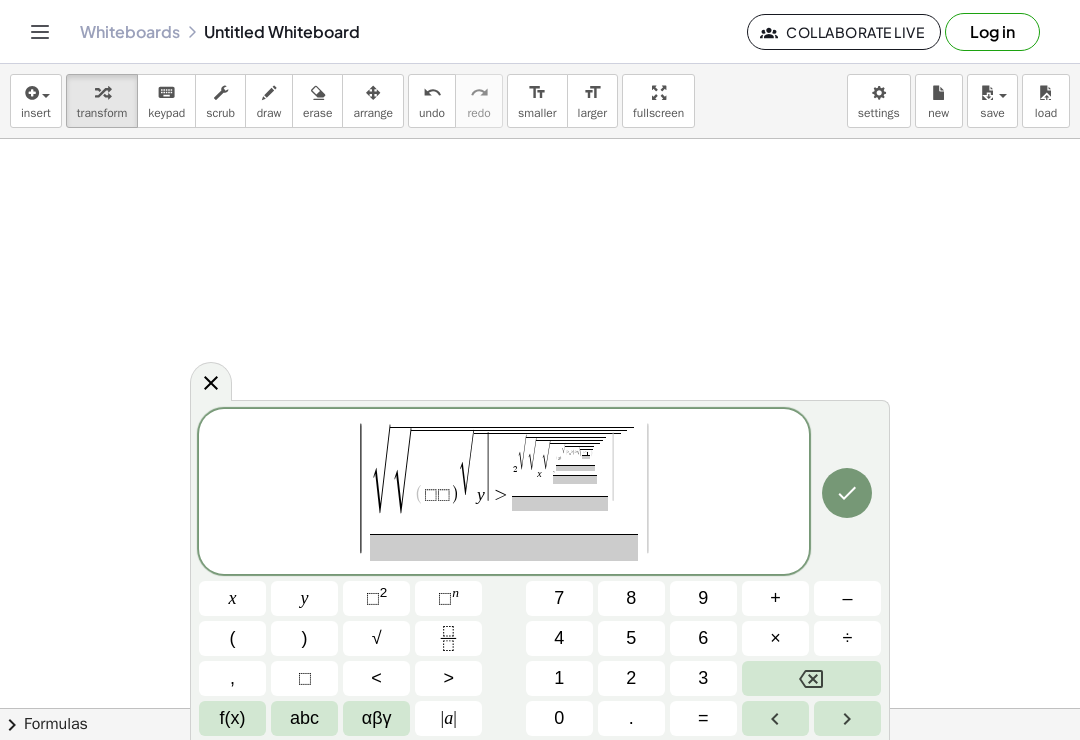 click on "(" at bounding box center (232, 638) 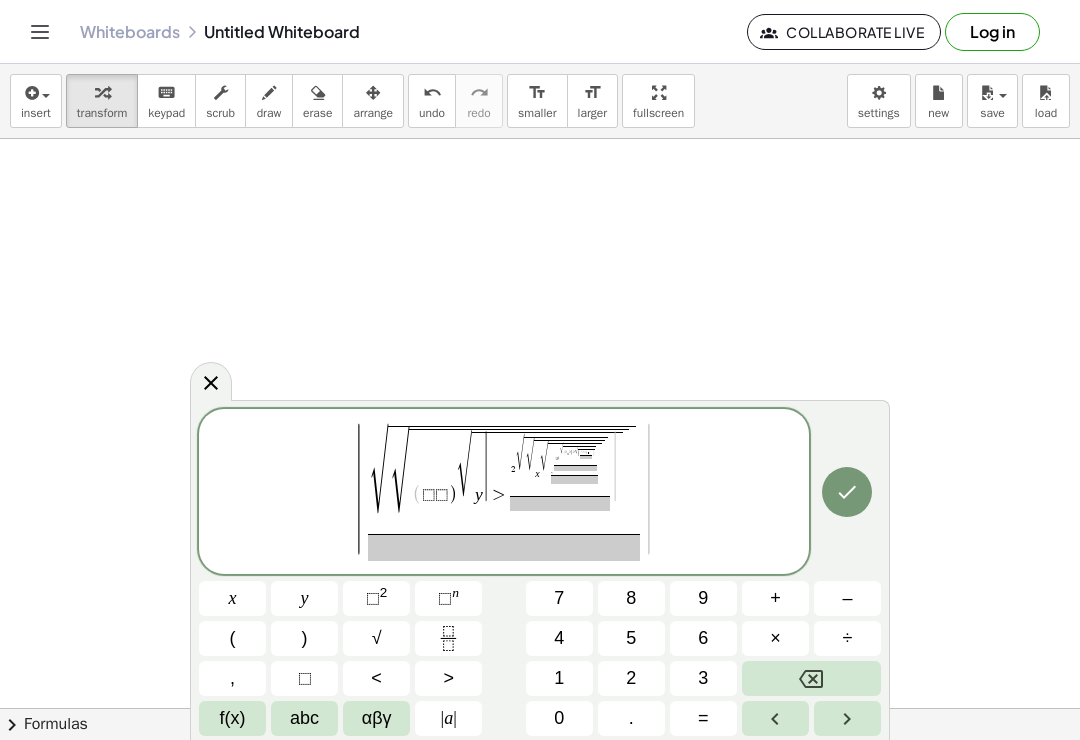 click on "√" at bounding box center (376, 638) 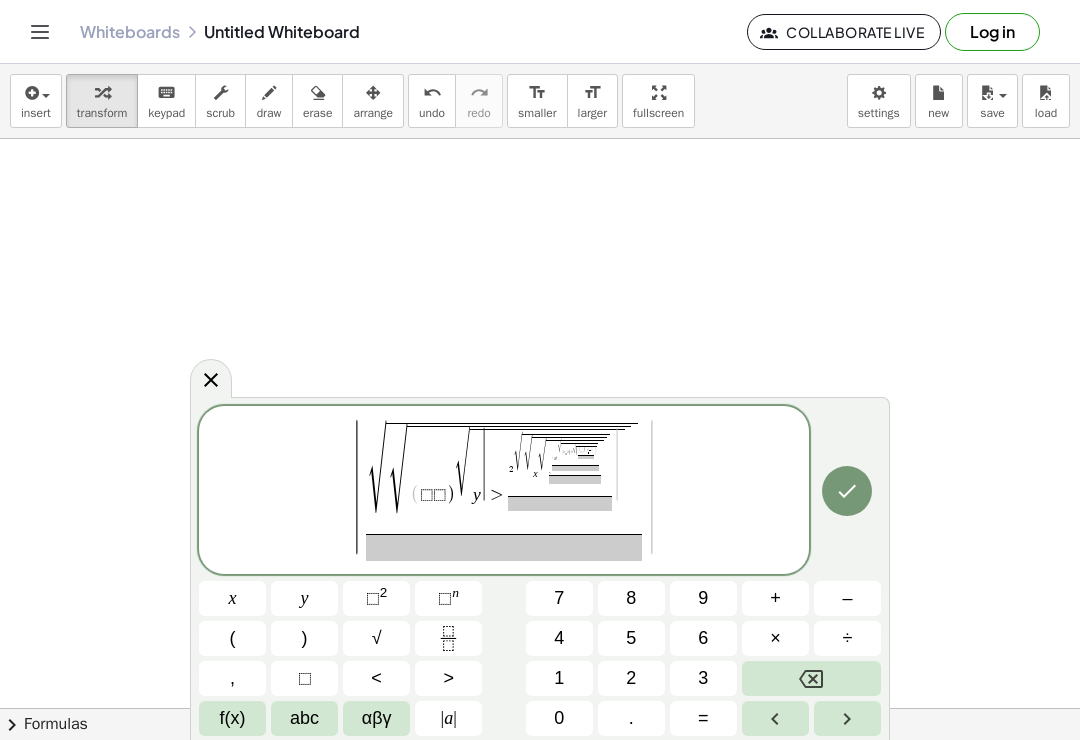 click on "√" at bounding box center [376, 638] 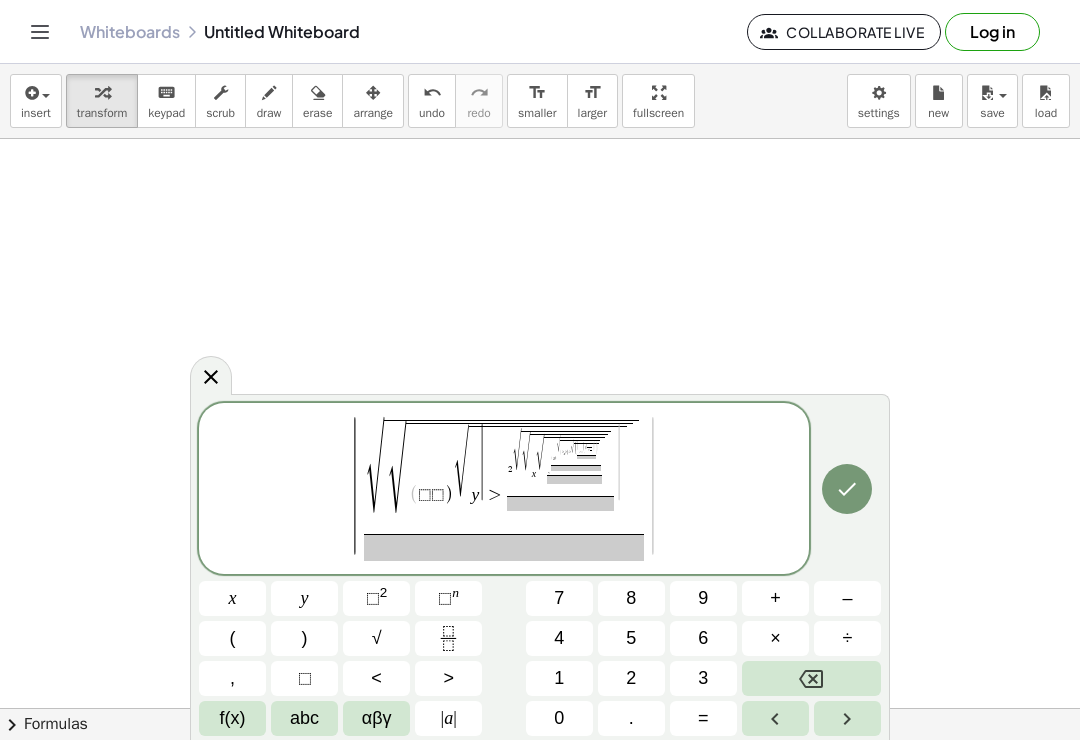 click on "1" at bounding box center (559, 678) 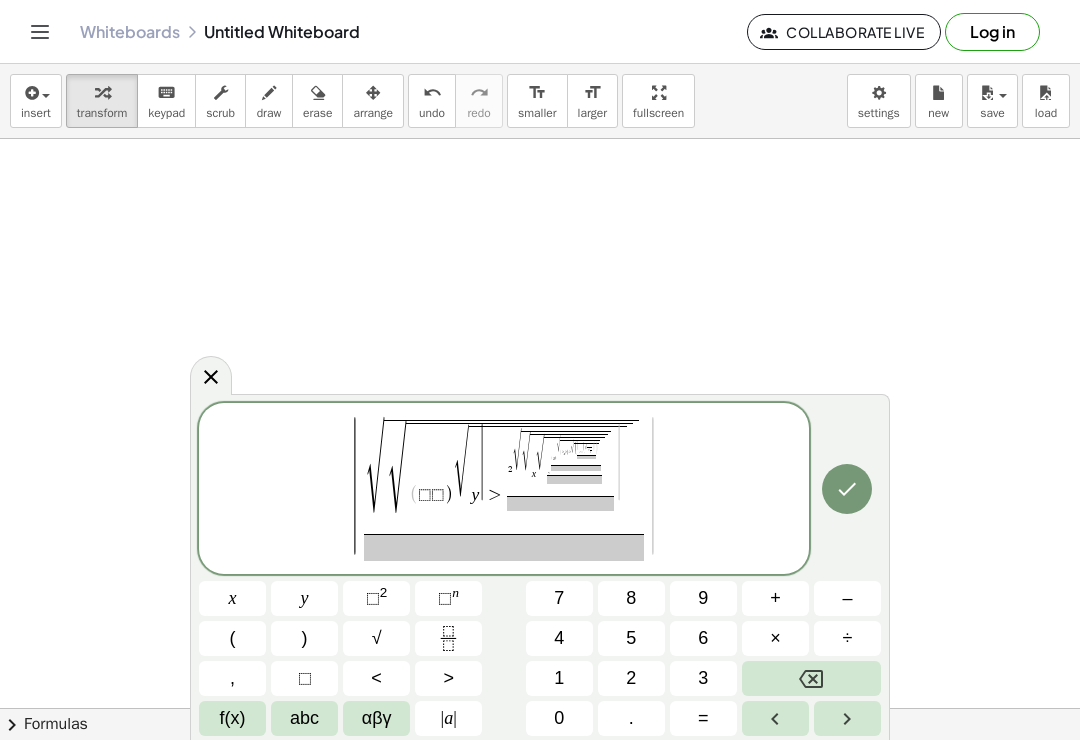 click on "5" at bounding box center [631, 638] 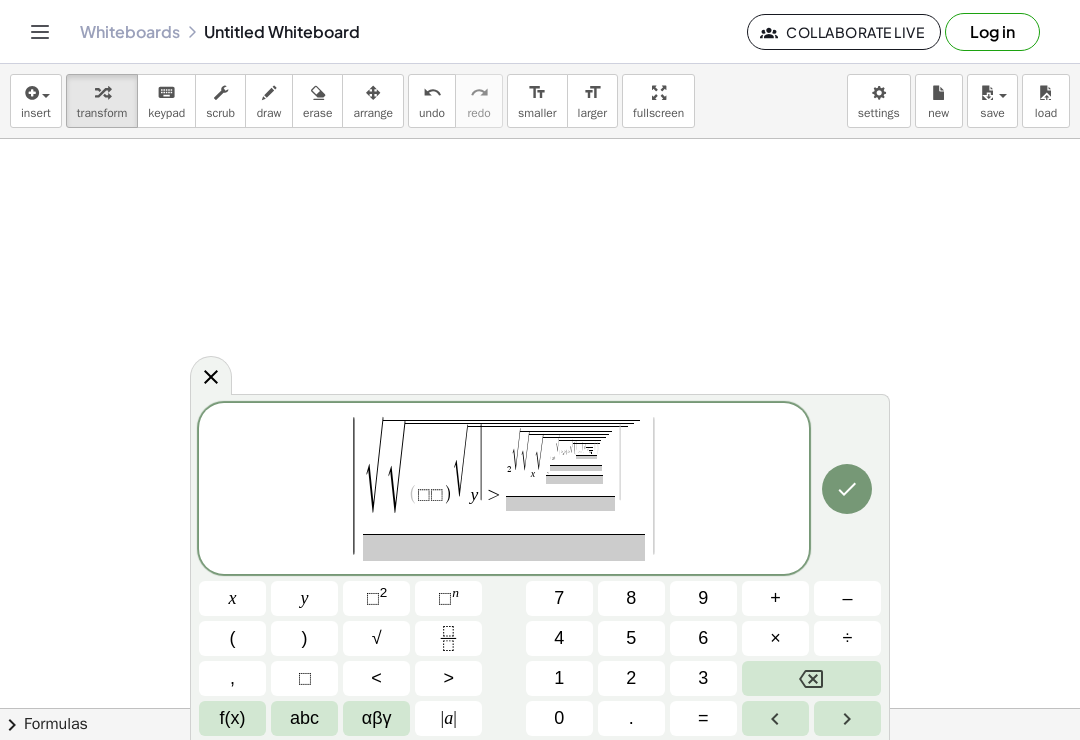 click on "4" at bounding box center [559, 638] 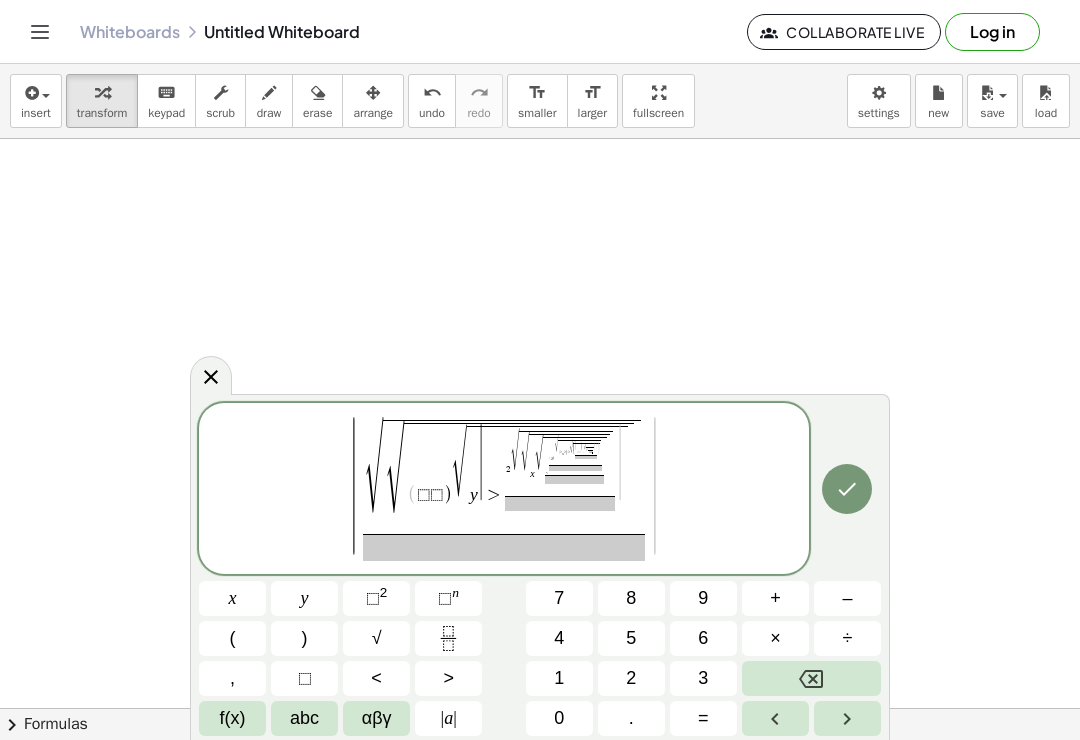 click on "( ⬚ ⬚ ) √ y | > 2 √ √ x √ , ( 2 ) √ ( 2 x 2 ) 2 √ ( | < ⬚ ( , √ √ 1 5 4 4 ​ ) | ​ ) ​ ​ ​ |" at bounding box center [518, 473] 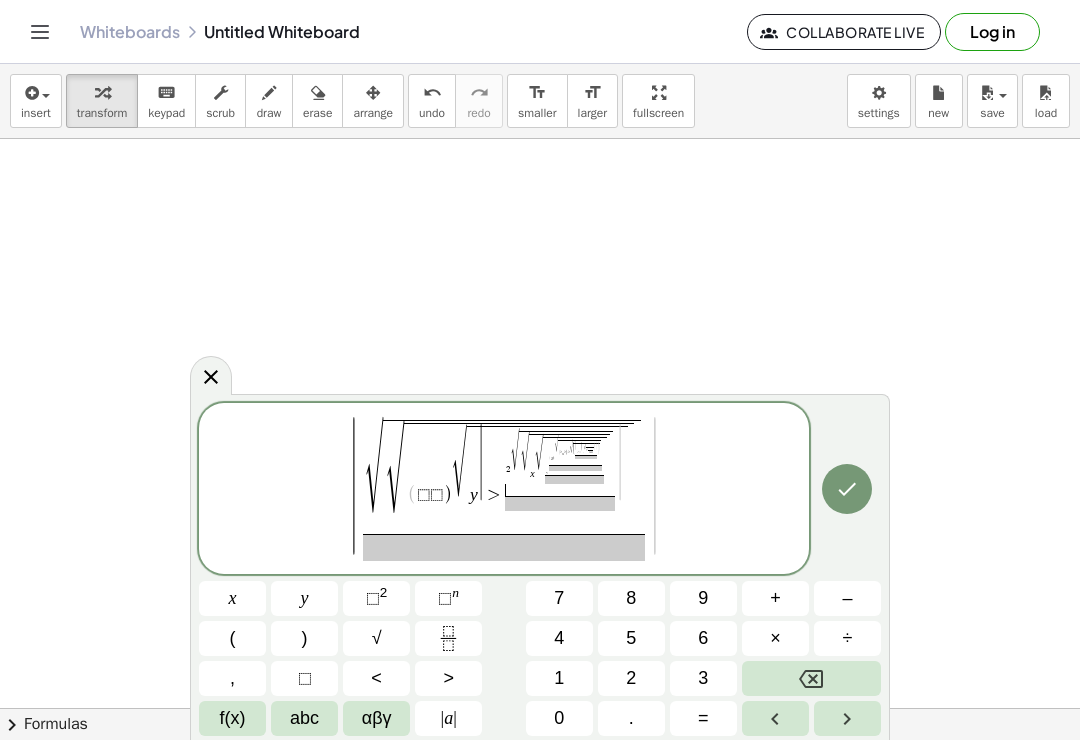 click at bounding box center [504, 547] 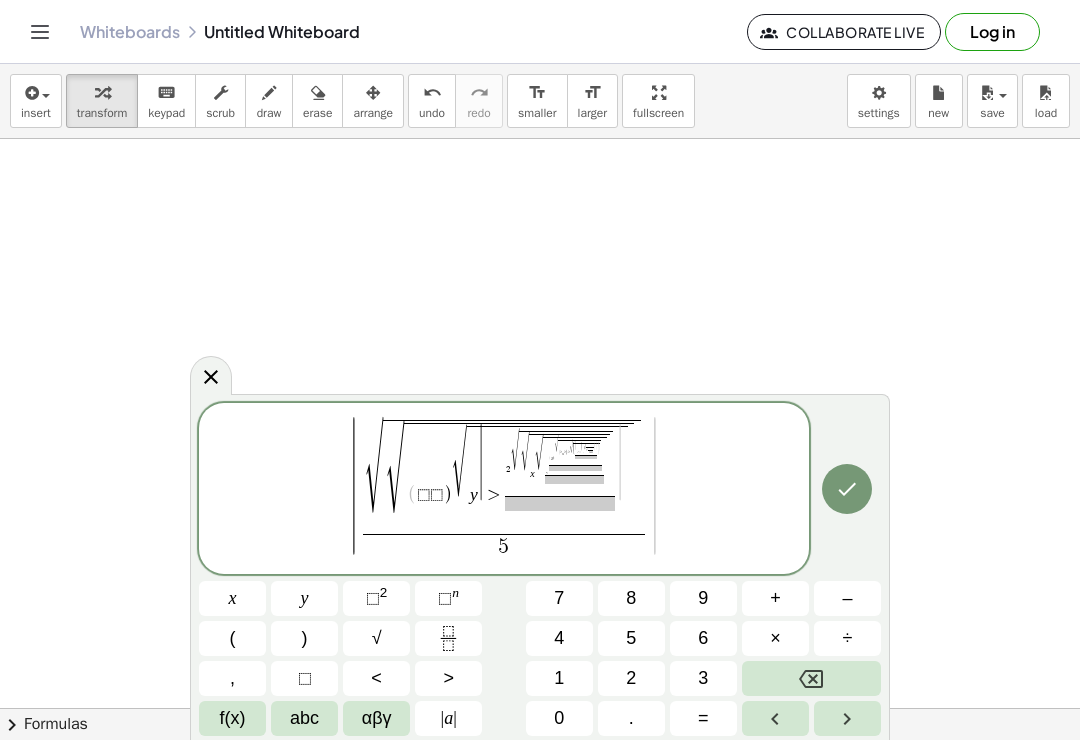 click on "5" at bounding box center [631, 638] 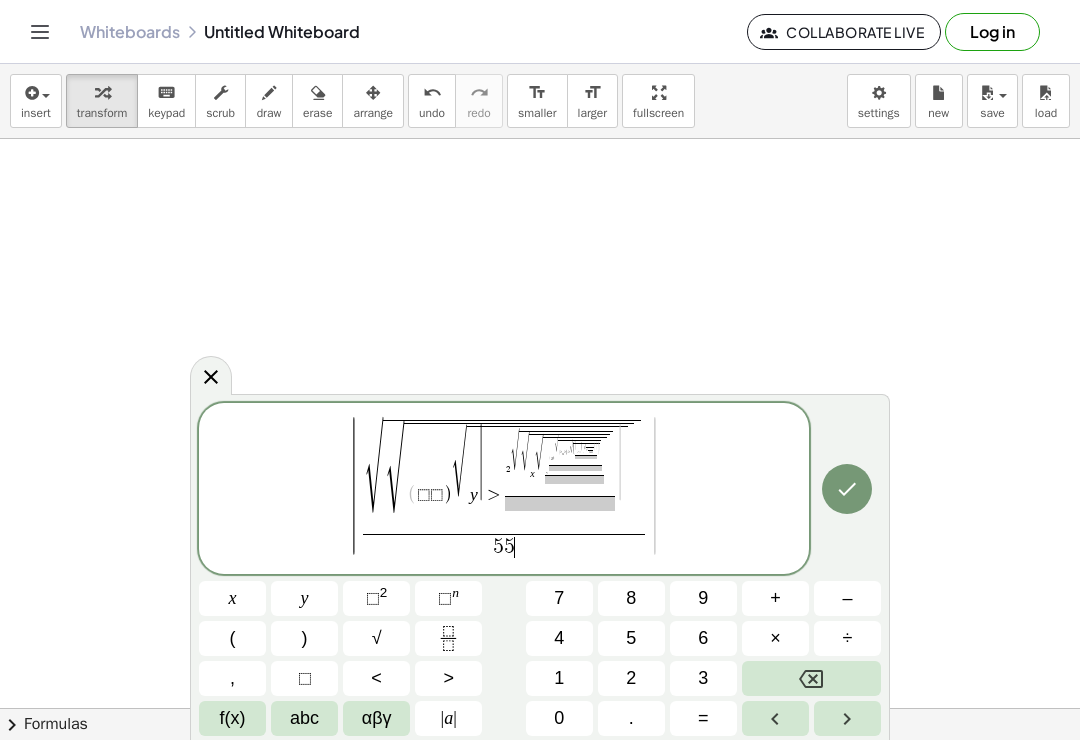 click 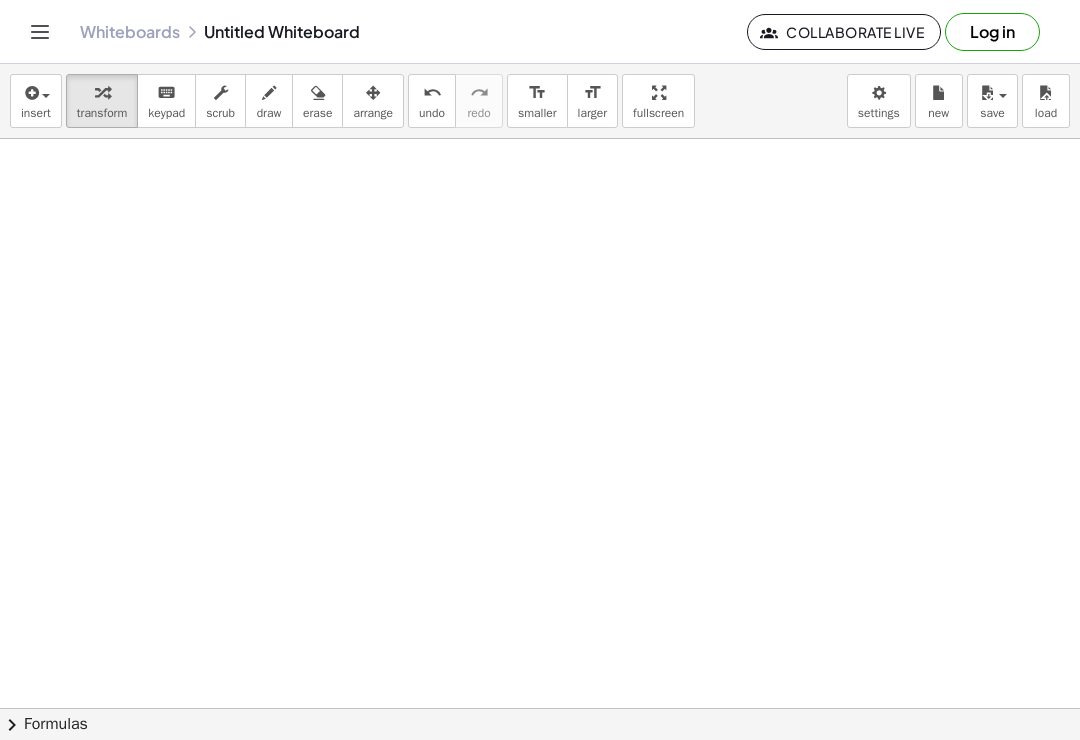 scroll, scrollTop: 417, scrollLeft: 0, axis: vertical 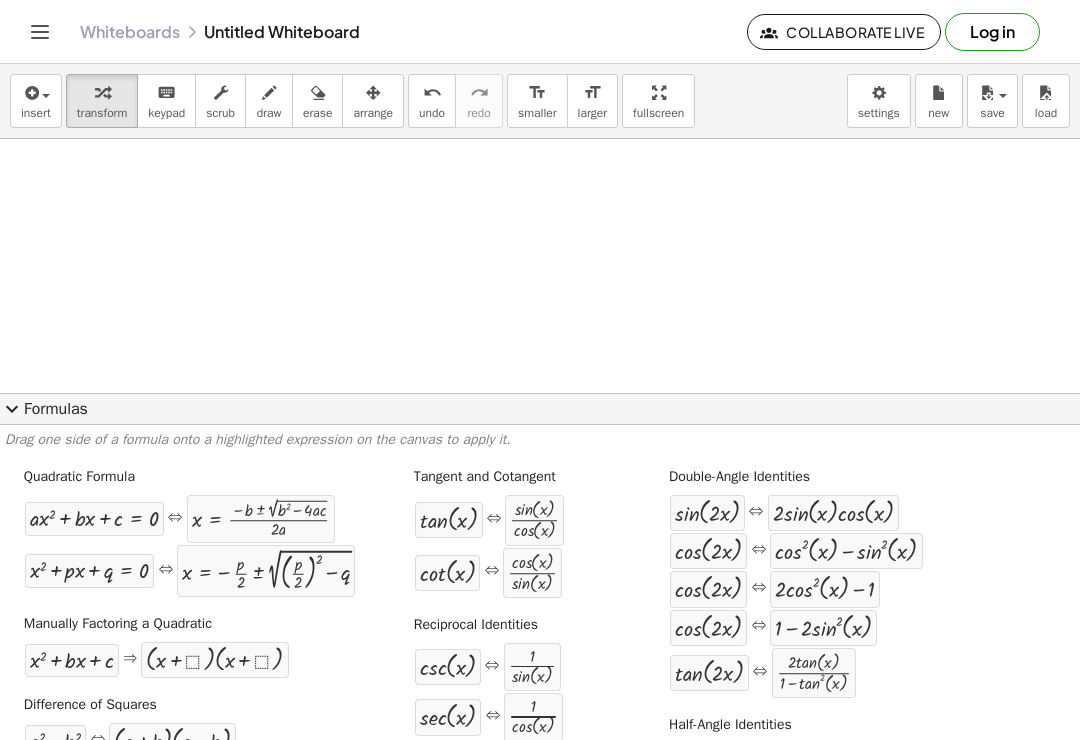 click on "+ · a · x 2 + · b · x + c = 0
⇔
x = · ( − b ± 2 √ ( + b 2 − · 4 · a · c ) ) · 2 · a" at bounding box center [180, 519] 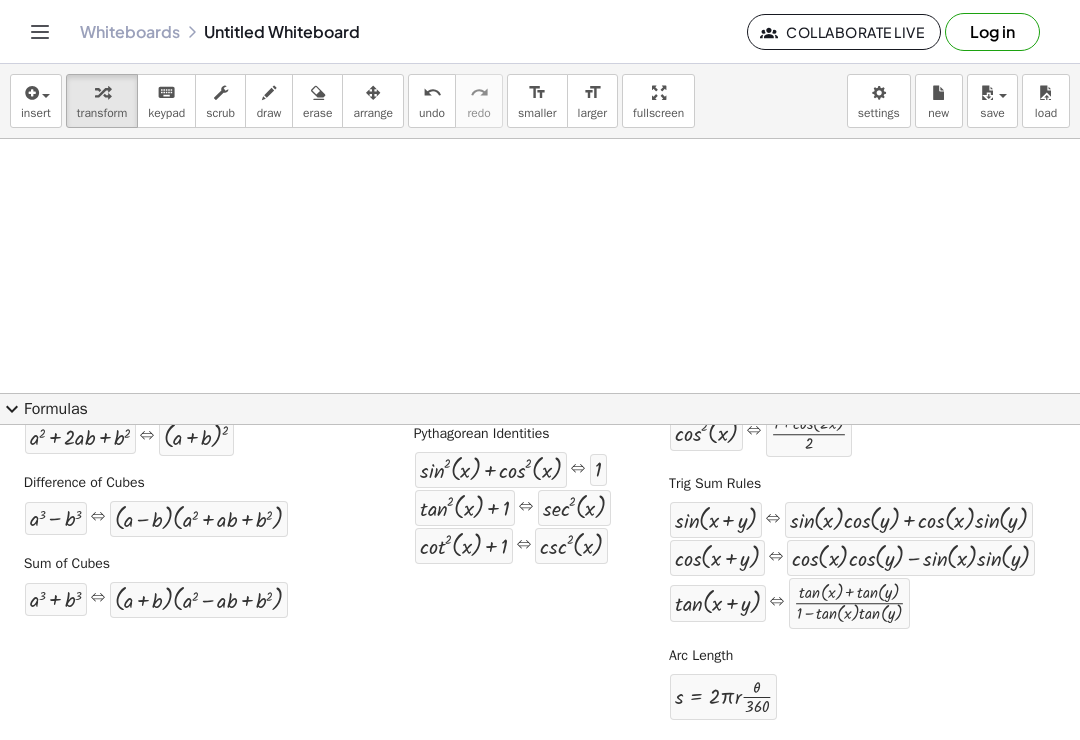 scroll, scrollTop: 369, scrollLeft: 0, axis: vertical 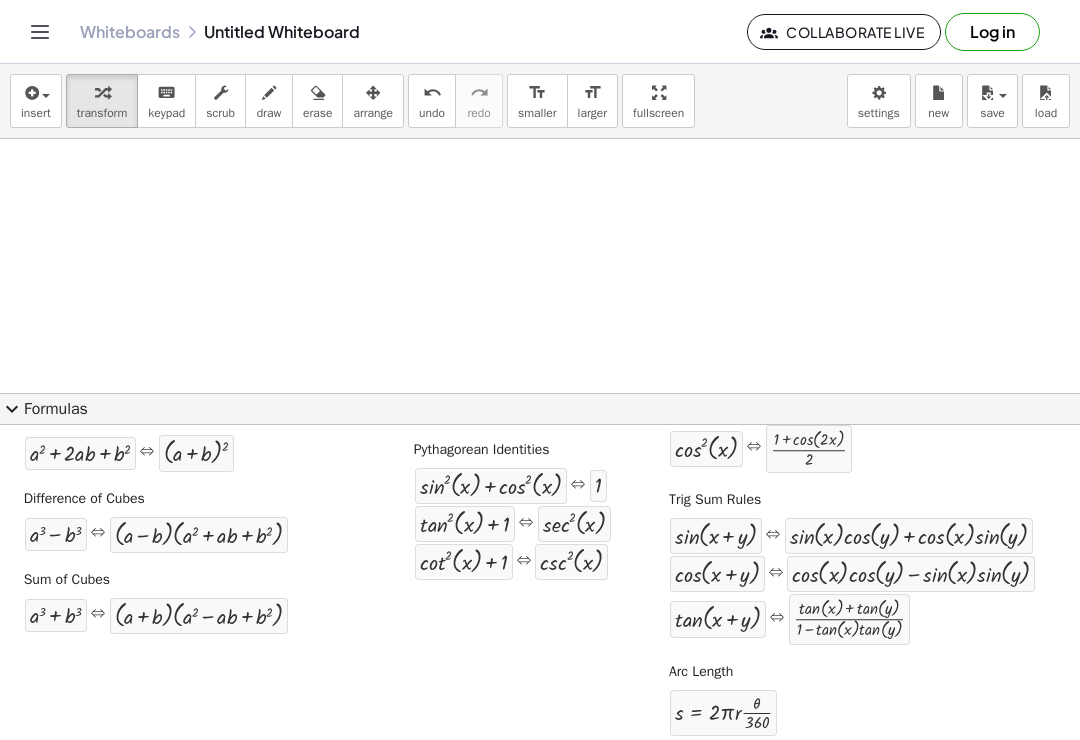 click on "Collaborate Live" 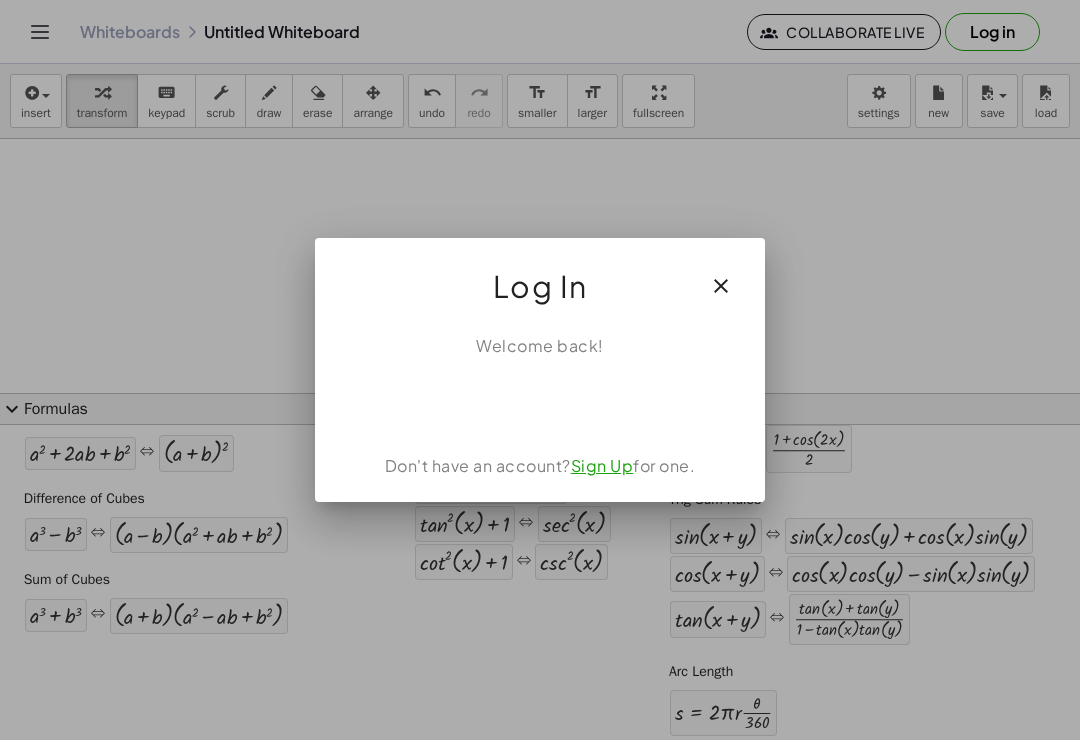 click 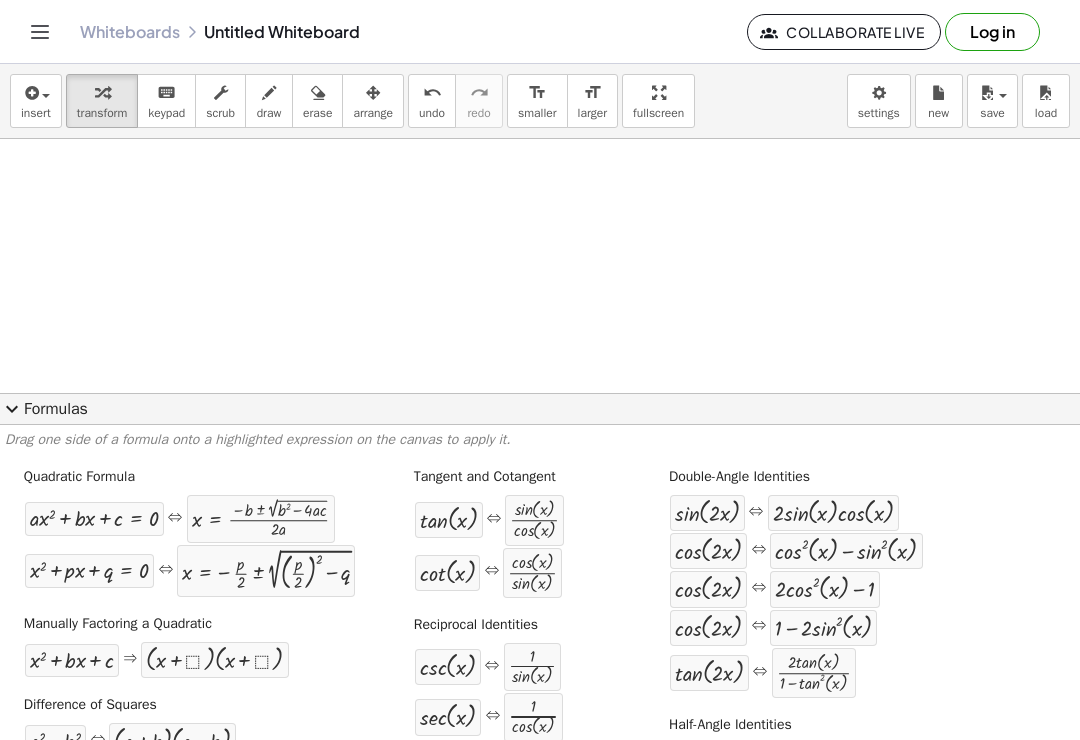 scroll, scrollTop: 0, scrollLeft: 0, axis: both 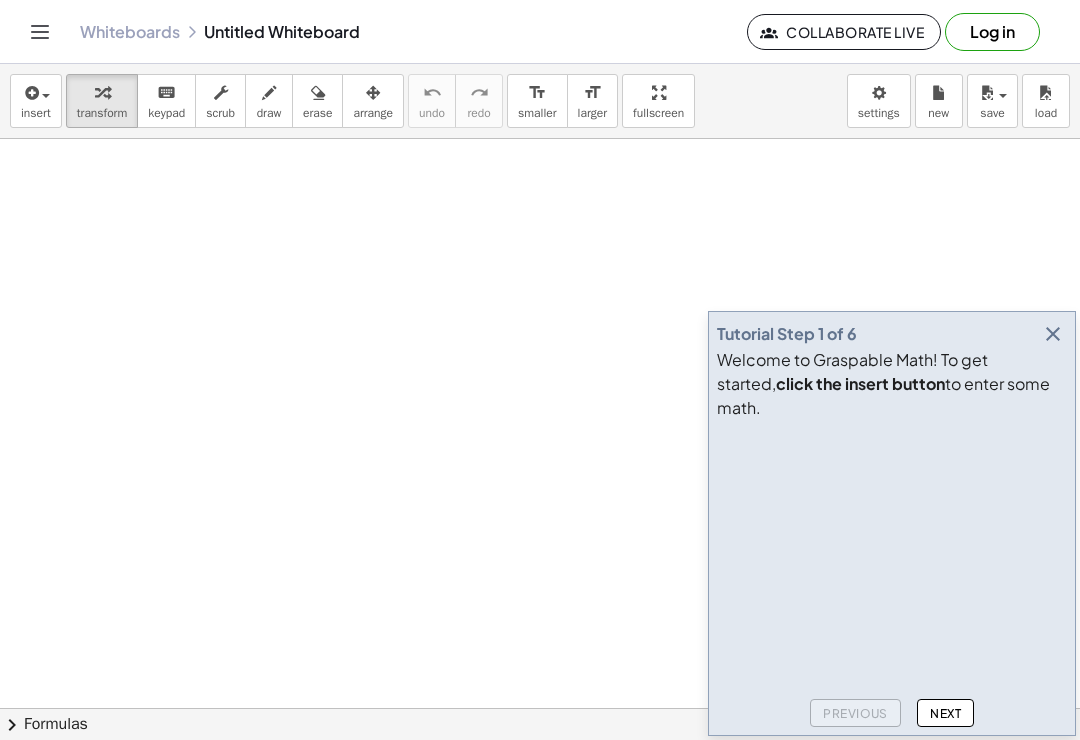 click at bounding box center [1053, 334] 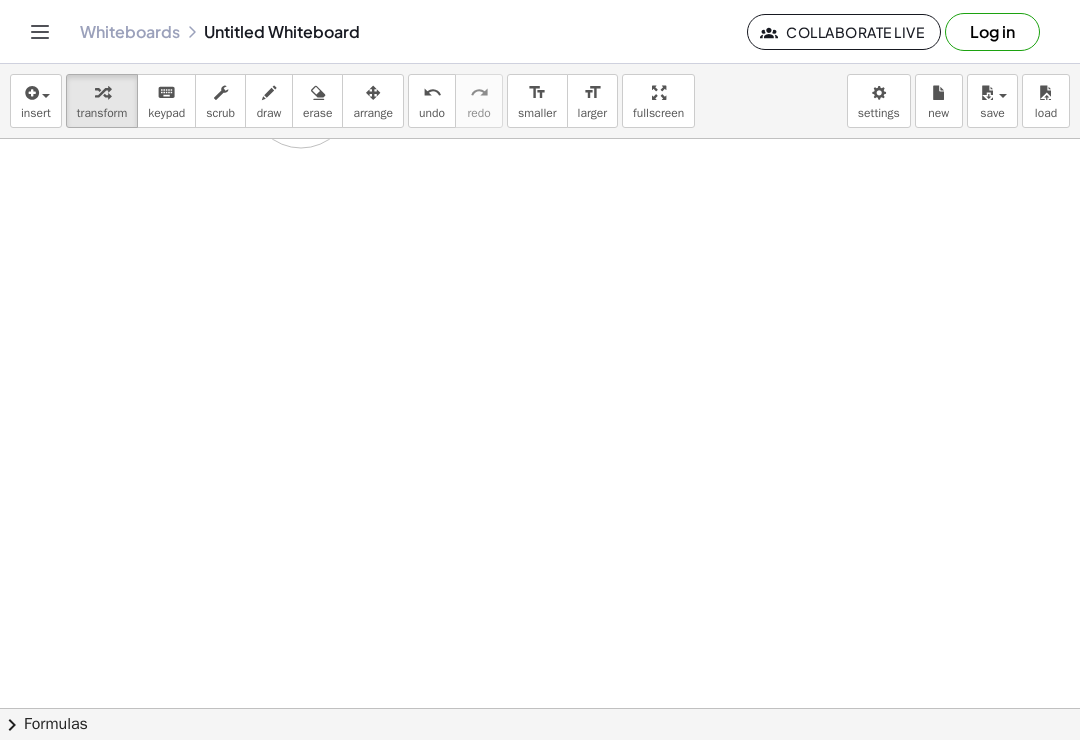 scroll, scrollTop: 280, scrollLeft: 0, axis: vertical 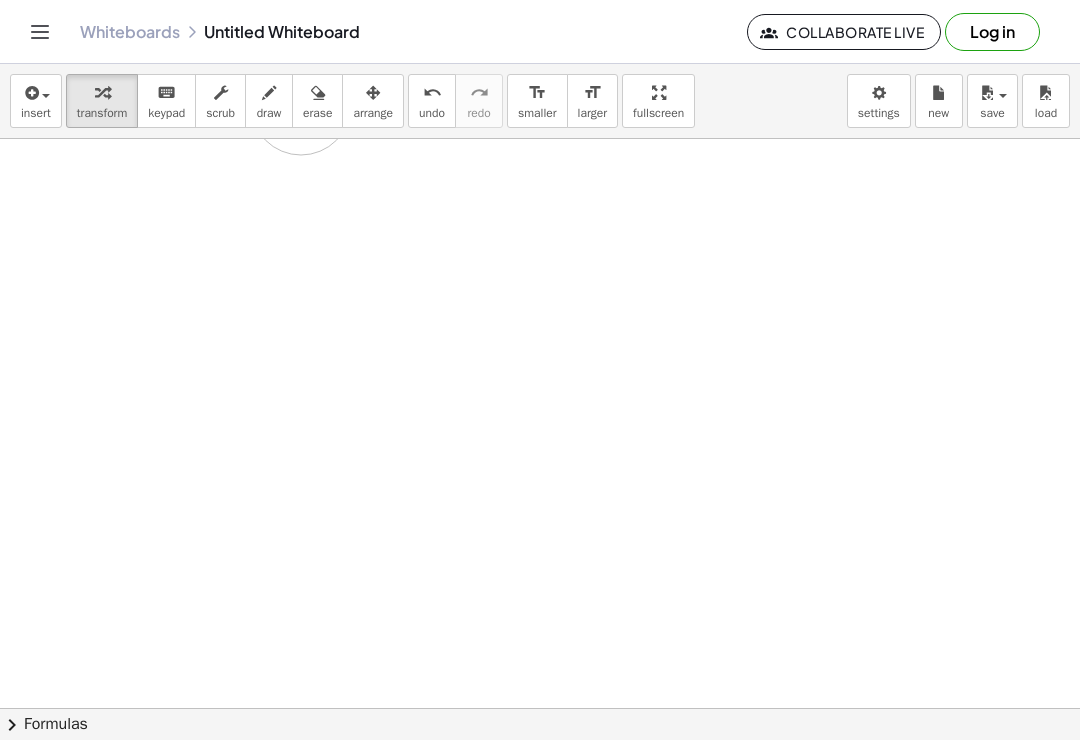 click on "insert" at bounding box center (36, 101) 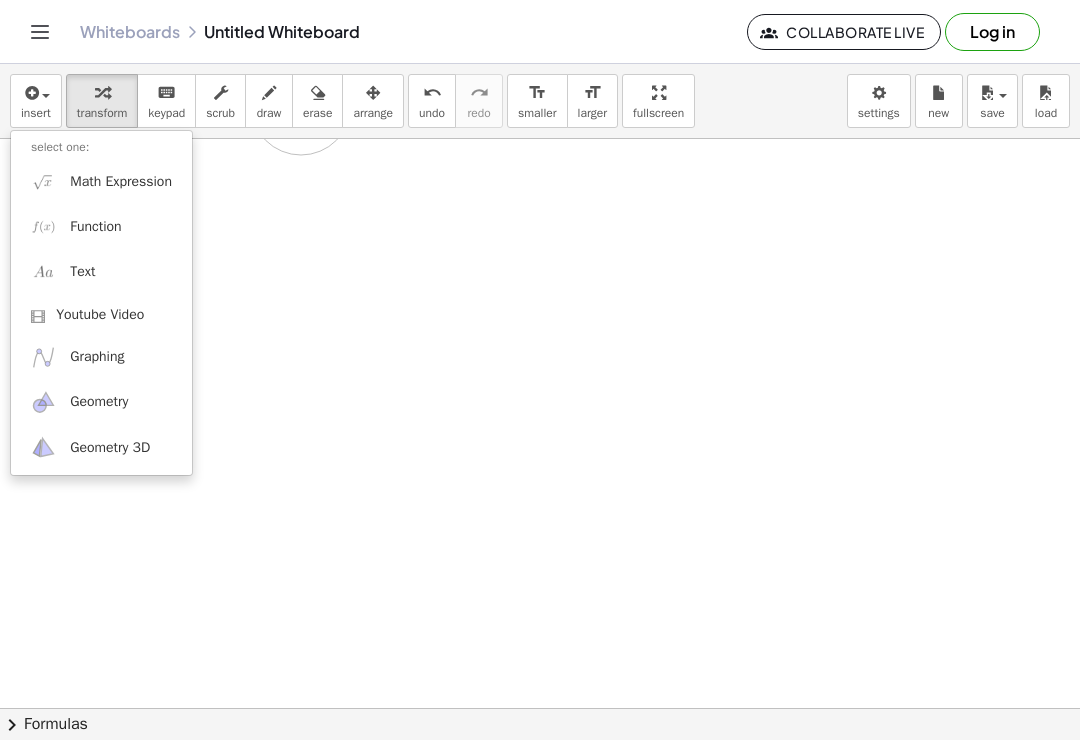 click on "Math Expression" at bounding box center [121, 182] 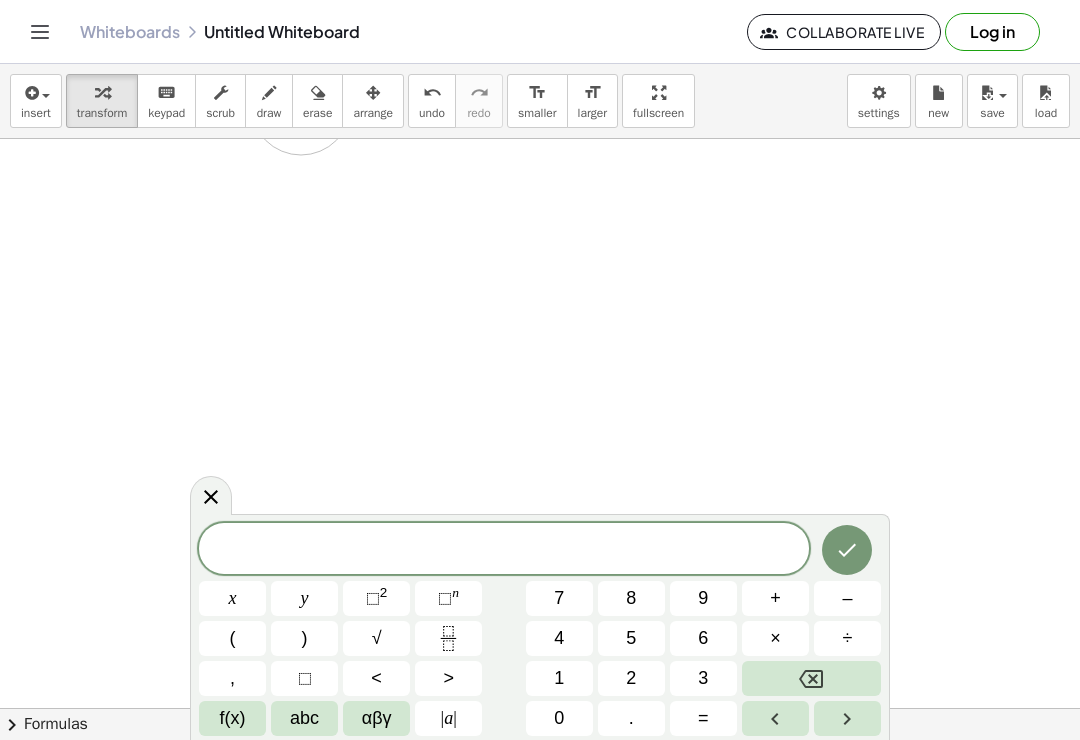 click on "y" at bounding box center [304, 598] 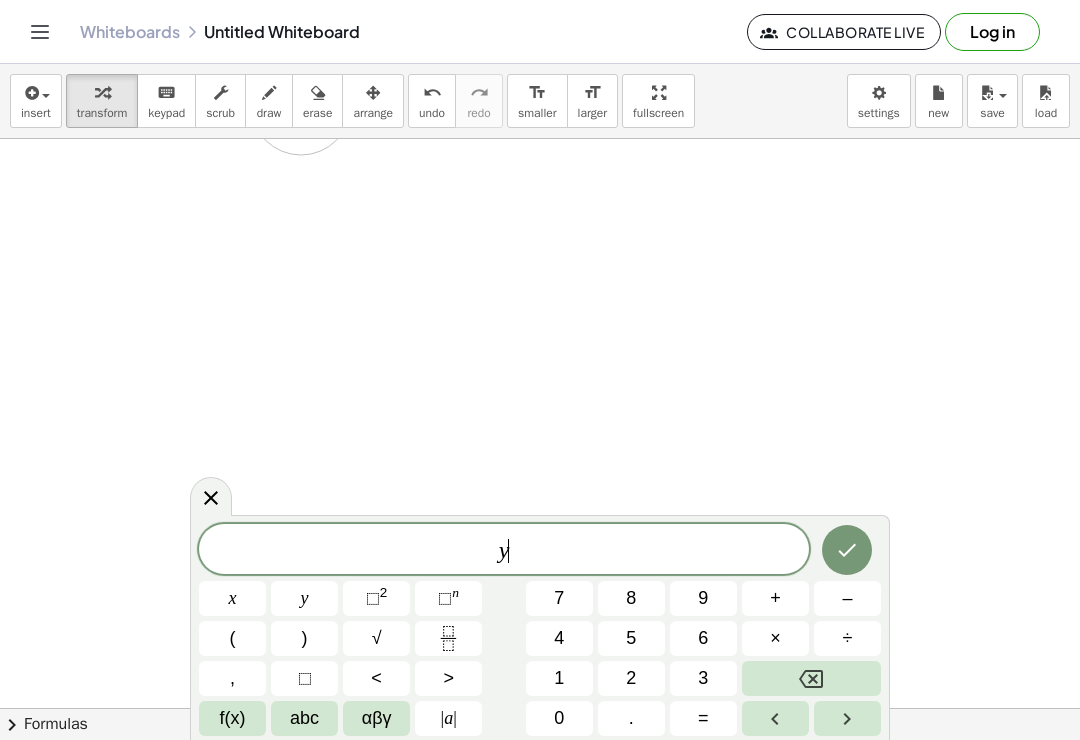 click on "⬚ n" at bounding box center [448, 598] 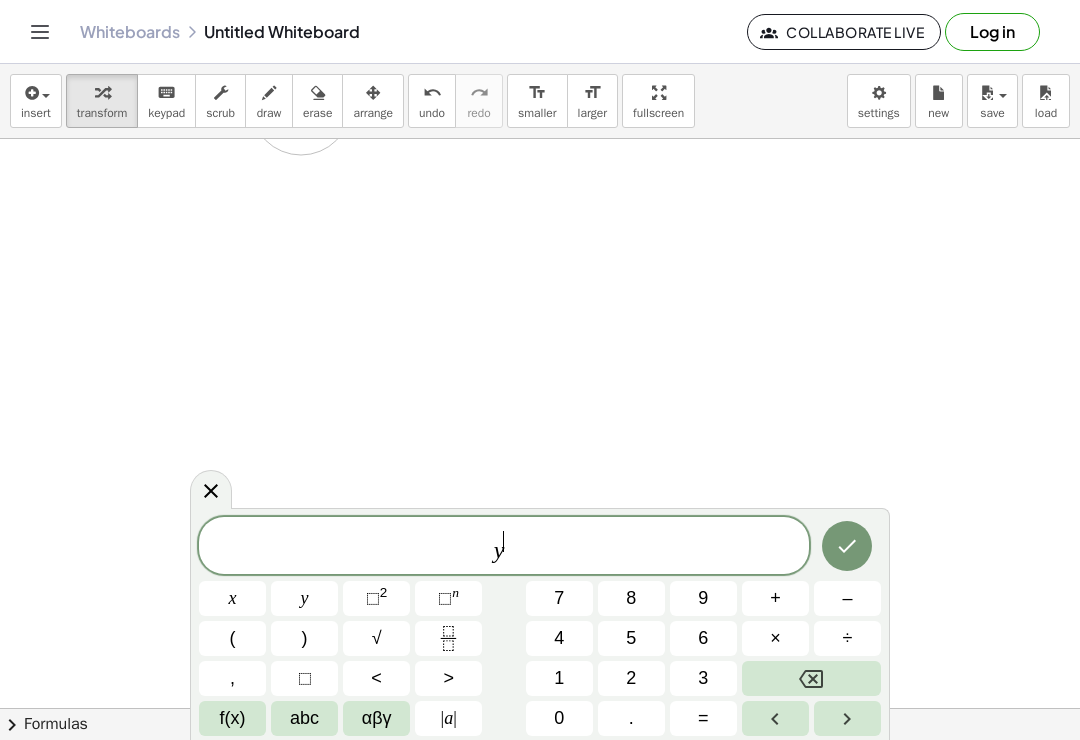 click on "(" at bounding box center [232, 638] 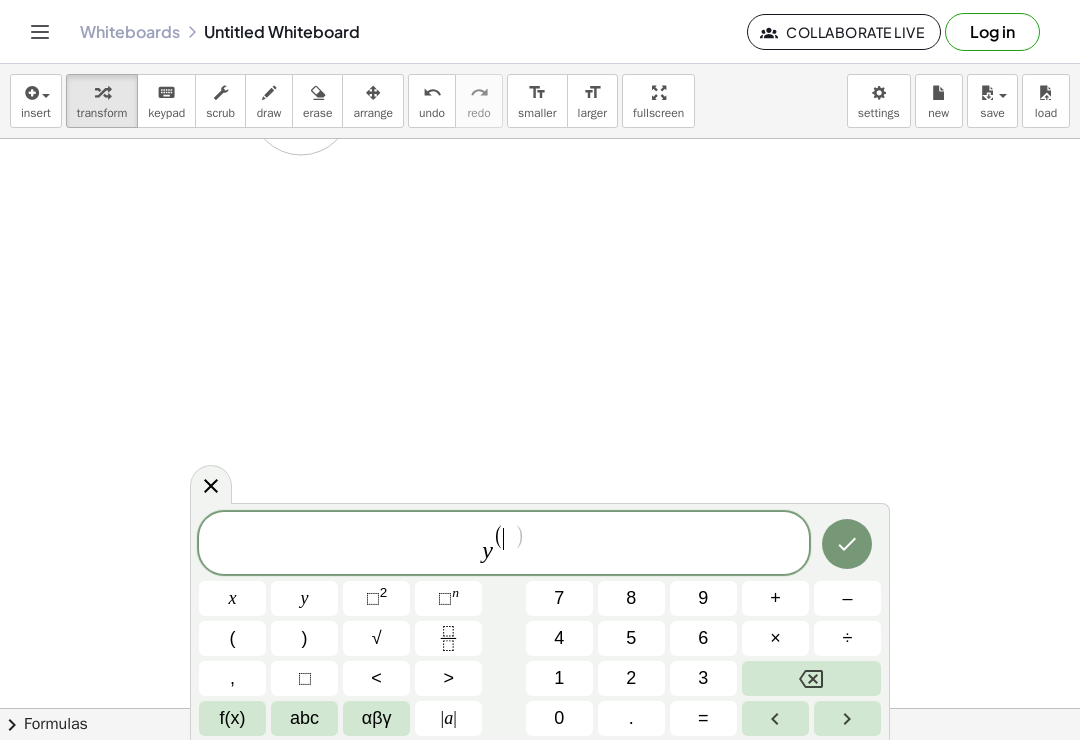 click on "⬚ 2" at bounding box center [376, 598] 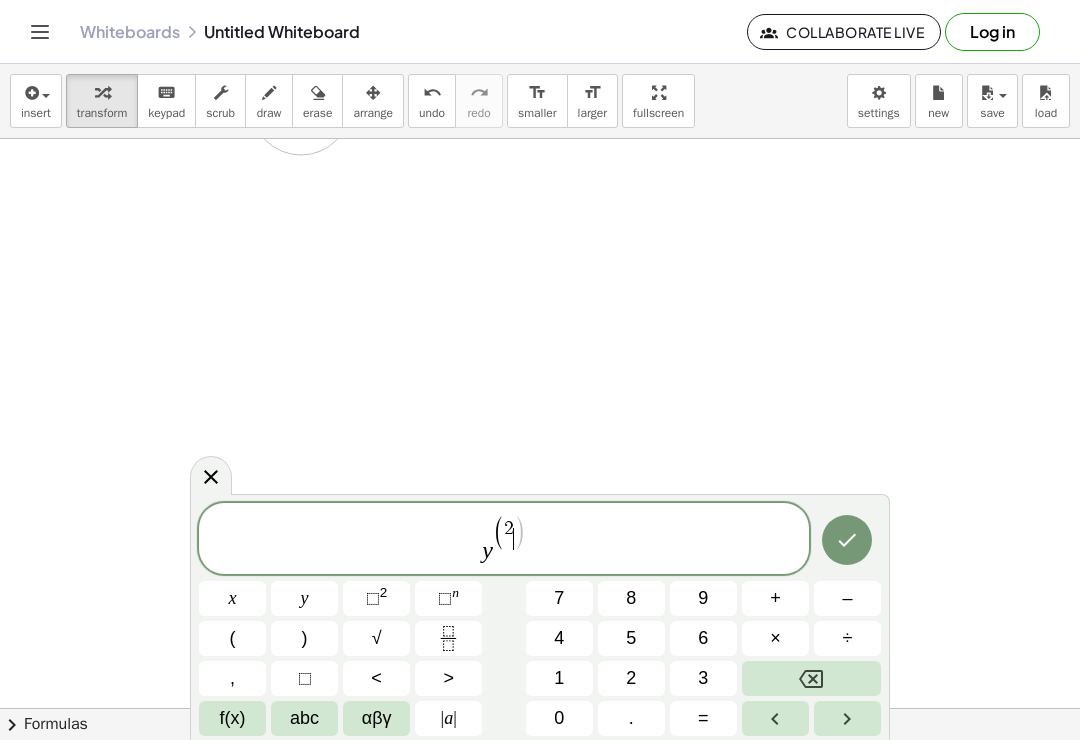 click on ")" at bounding box center (304, 638) 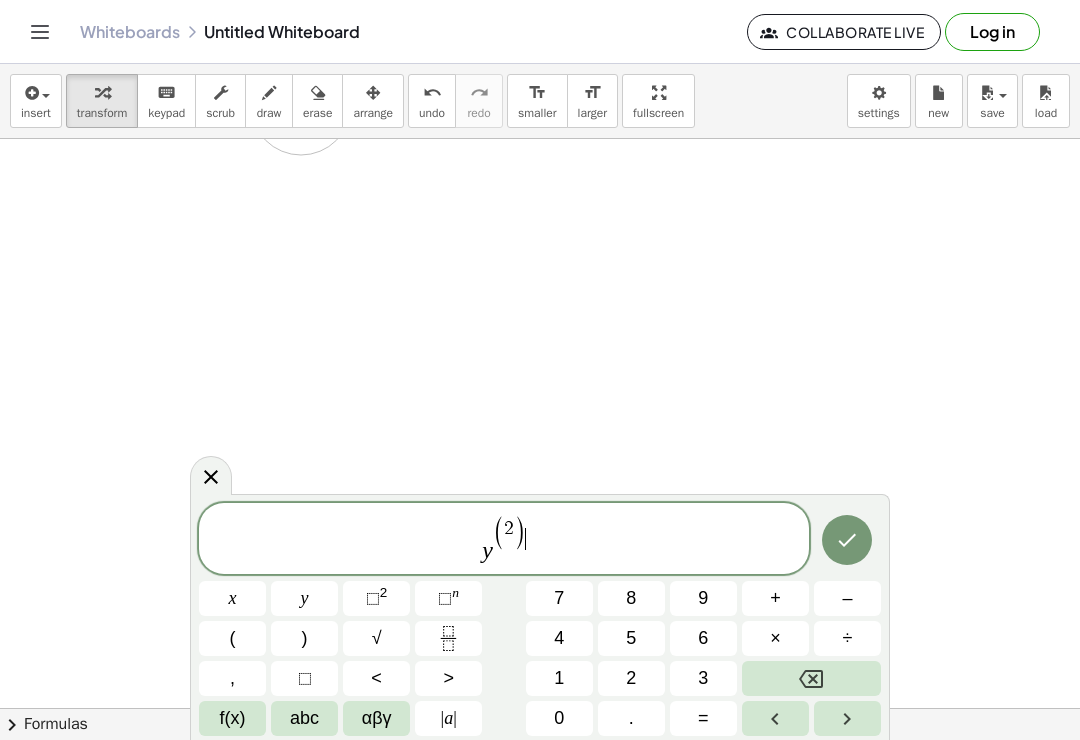 click on "√" at bounding box center (377, 638) 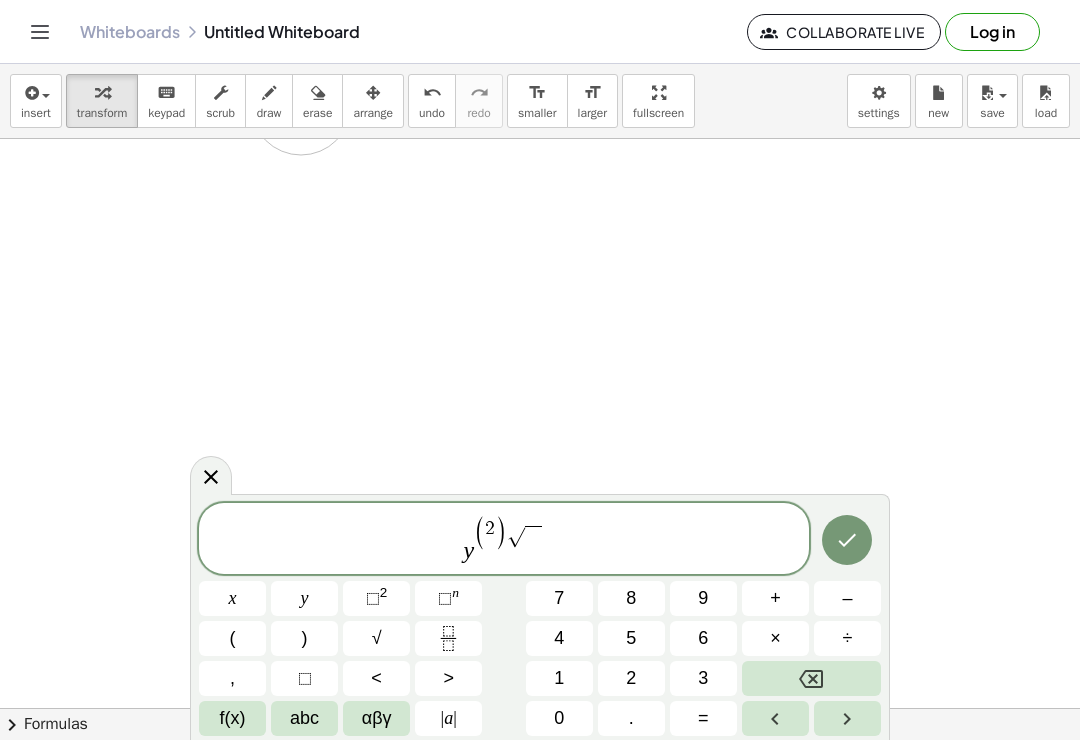 click at bounding box center (811, 678) 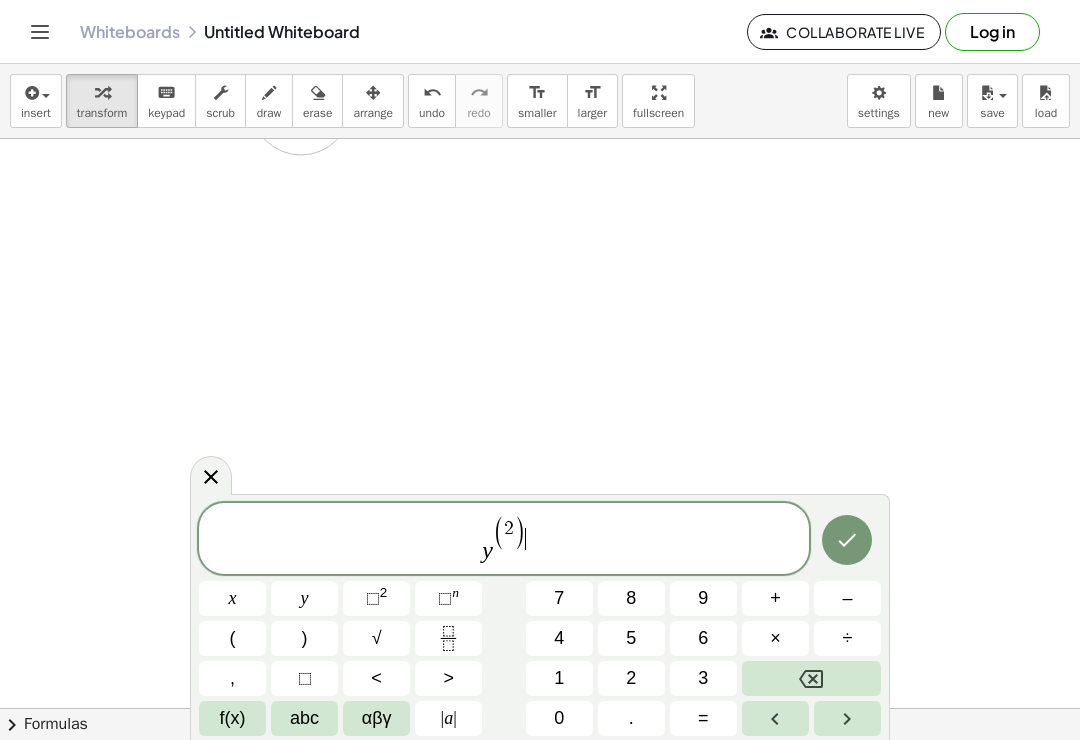 click at bounding box center [811, 678] 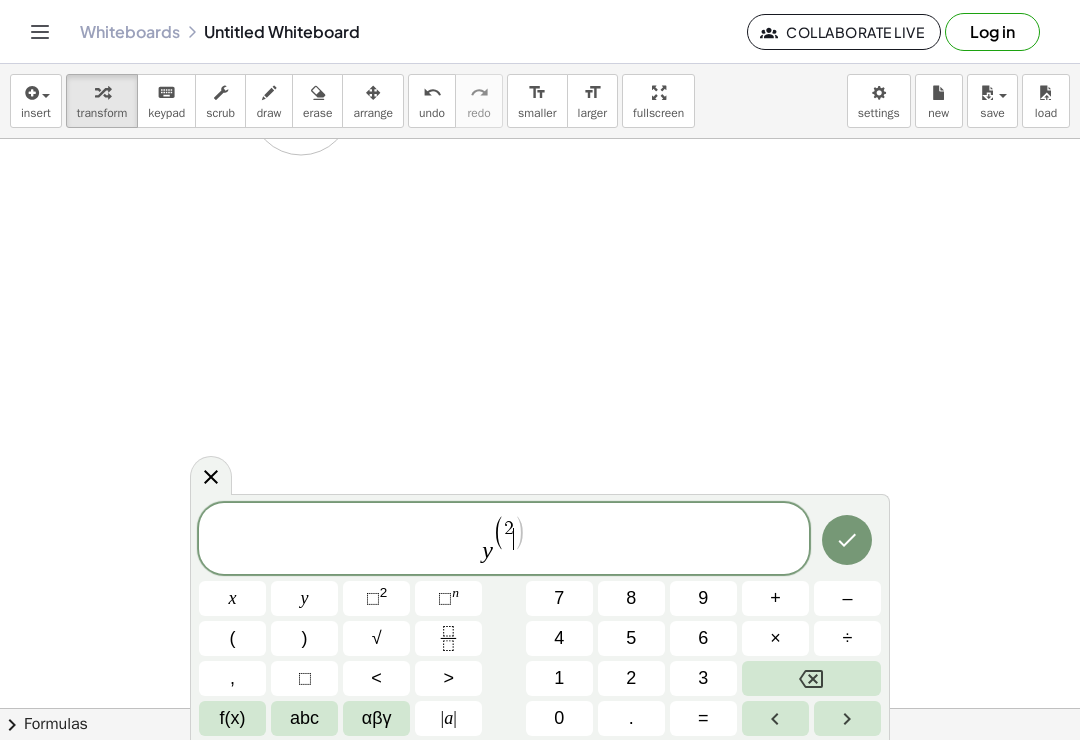 click at bounding box center (811, 678) 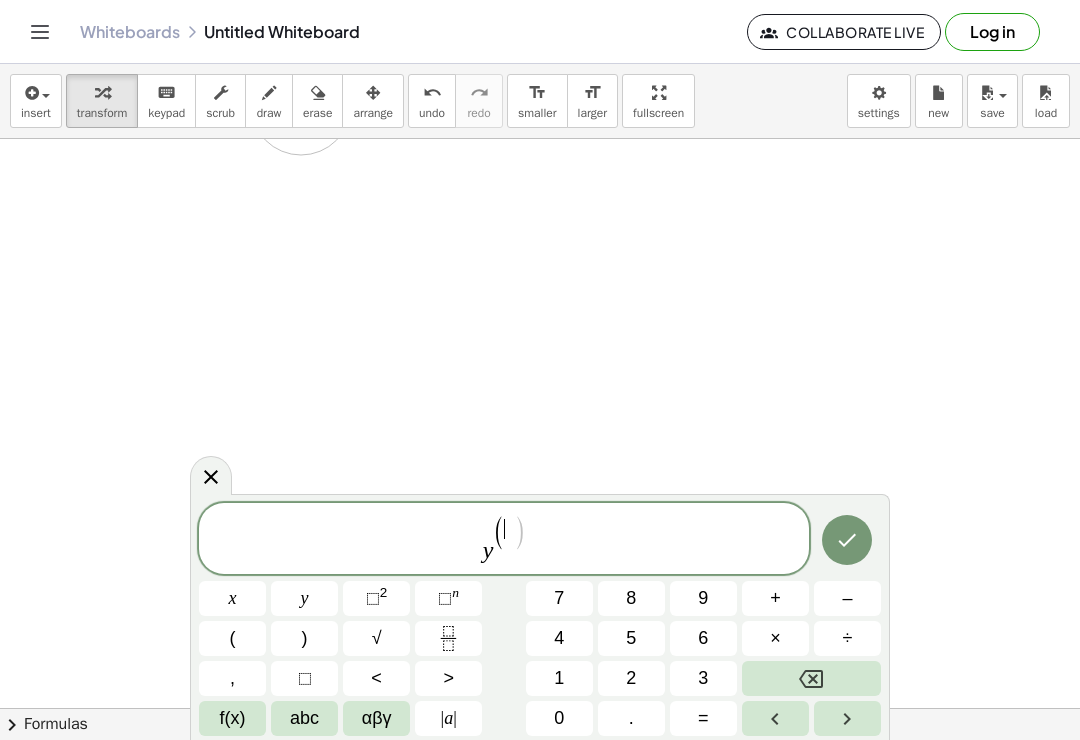 click at bounding box center (811, 678) 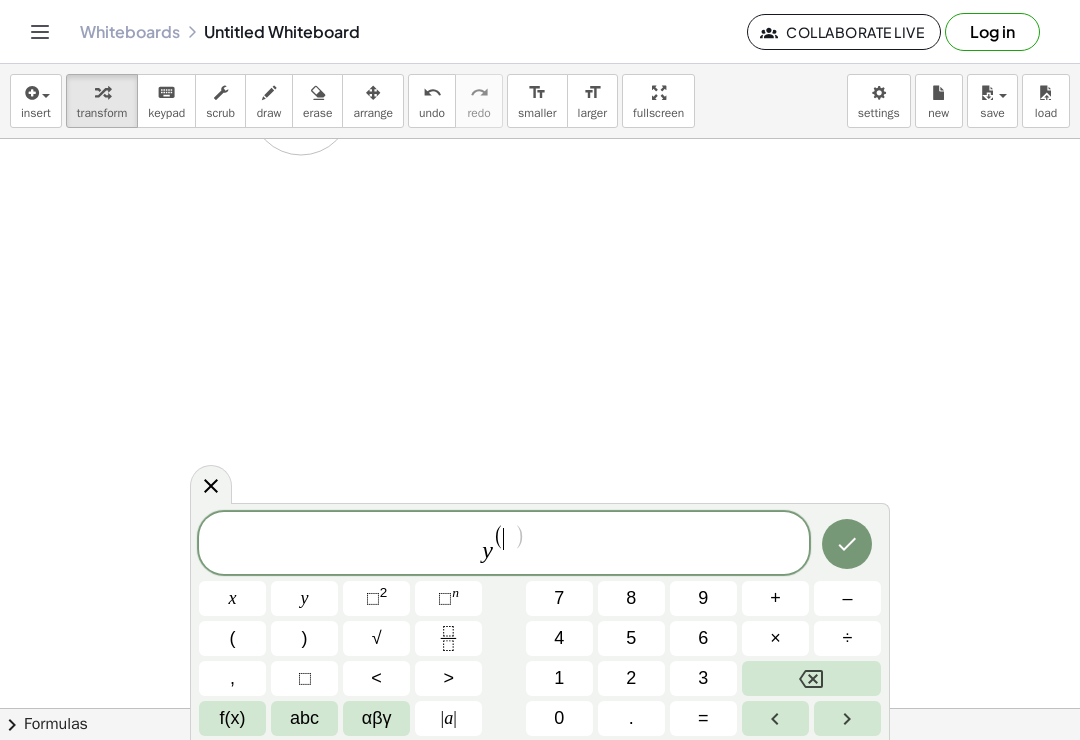 click at bounding box center (811, 678) 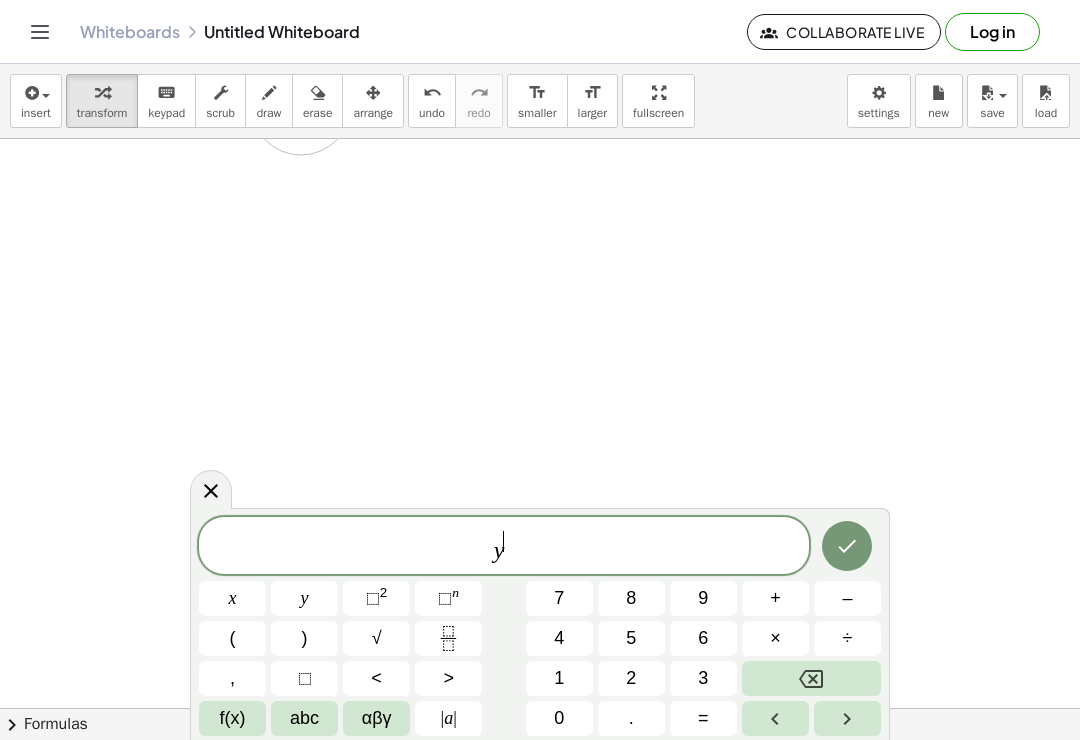 click at bounding box center [811, 678] 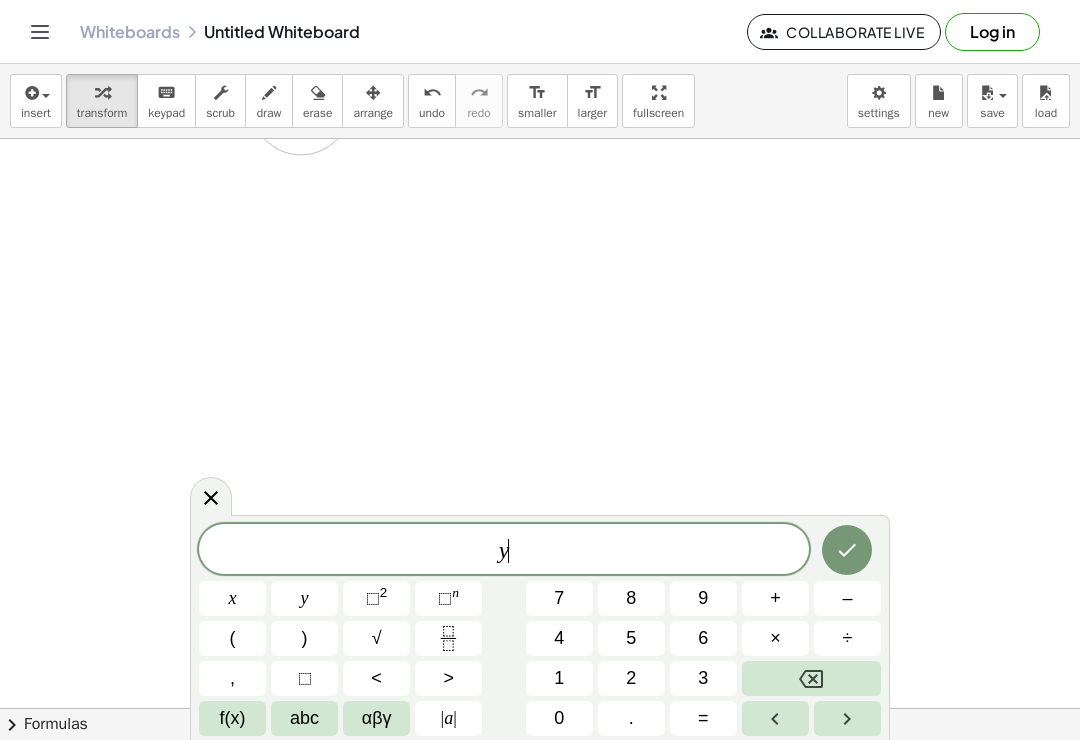 click at bounding box center (811, 678) 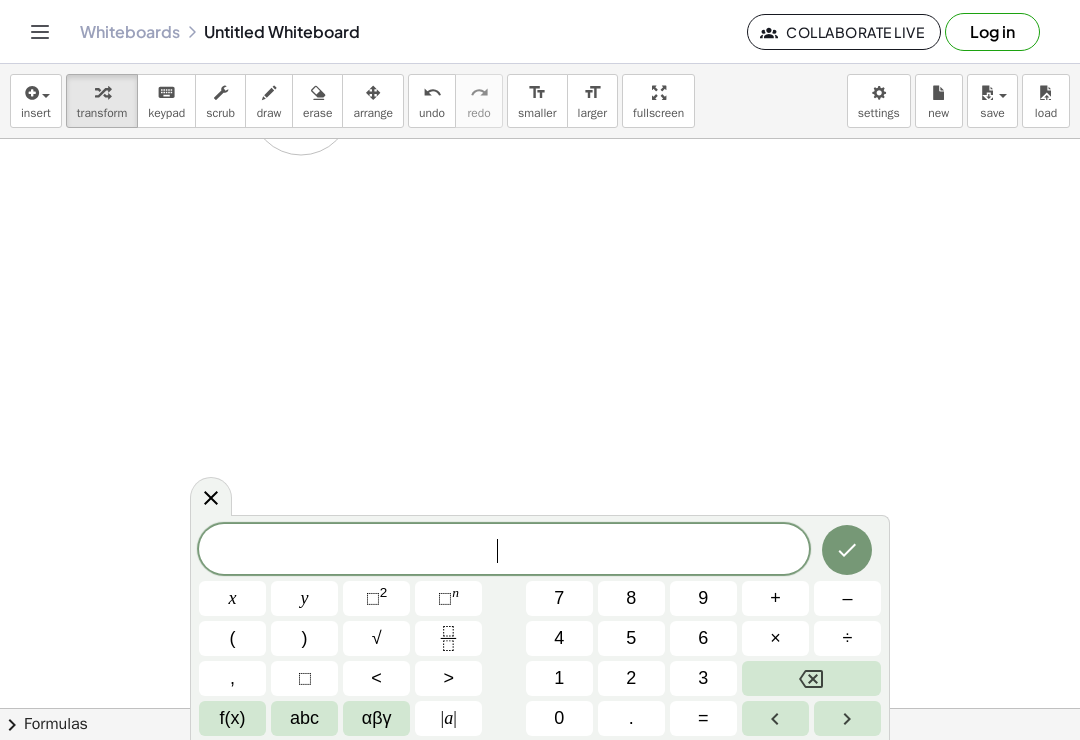 click at bounding box center [811, 678] 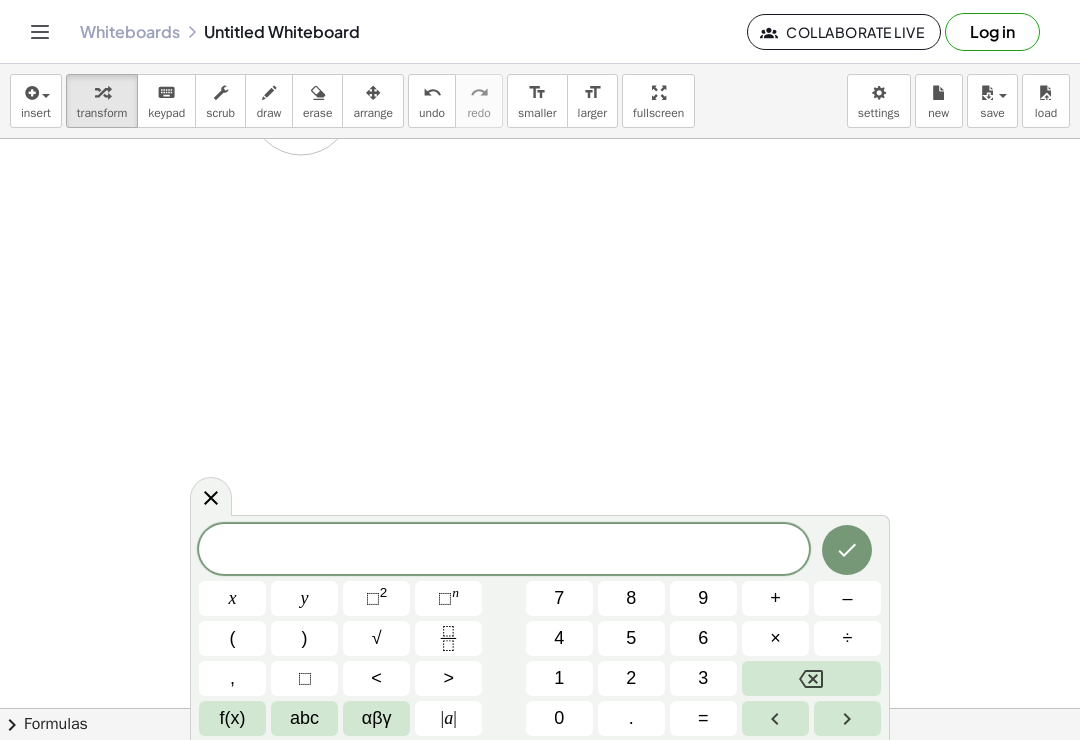 click at bounding box center [211, 496] 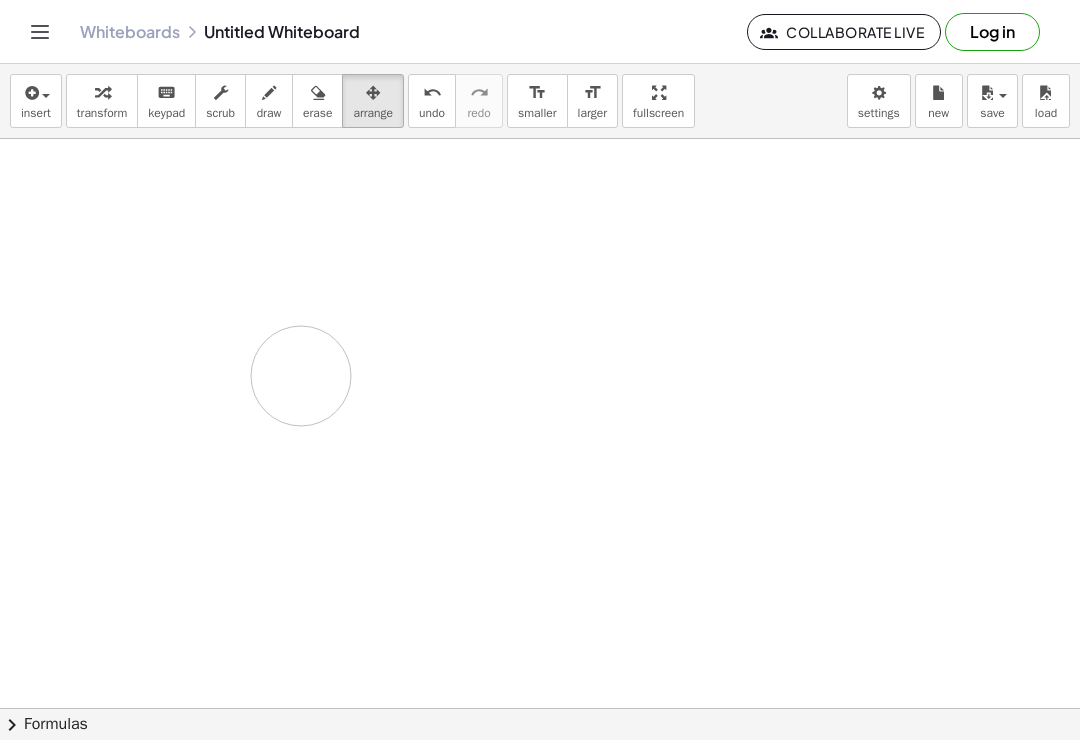 scroll, scrollTop: 0, scrollLeft: 0, axis: both 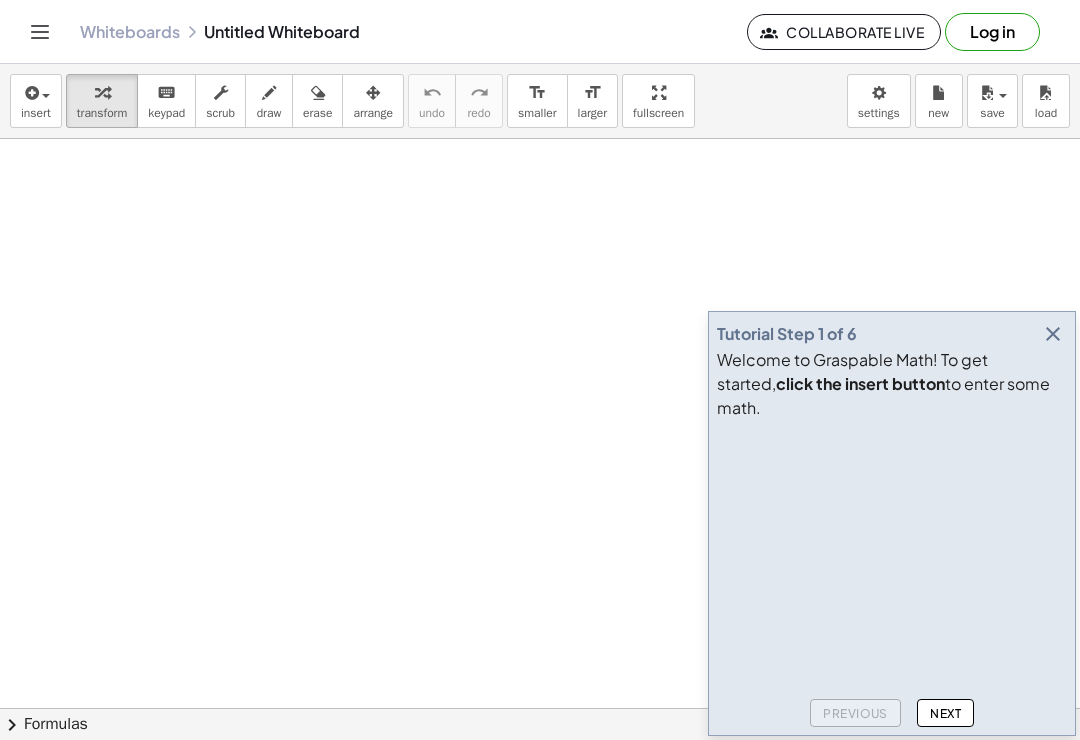 click at bounding box center [1053, 334] 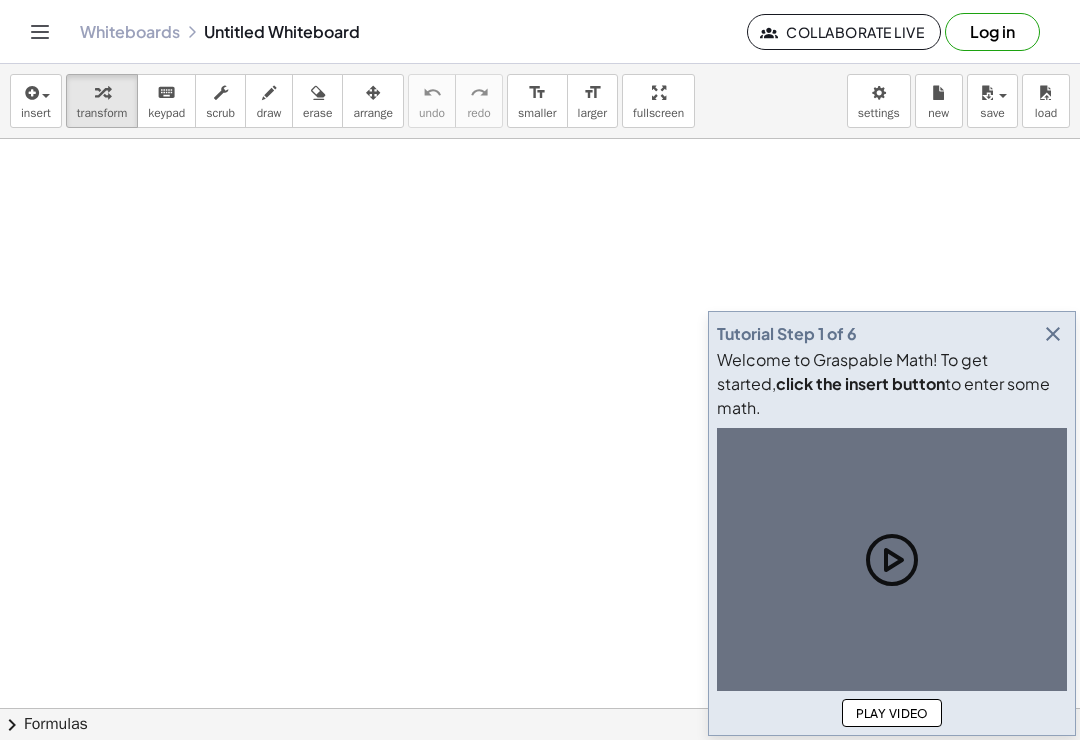 scroll, scrollTop: 0, scrollLeft: 0, axis: both 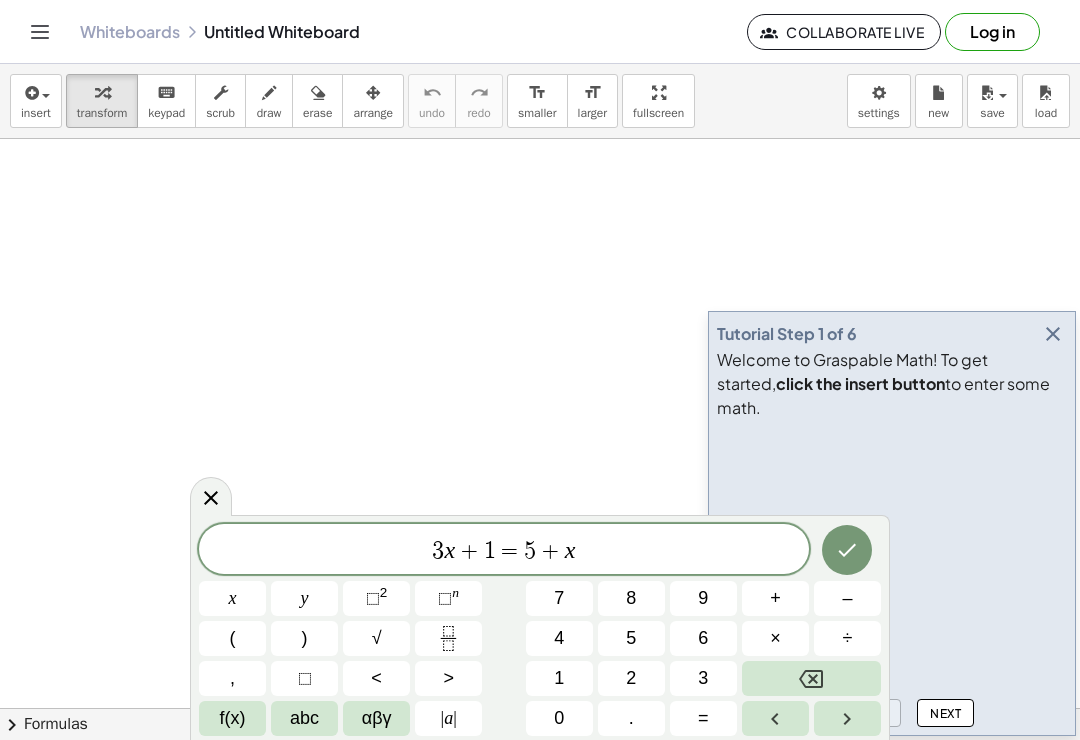 click at bounding box center (1053, 334) 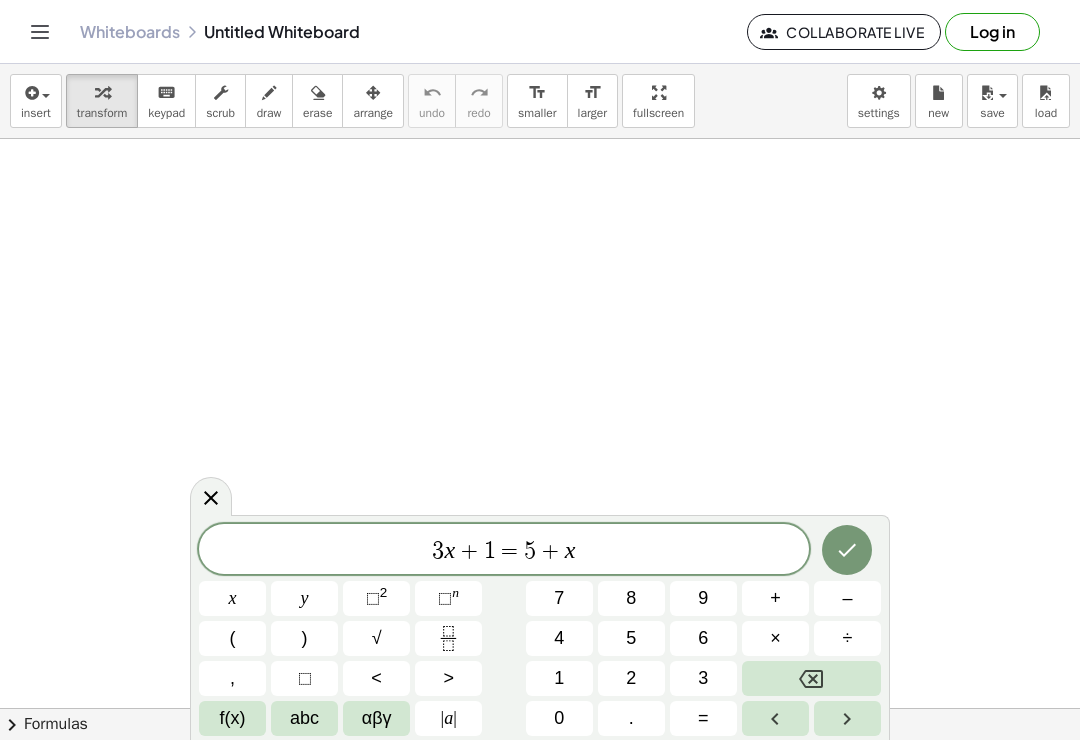 click on "3 x + 1 = 5 + x" 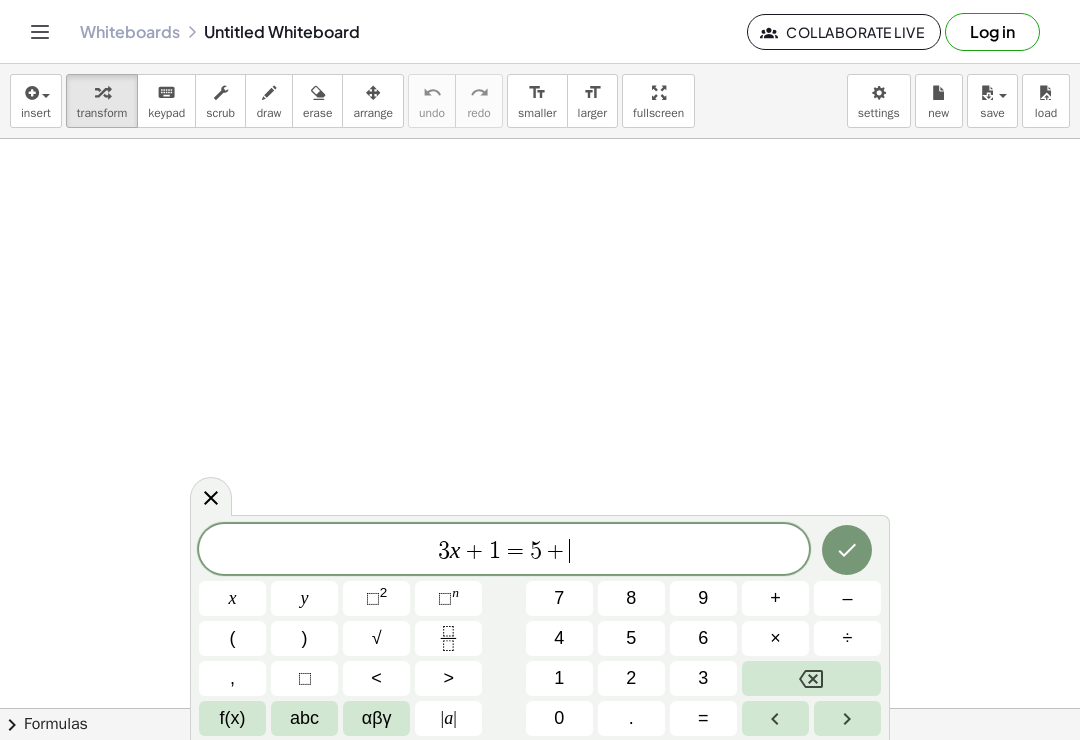 click at bounding box center [811, 678] 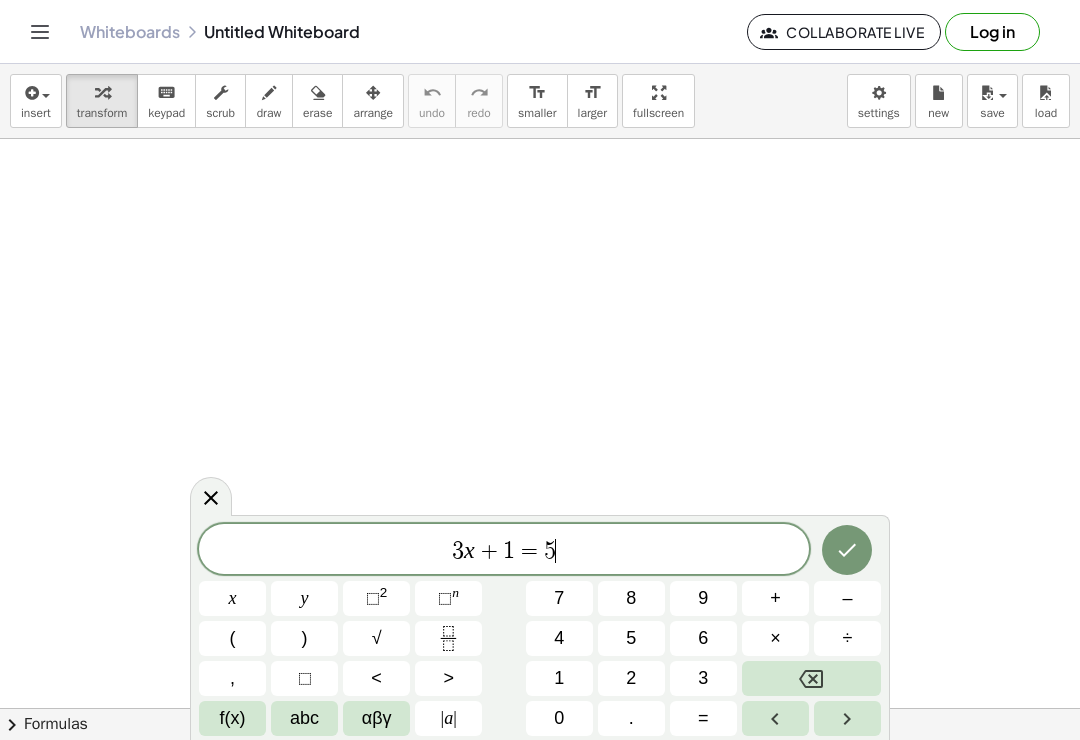 click at bounding box center (811, 678) 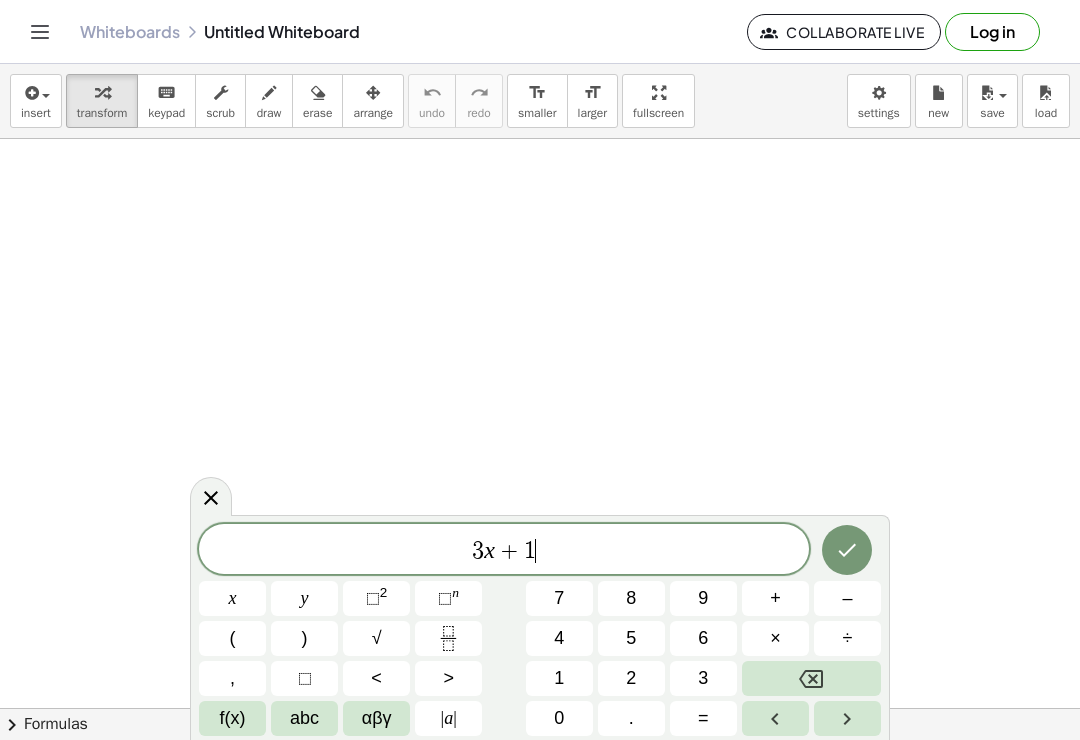 click 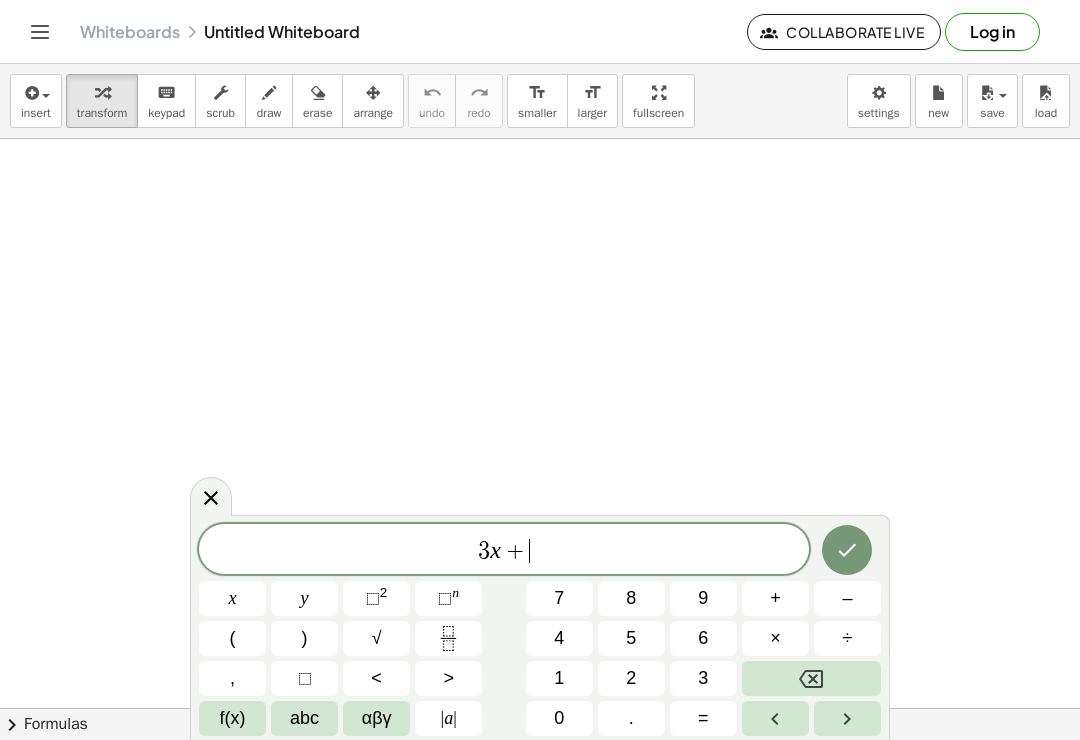 click 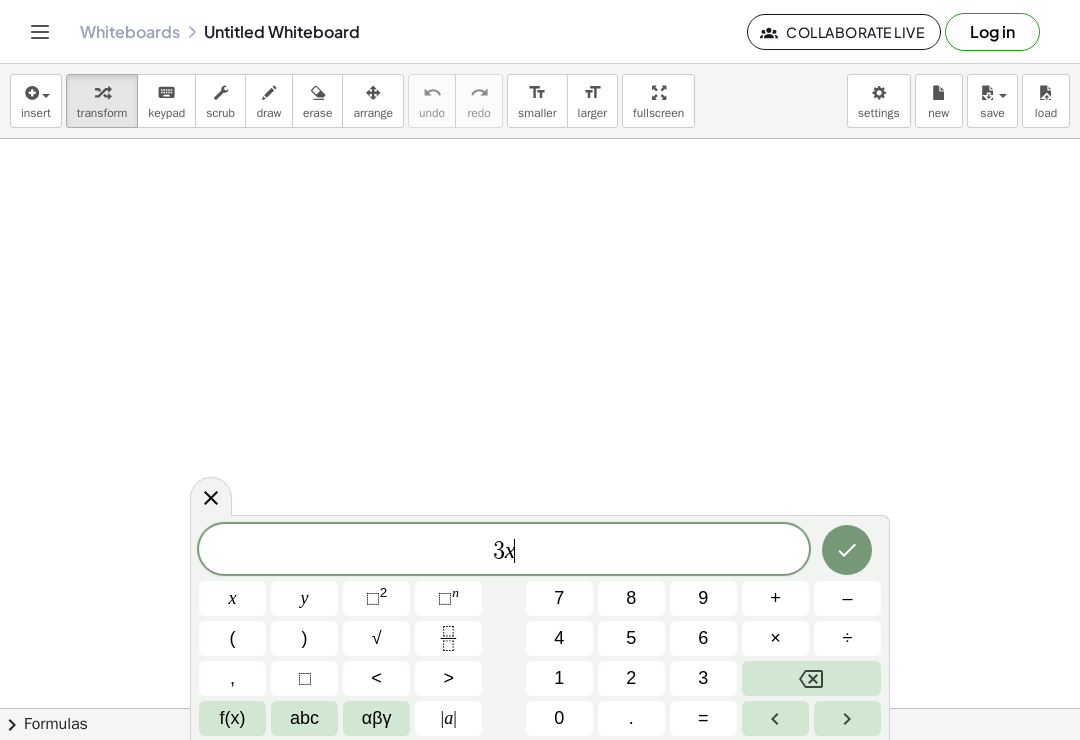 click 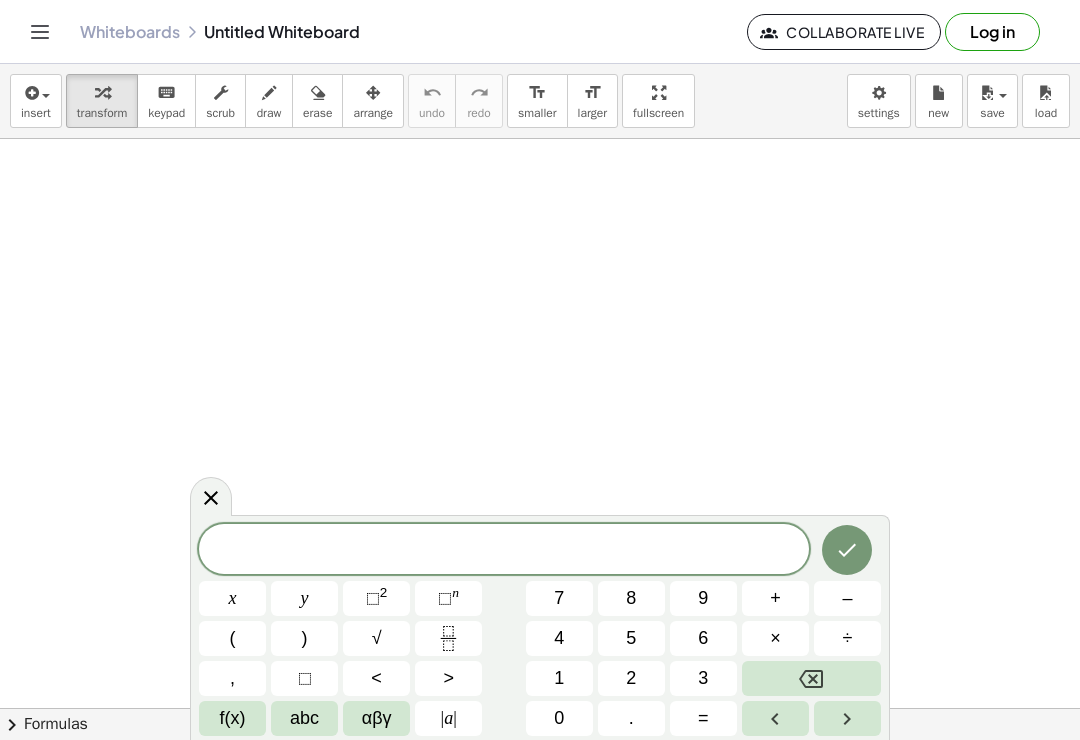 click 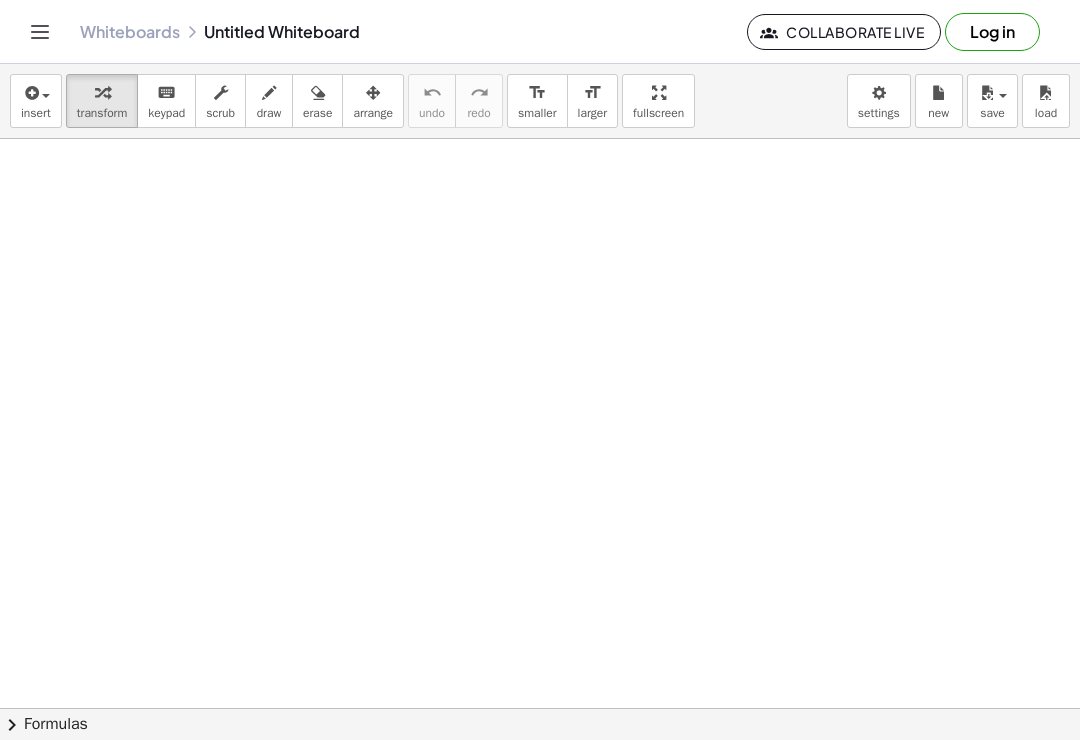 click on "insert select one: Math Expression Function Text Youtube Video Graphing Geometry Geometry 3D transform keyboard keypad scrub draw erase arrange undo undo redo redo format_size smaller format_size larger fullscreen load   save new settings" at bounding box center (540, 101) 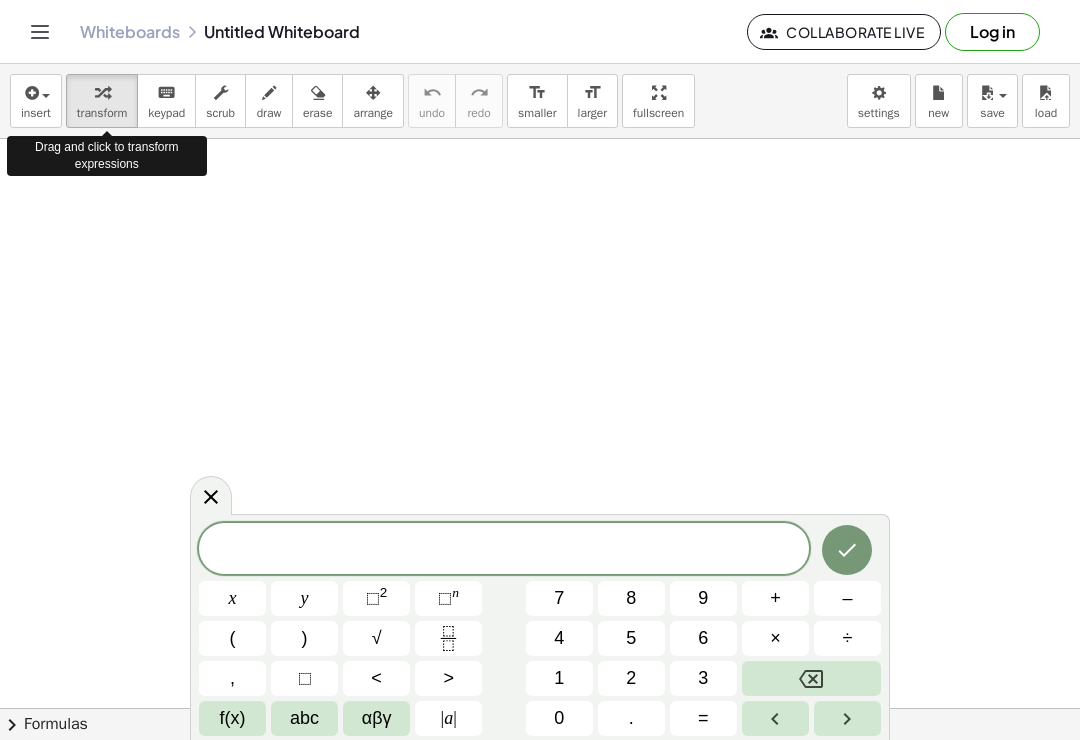 click on "(" at bounding box center (232, 638) 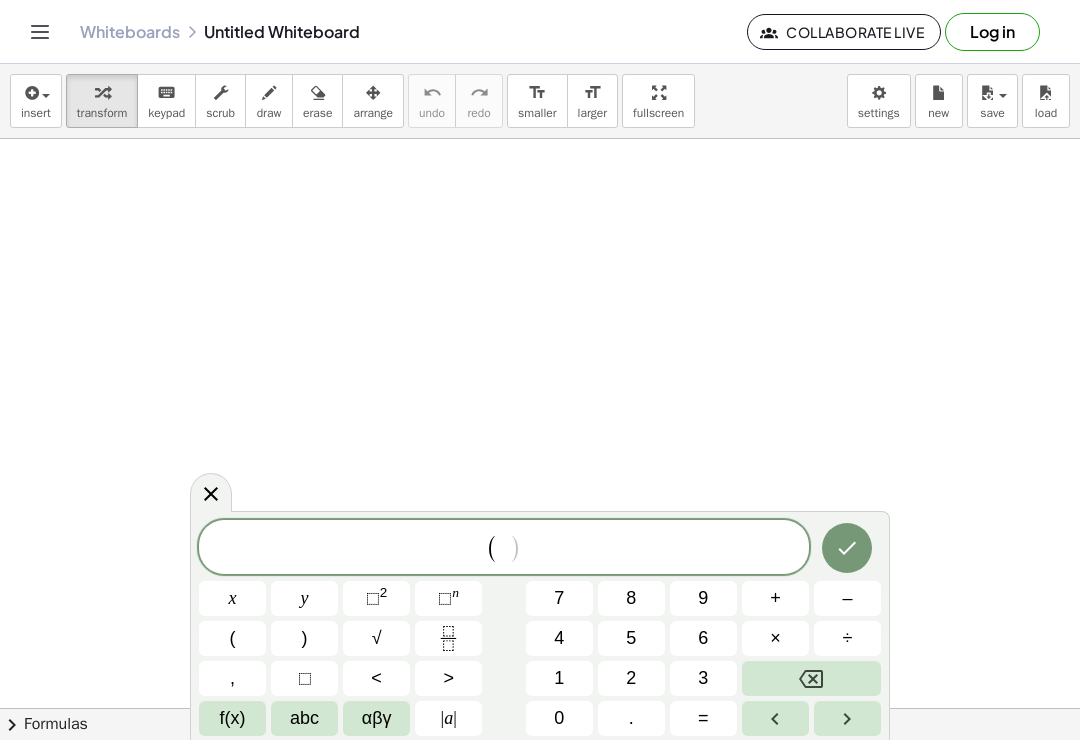 click on "⬚ 2" at bounding box center (376, 598) 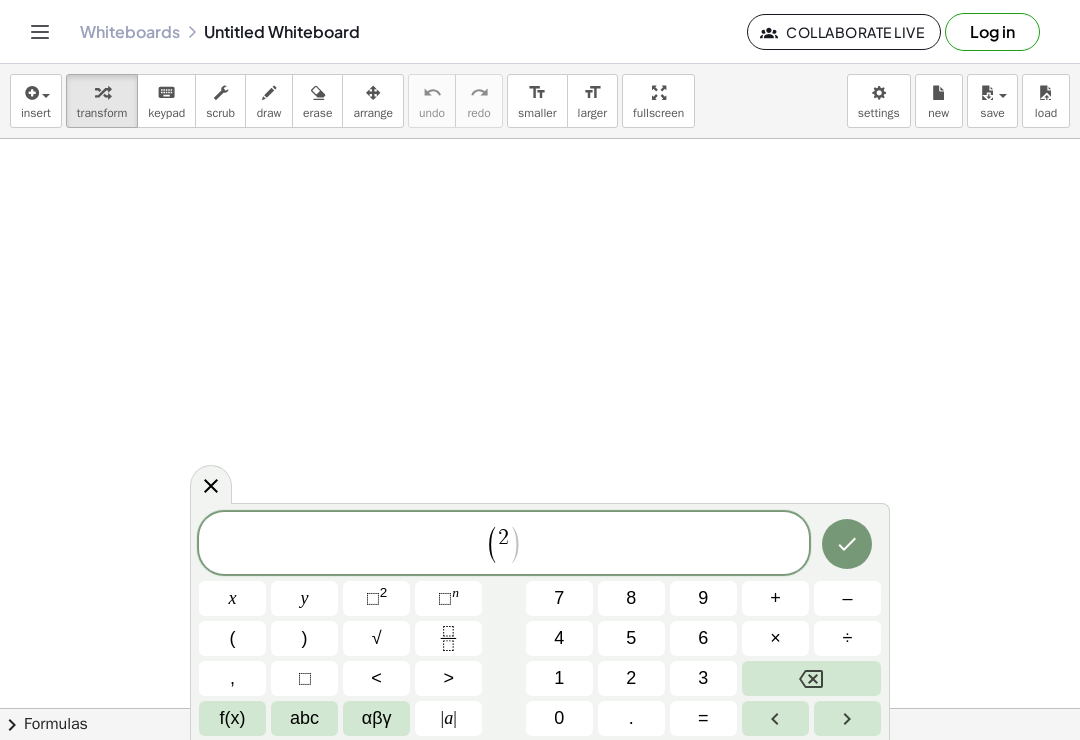 click at bounding box center [811, 678] 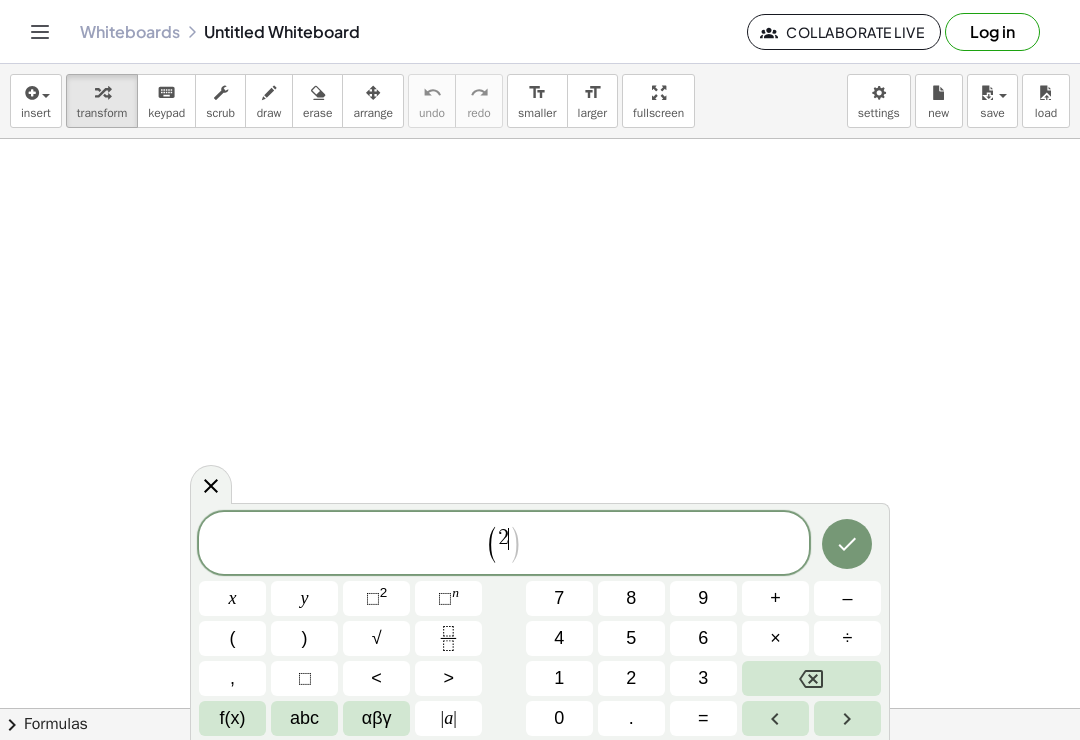 click at bounding box center (811, 678) 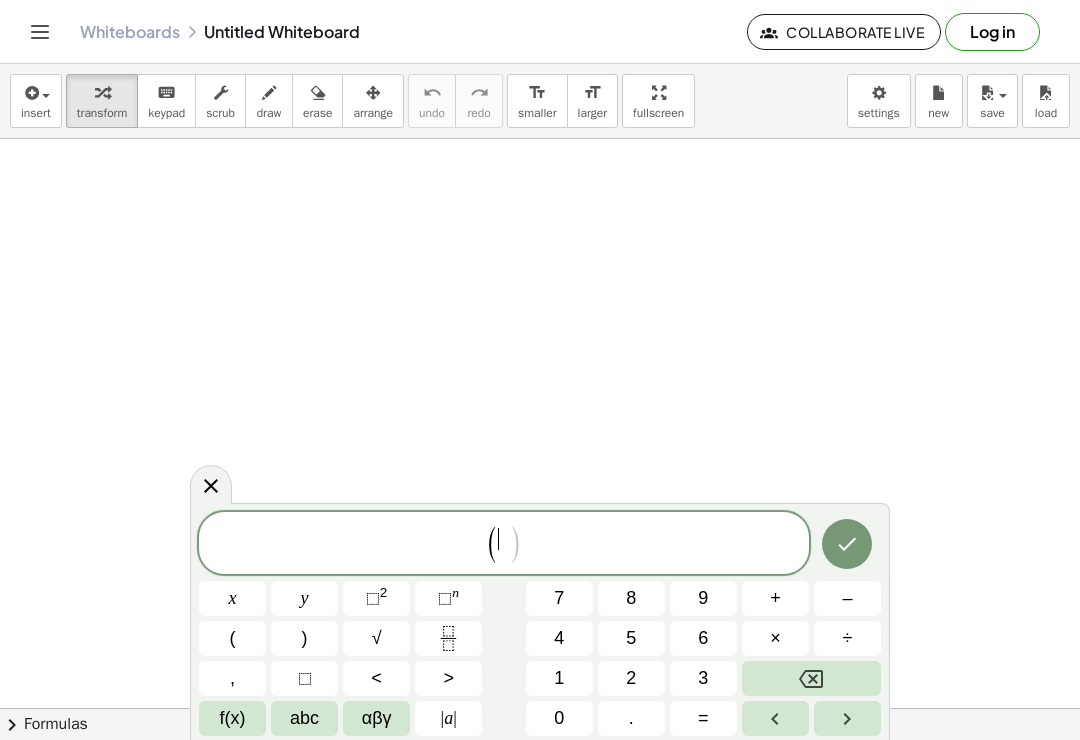 click on "×" at bounding box center [775, 638] 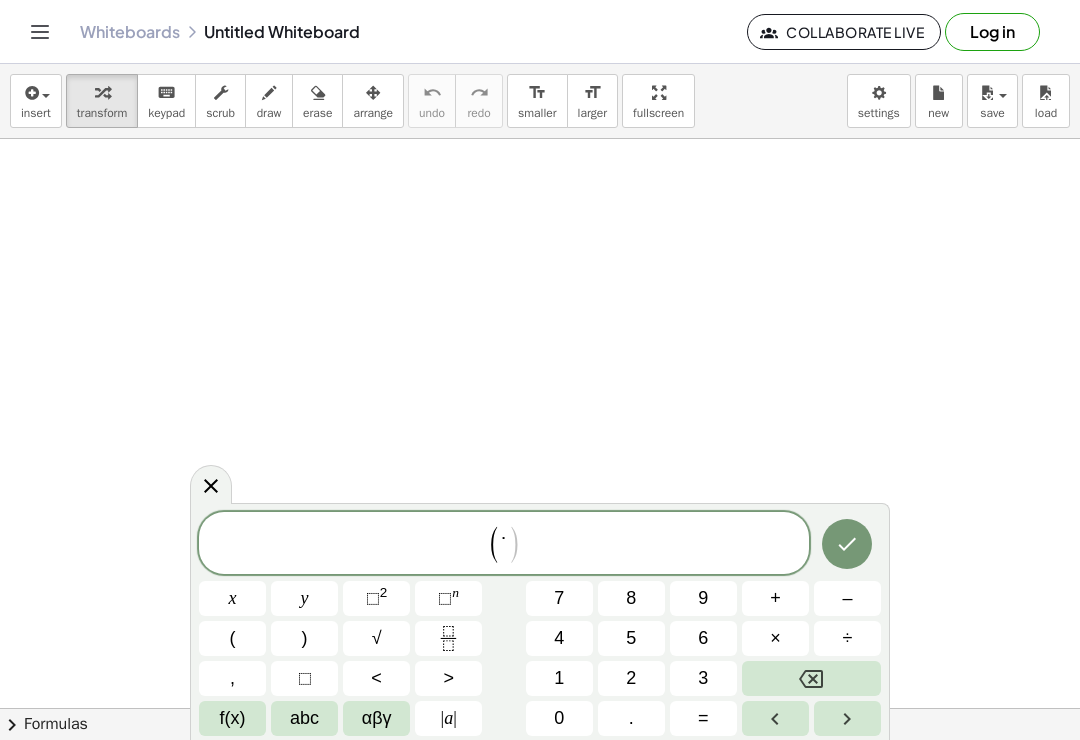 click at bounding box center [811, 678] 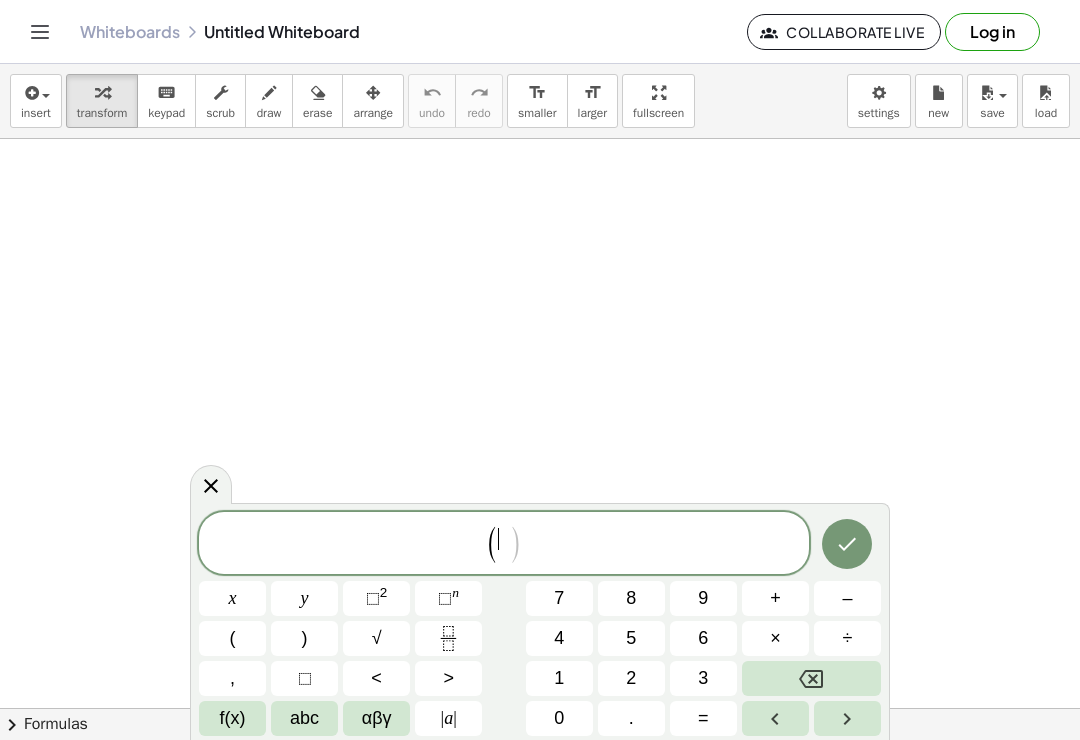 click at bounding box center (811, 678) 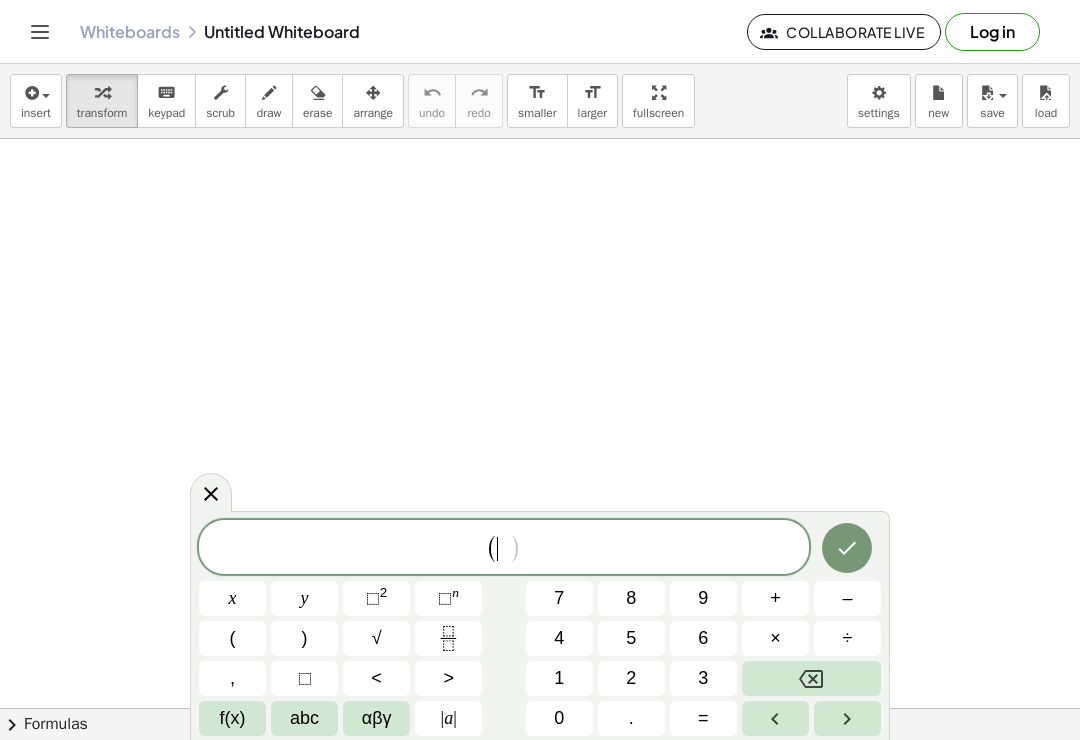 click at bounding box center (811, 678) 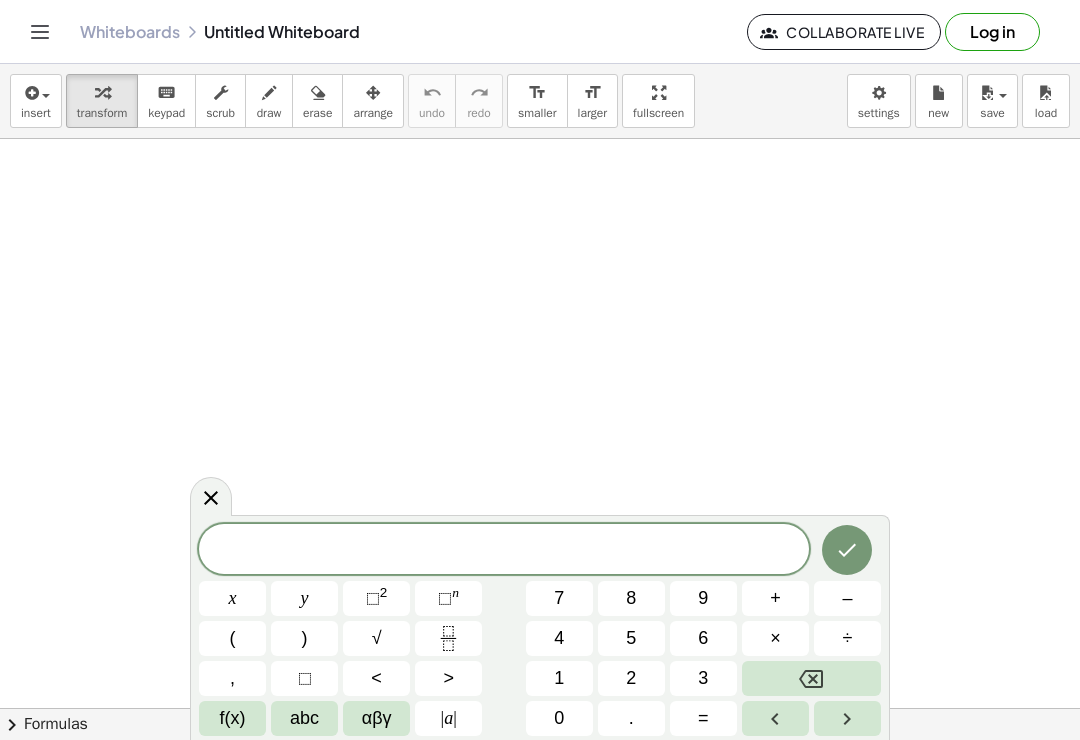 click on "x" at bounding box center (232, 598) 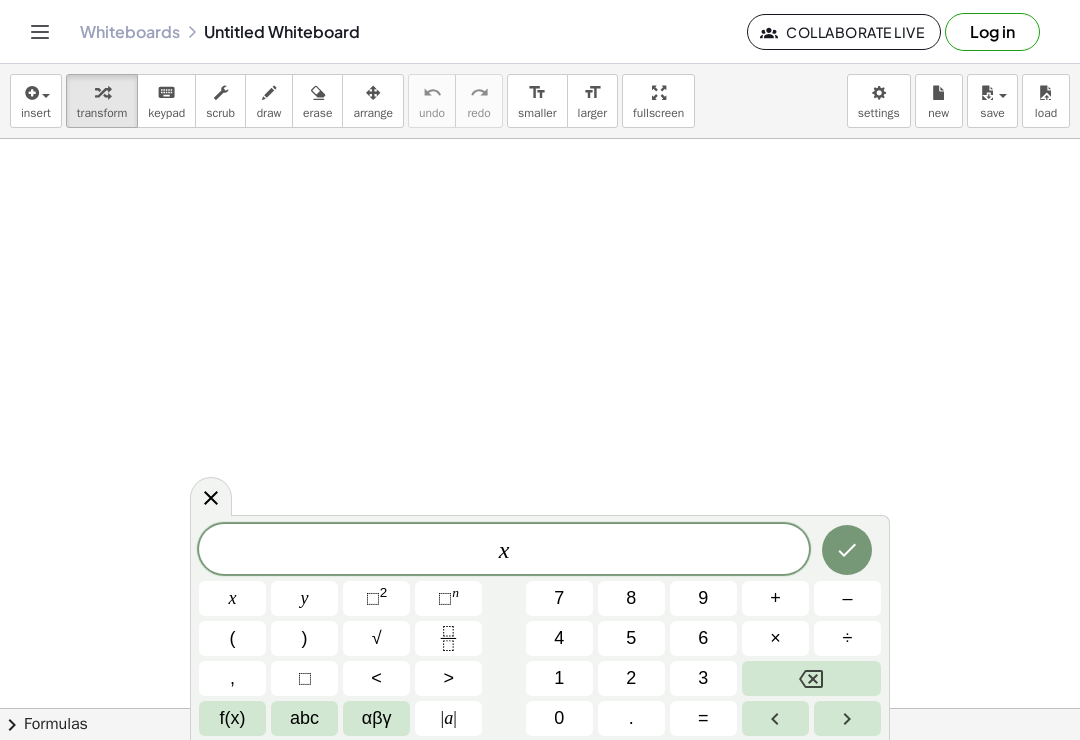 click on "⬚" at bounding box center (373, 598) 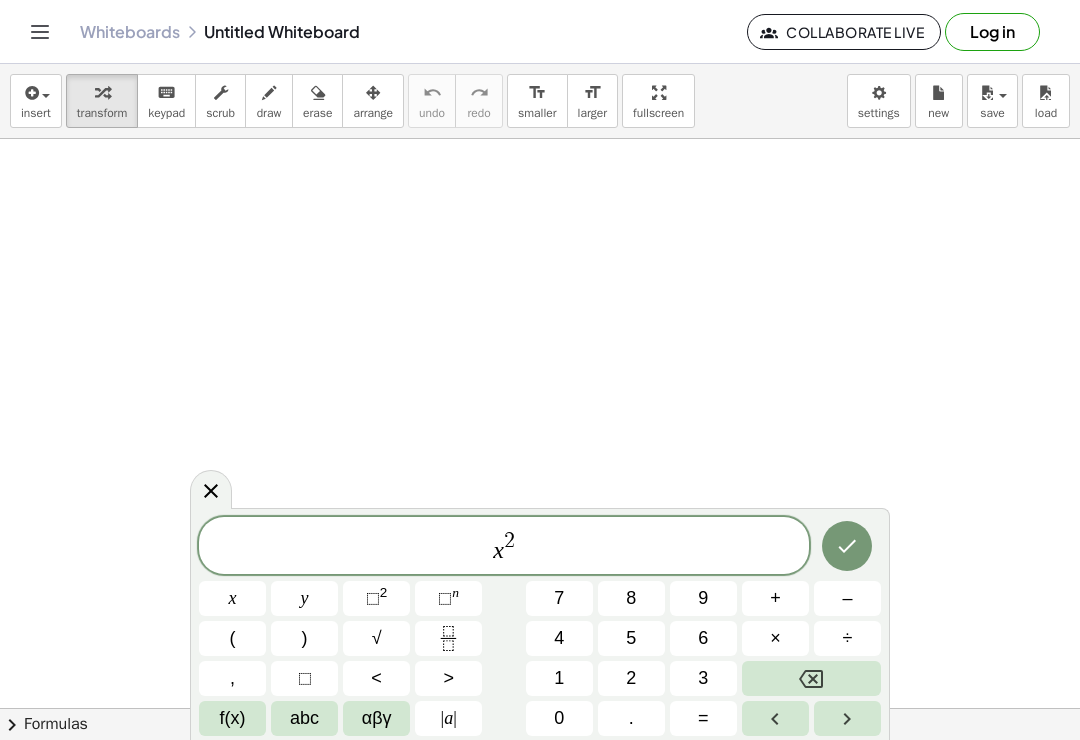 click on "2" at bounding box center (384, 592) 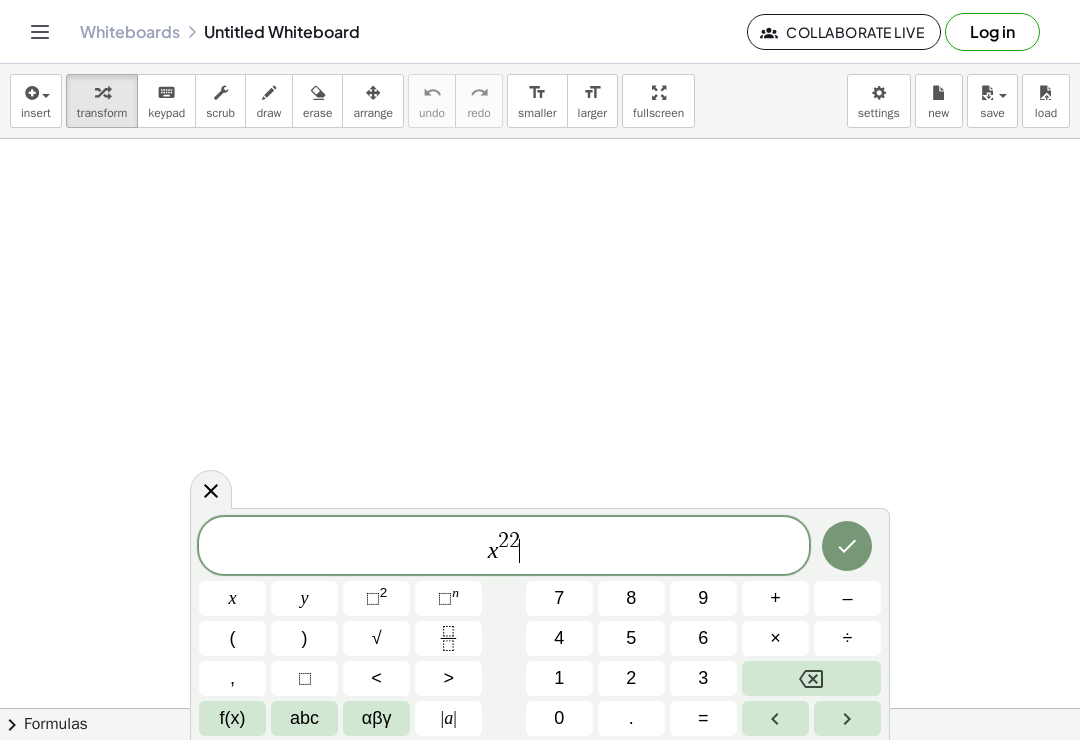 click at bounding box center (811, 678) 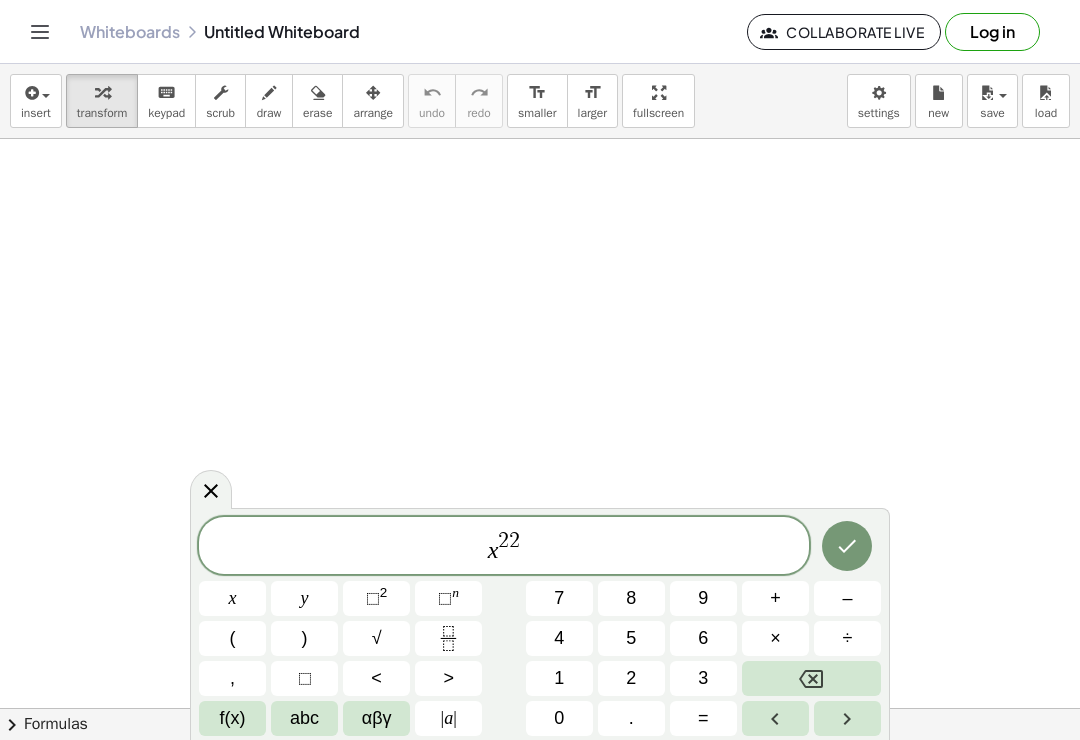 click on "√" at bounding box center [376, 638] 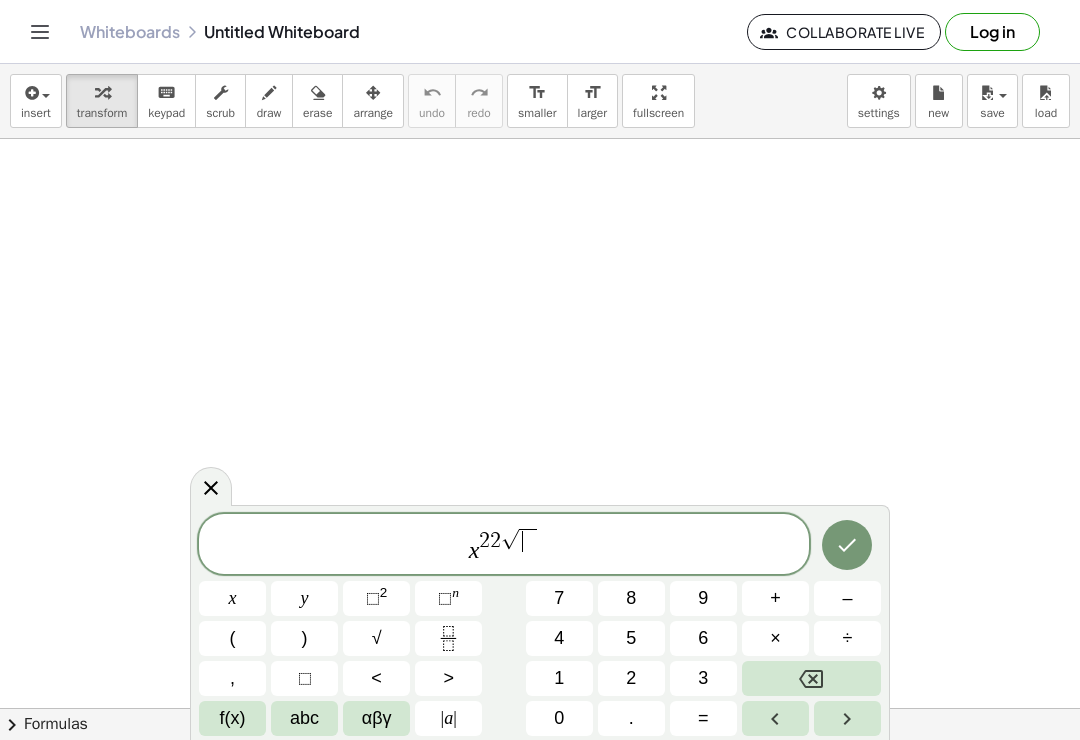 click 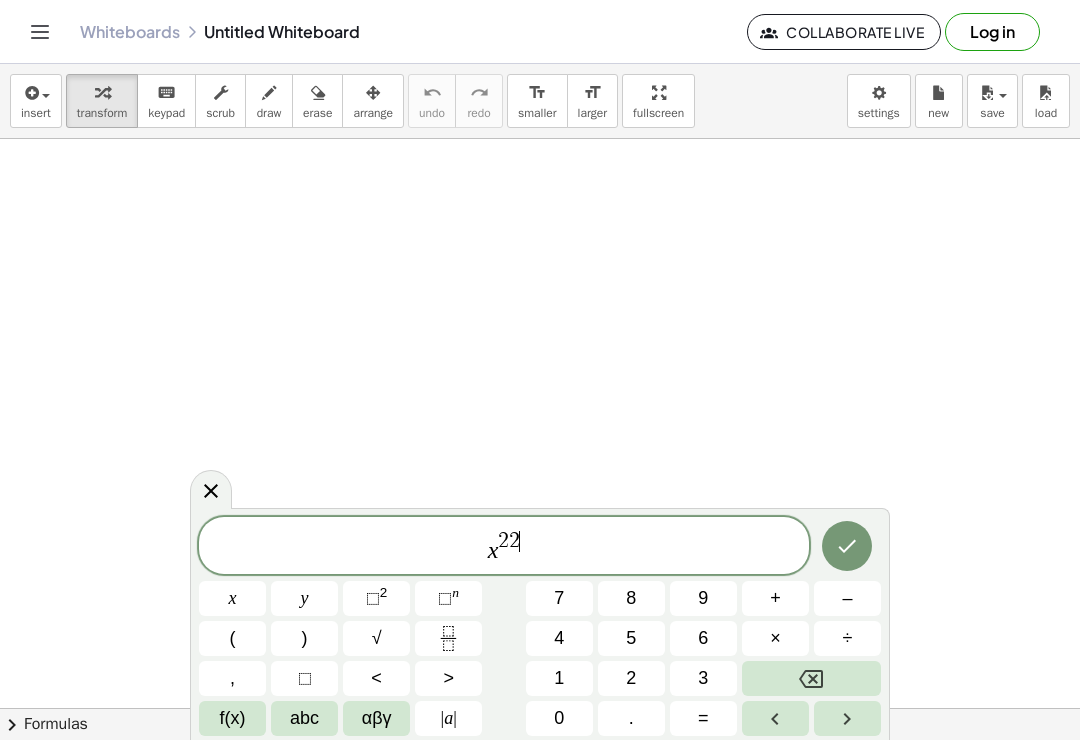 click 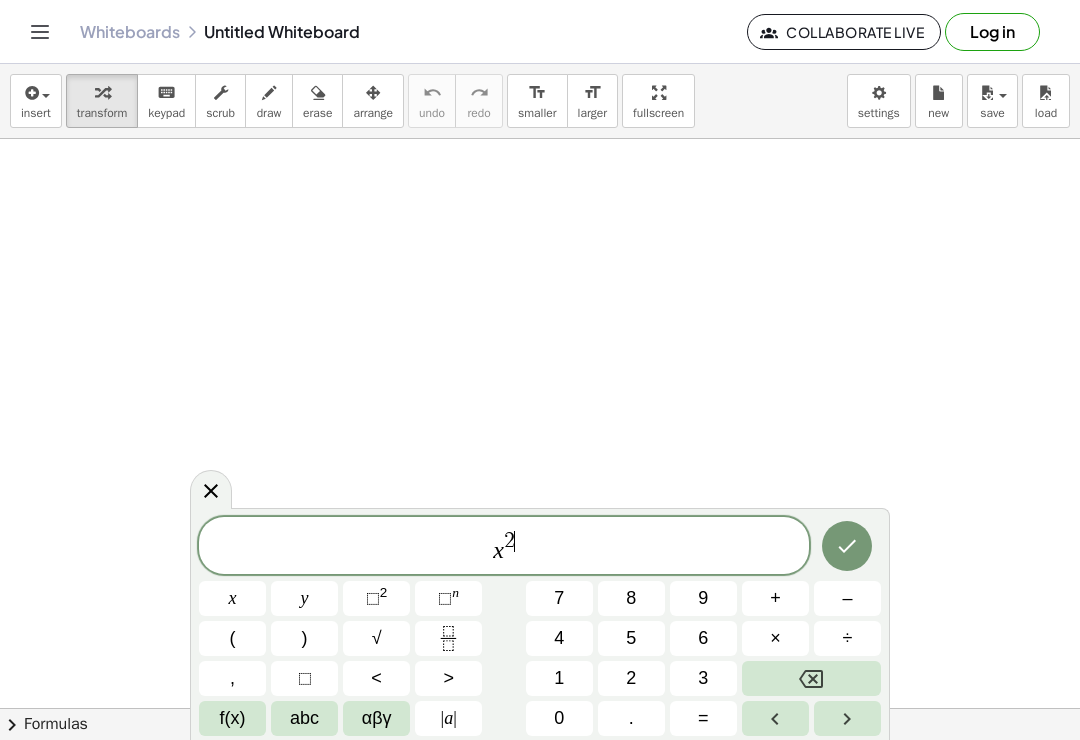 click on "×" at bounding box center (775, 638) 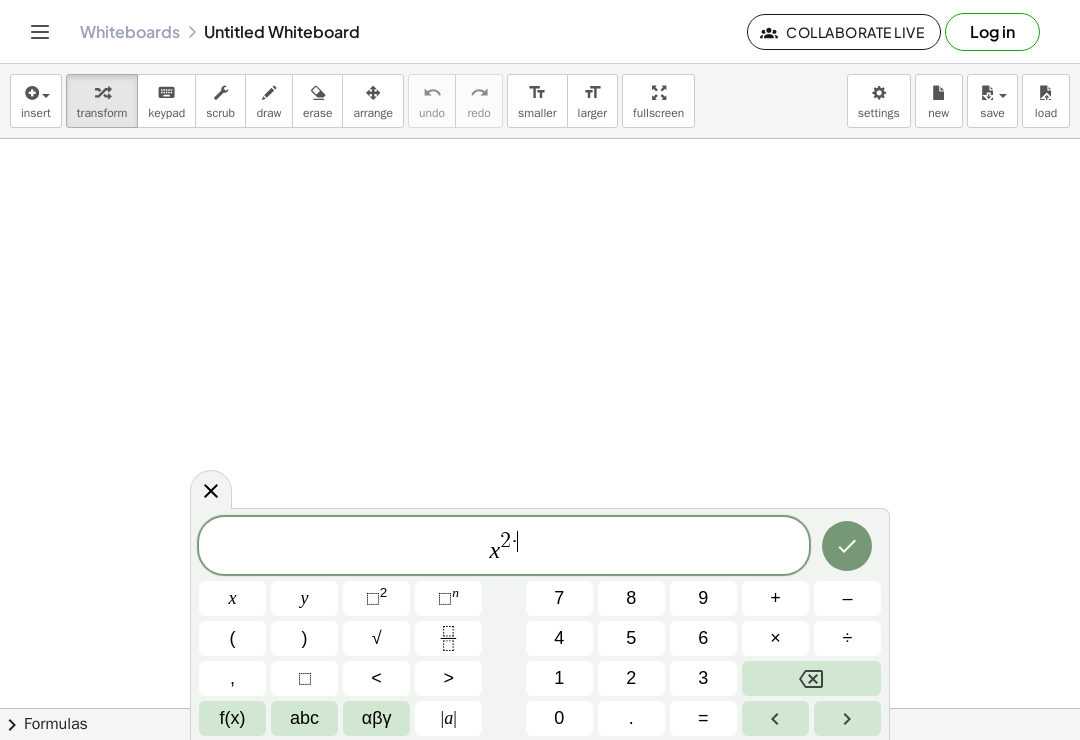 click on "x 2 · ​ x y ⬚ 2 ⬚ n 7 8 9 + – ( ) √ 4 5 6 × ÷ , ⬚ < > 1 2 3 f(x) abc αβγ | a | 0 . =" at bounding box center [540, 626] 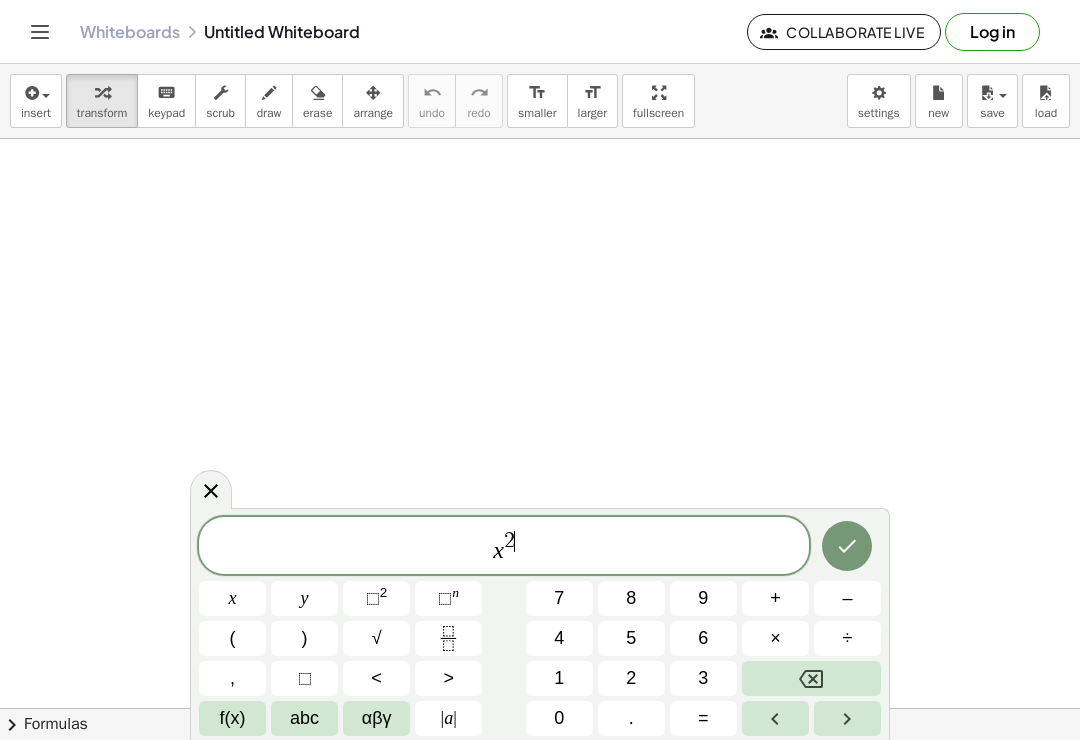 click at bounding box center (811, 678) 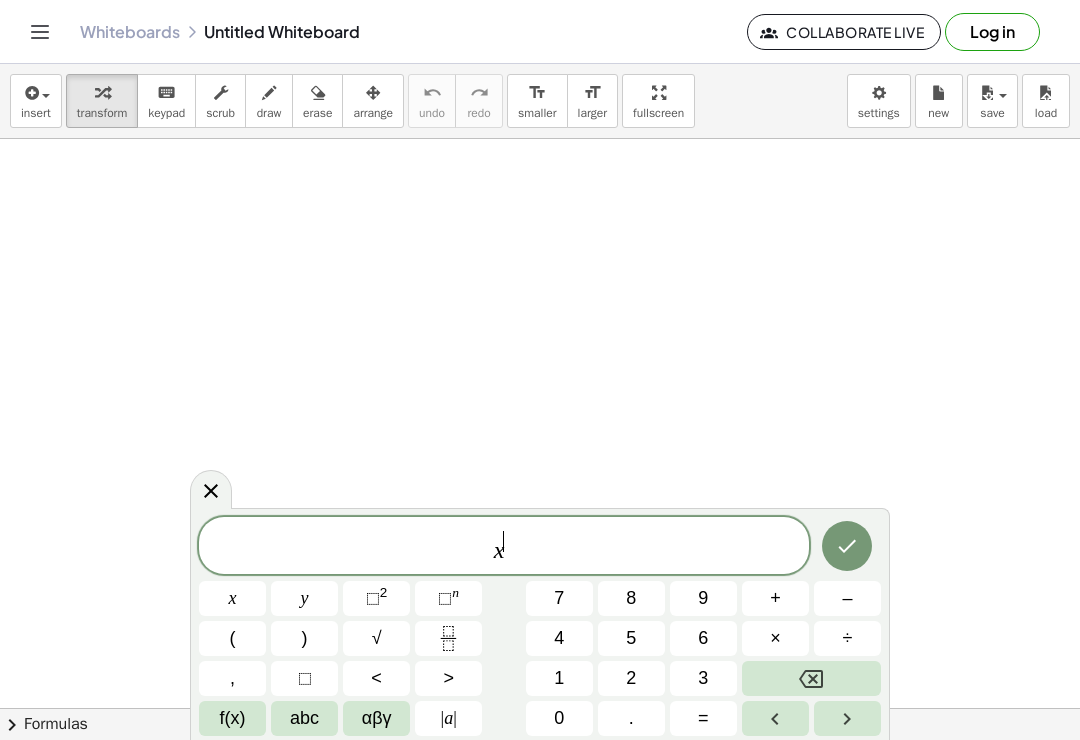click 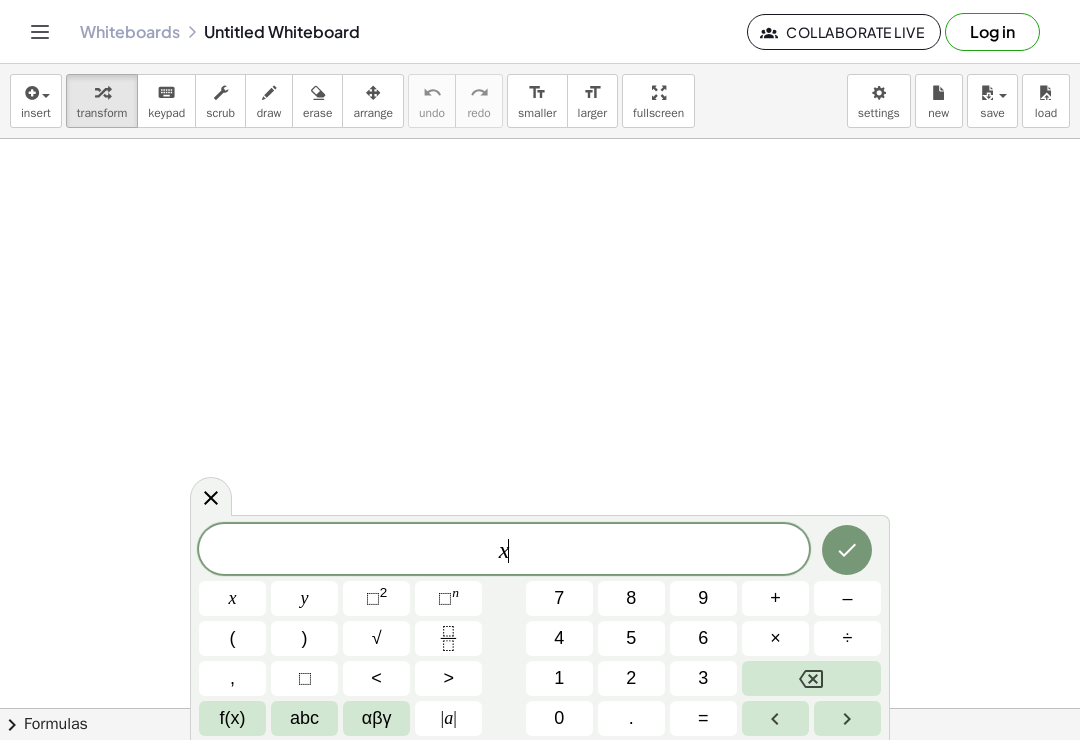 click 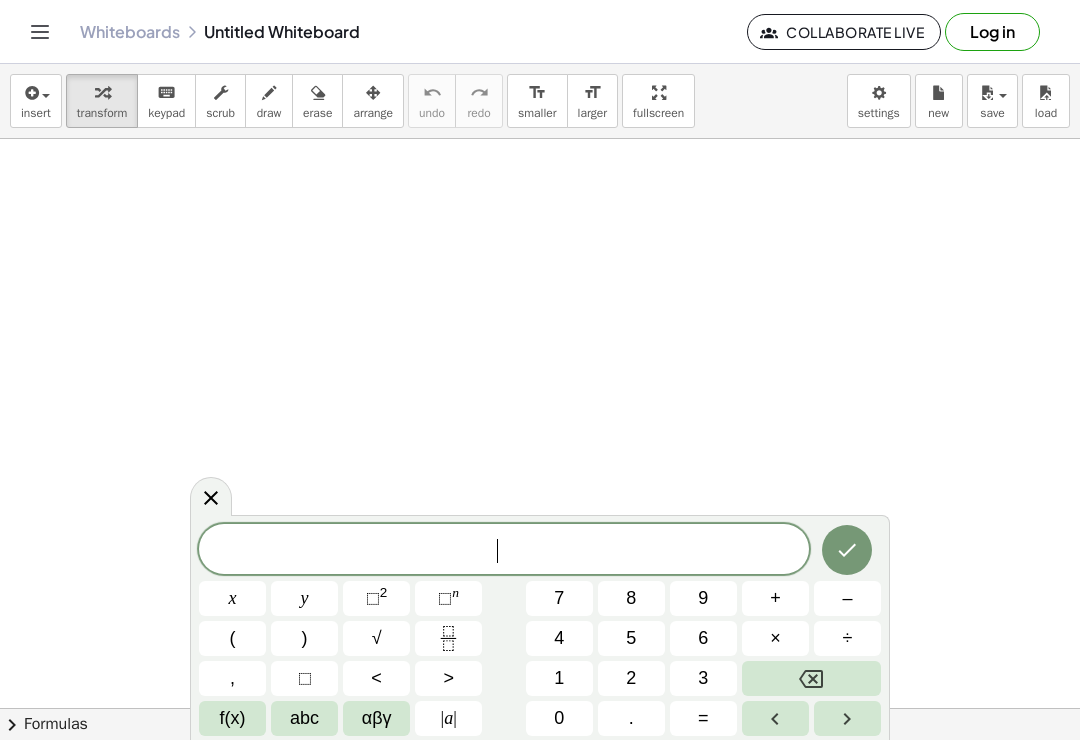 click 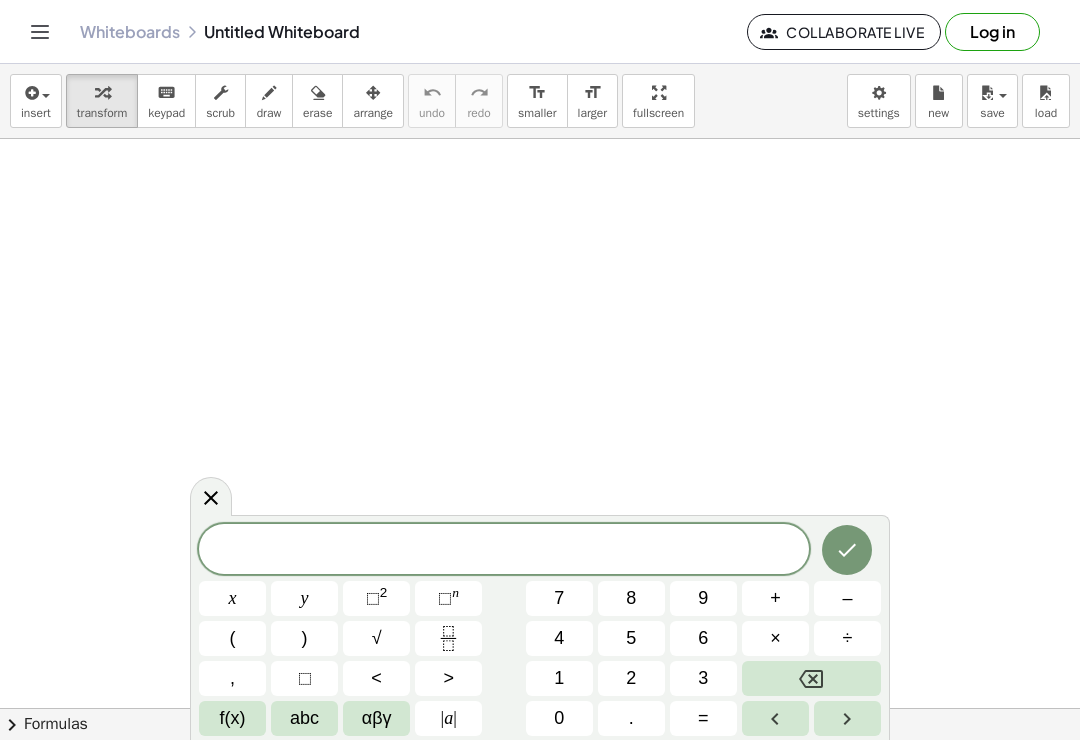 click on "√" at bounding box center (377, 638) 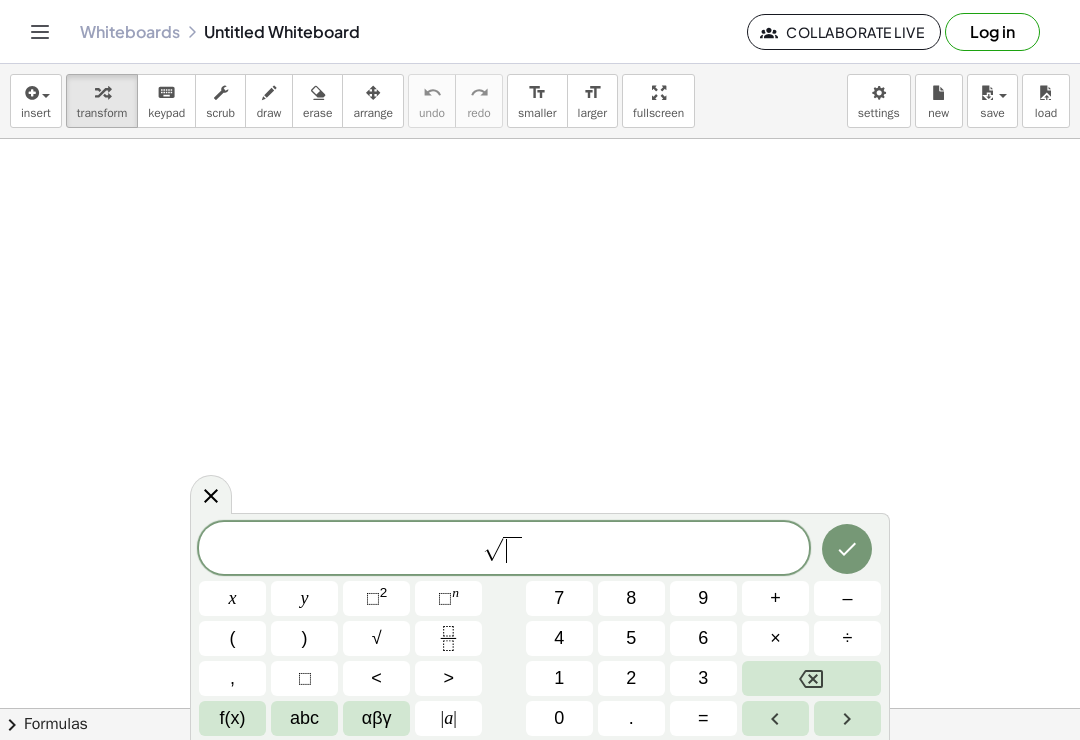 click on "4" at bounding box center (559, 638) 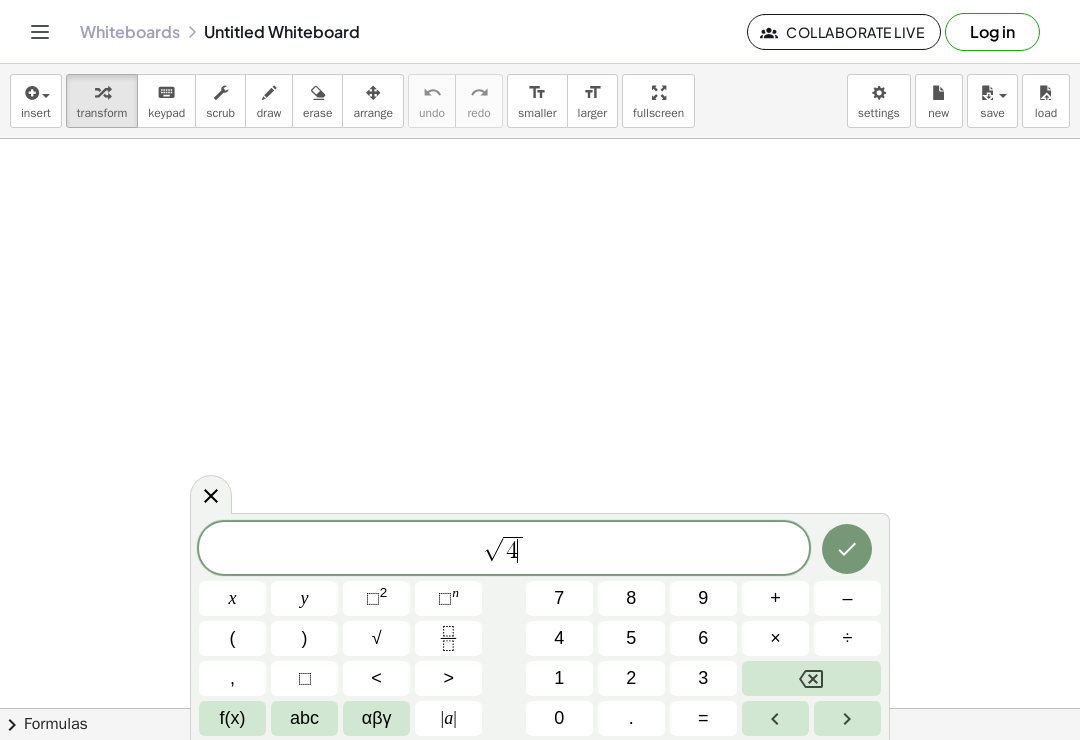 click at bounding box center (847, 549) 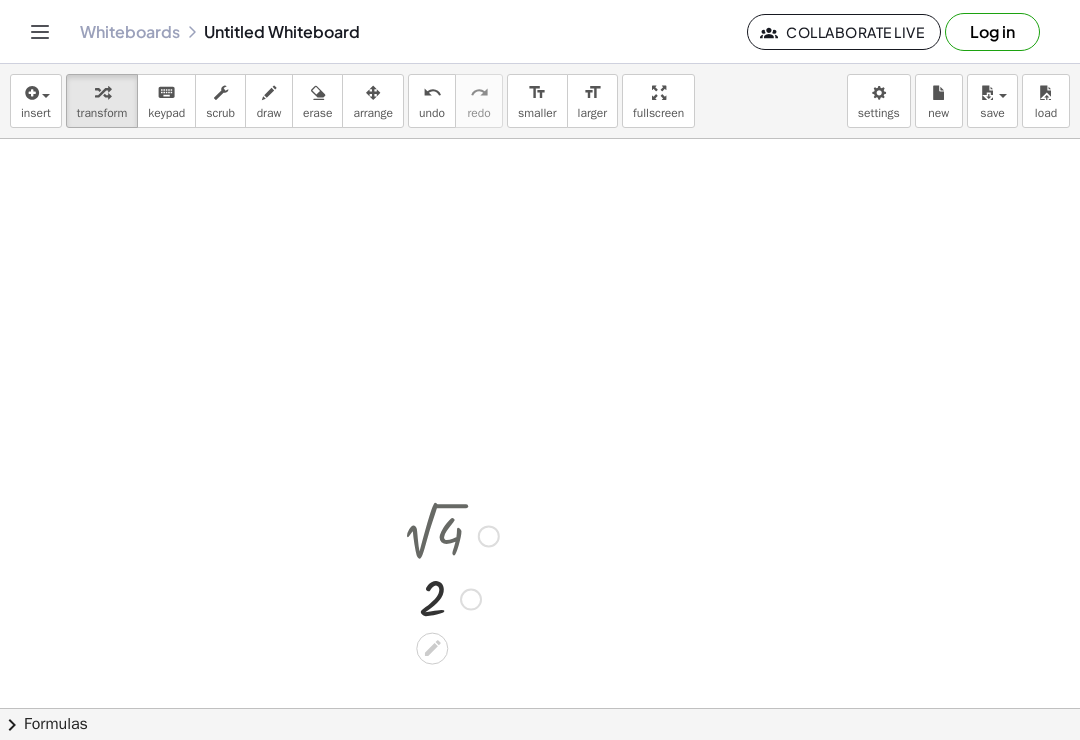 click at bounding box center (444, 534) 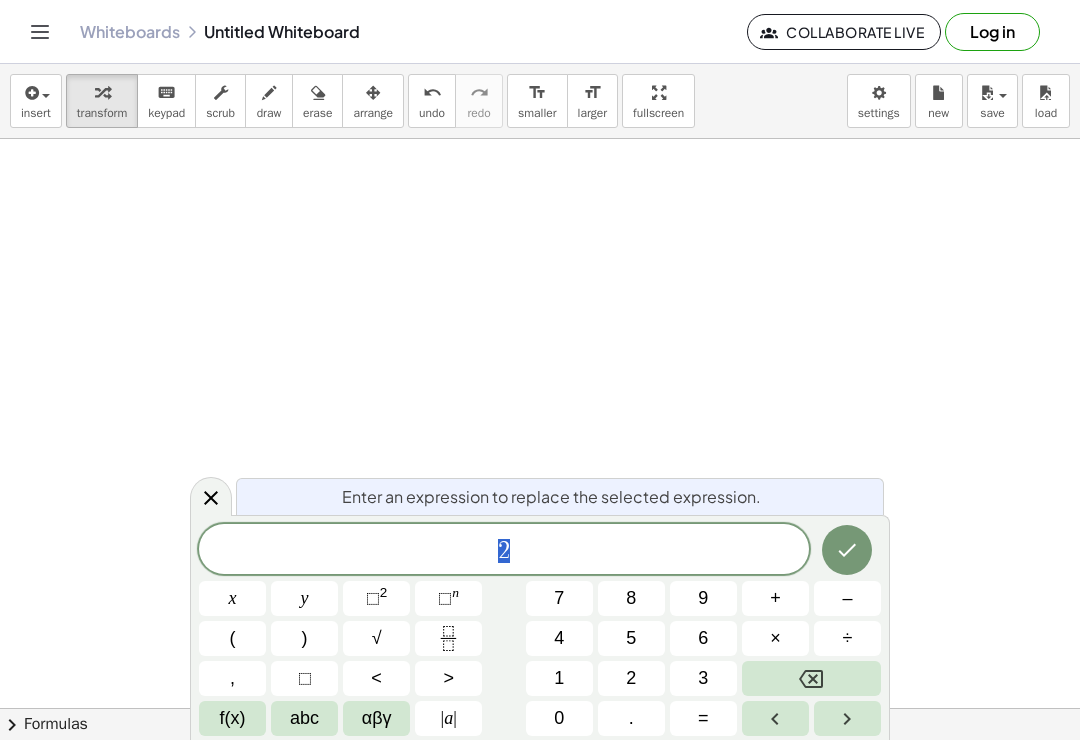 click 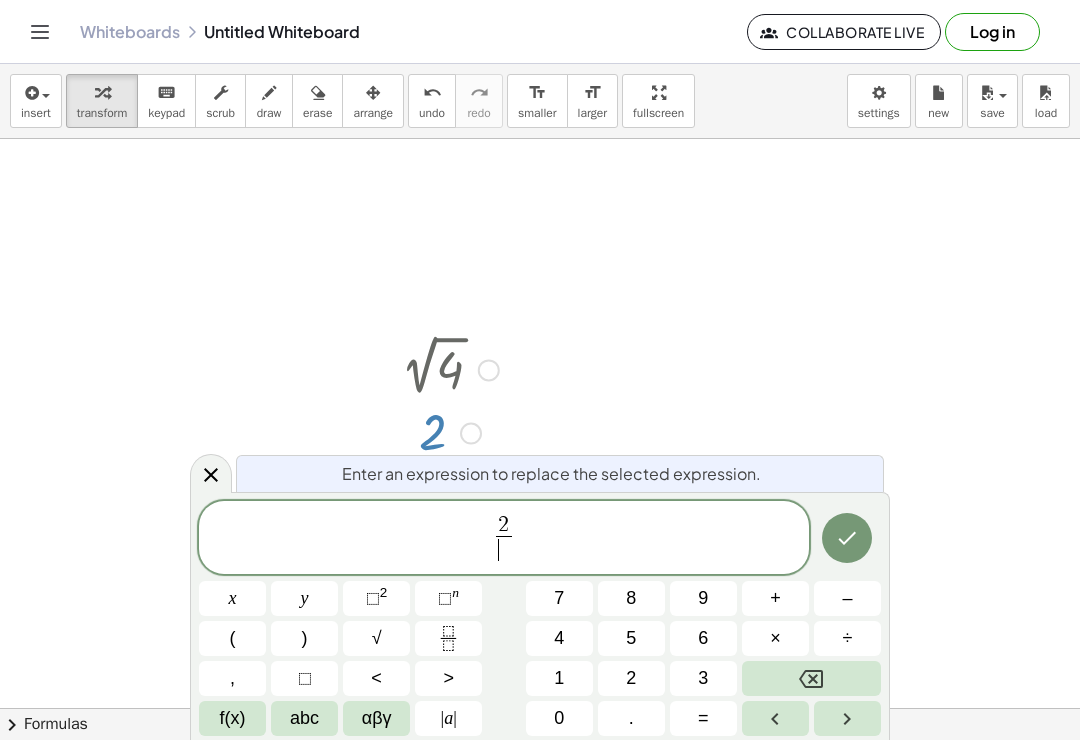 scroll, scrollTop: 170, scrollLeft: 0, axis: vertical 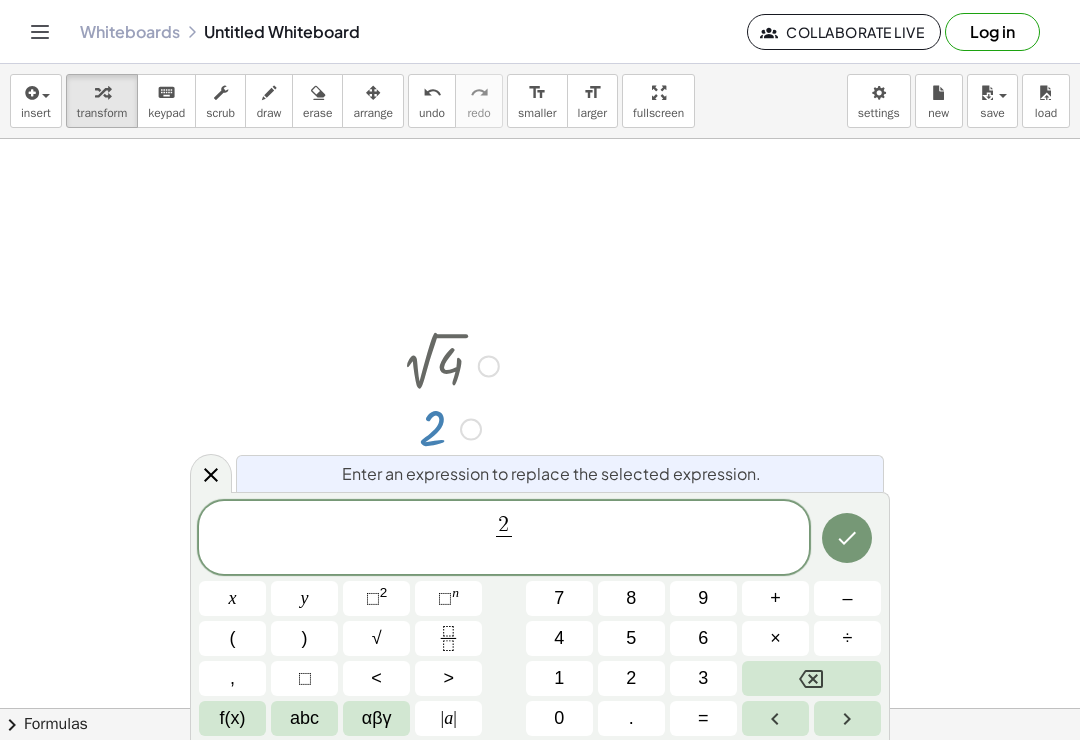 click at bounding box center [811, 678] 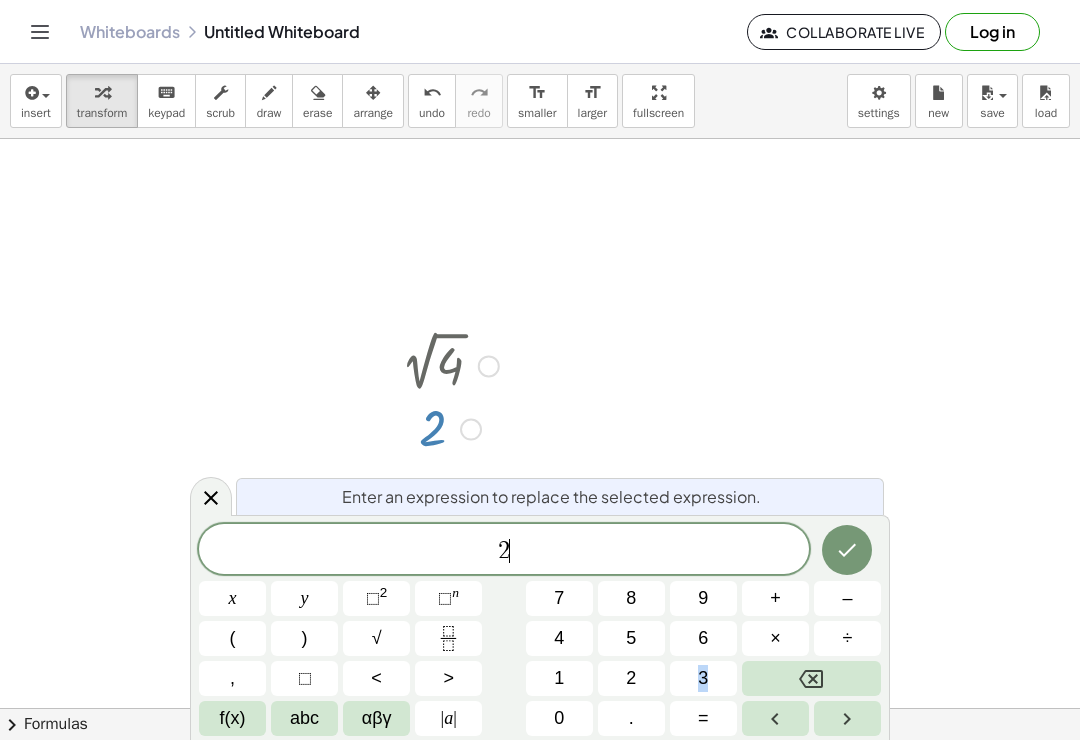 click at bounding box center [811, 678] 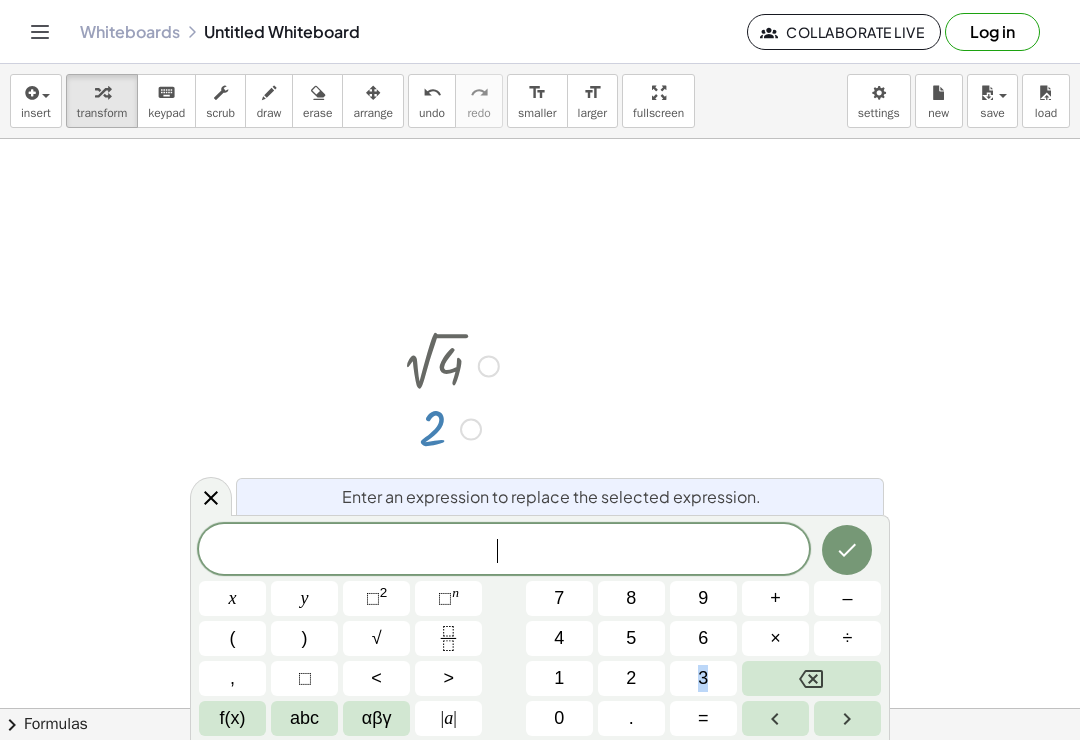 click at bounding box center [811, 678] 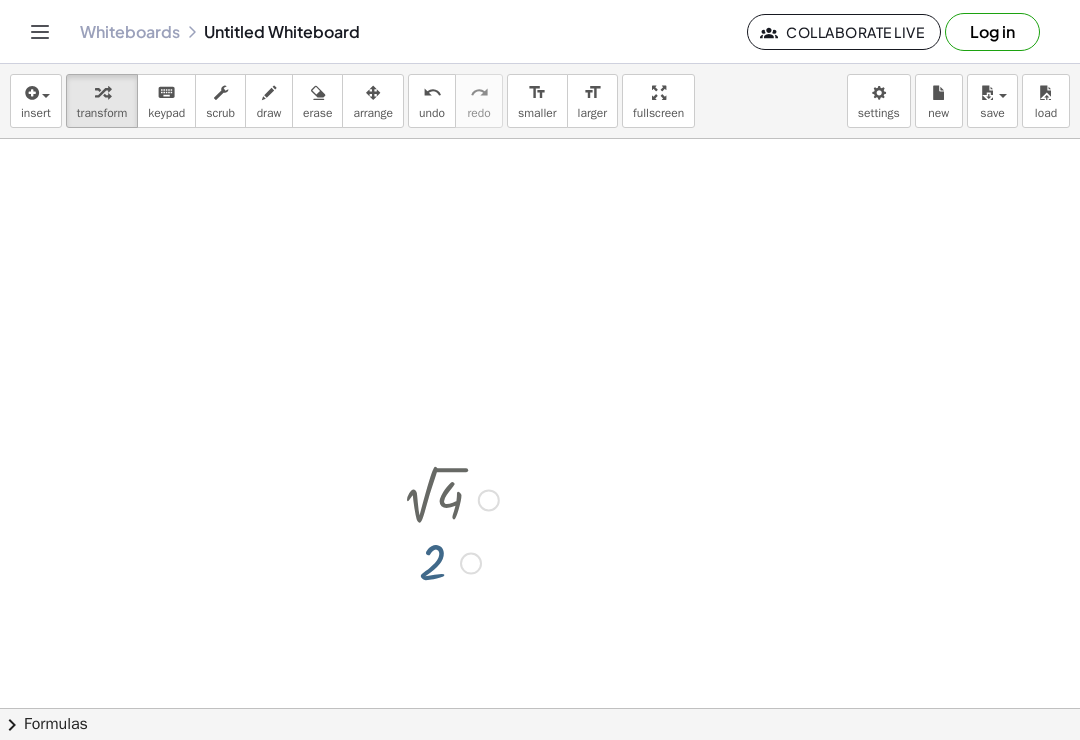 scroll, scrollTop: 2, scrollLeft: 0, axis: vertical 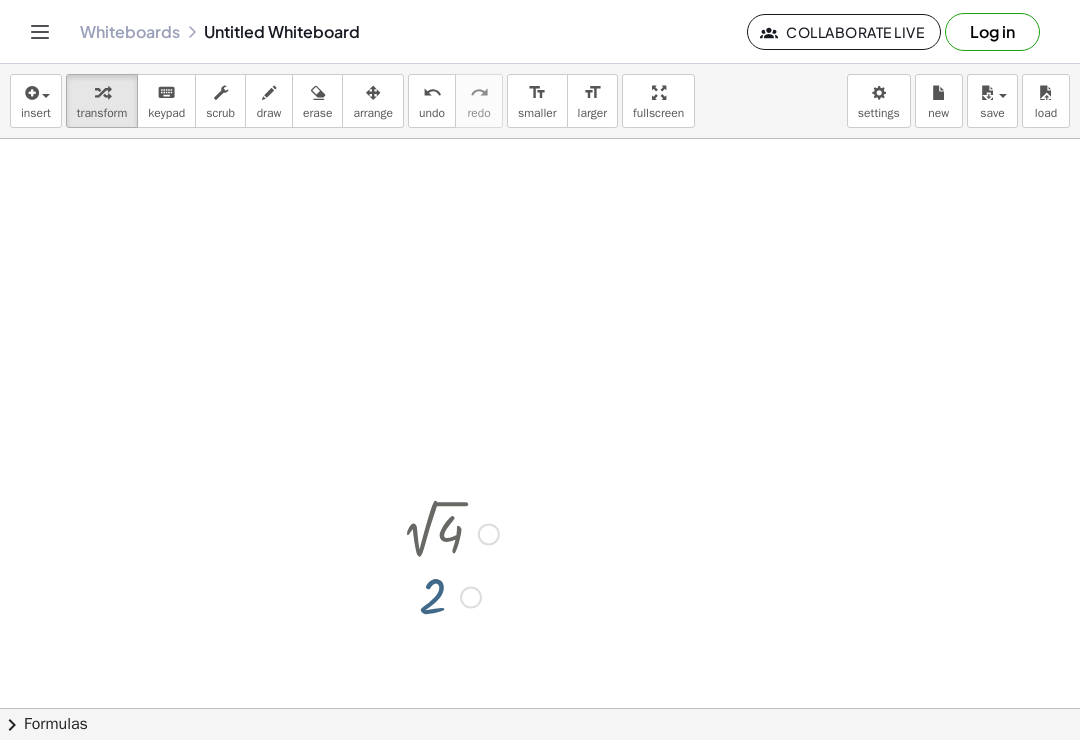 click at bounding box center (444, 532) 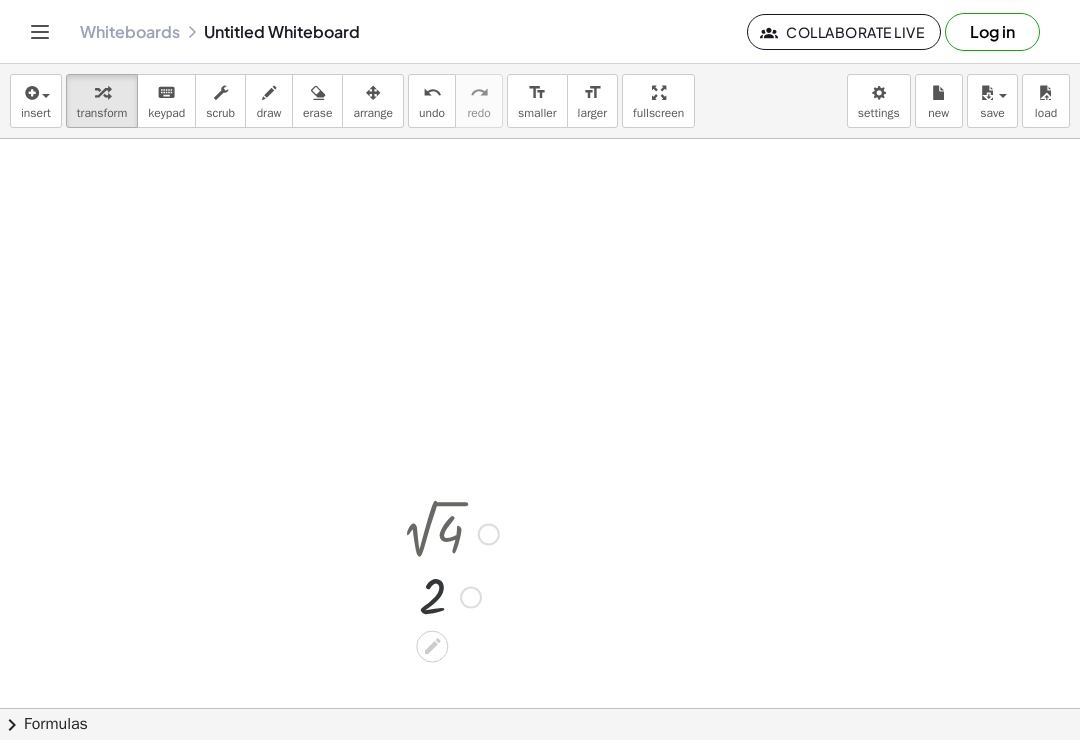 scroll, scrollTop: 0, scrollLeft: 0, axis: both 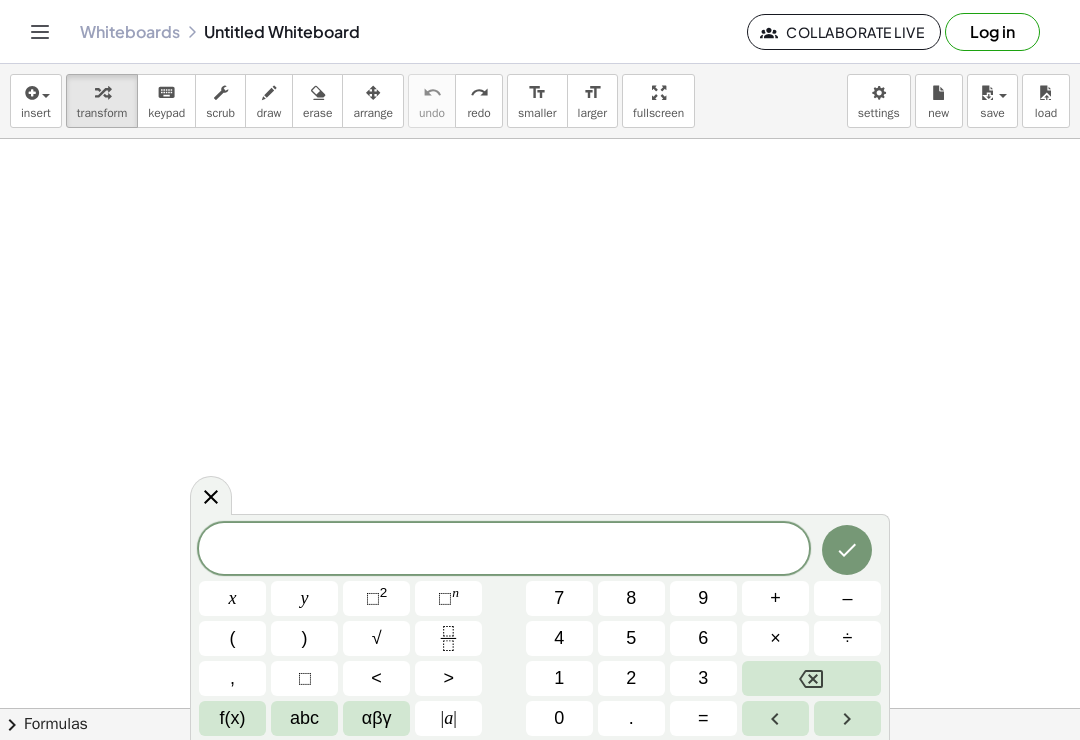 click 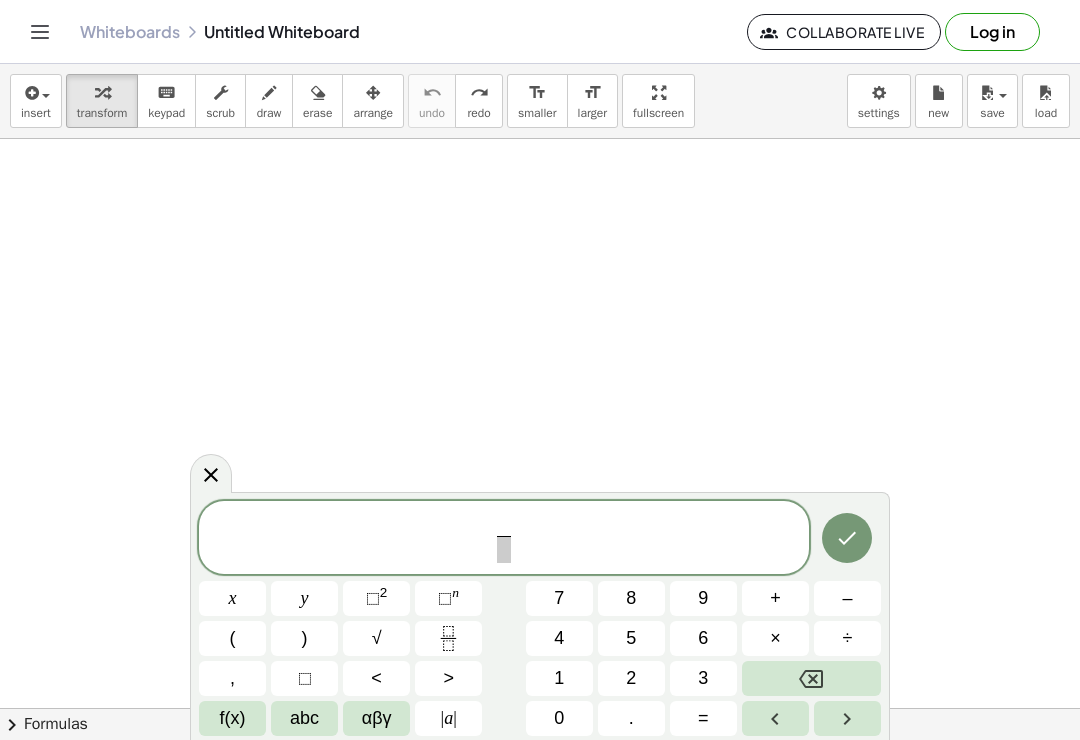 click on "3" at bounding box center (703, 678) 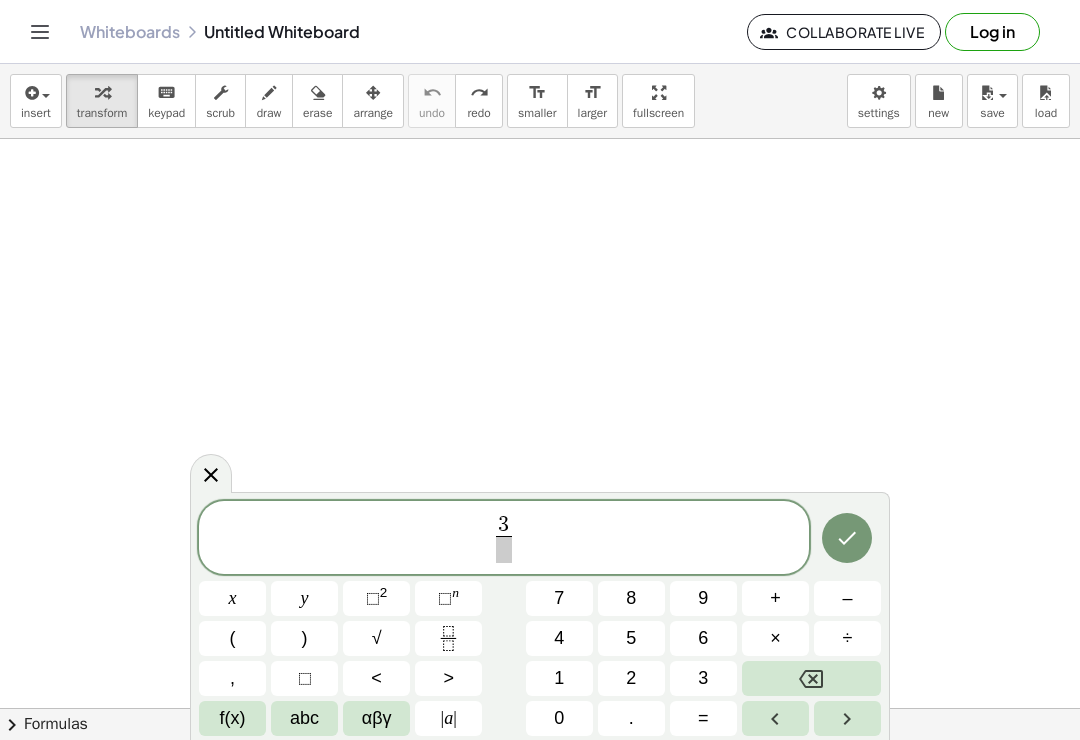 click at bounding box center [503, 549] 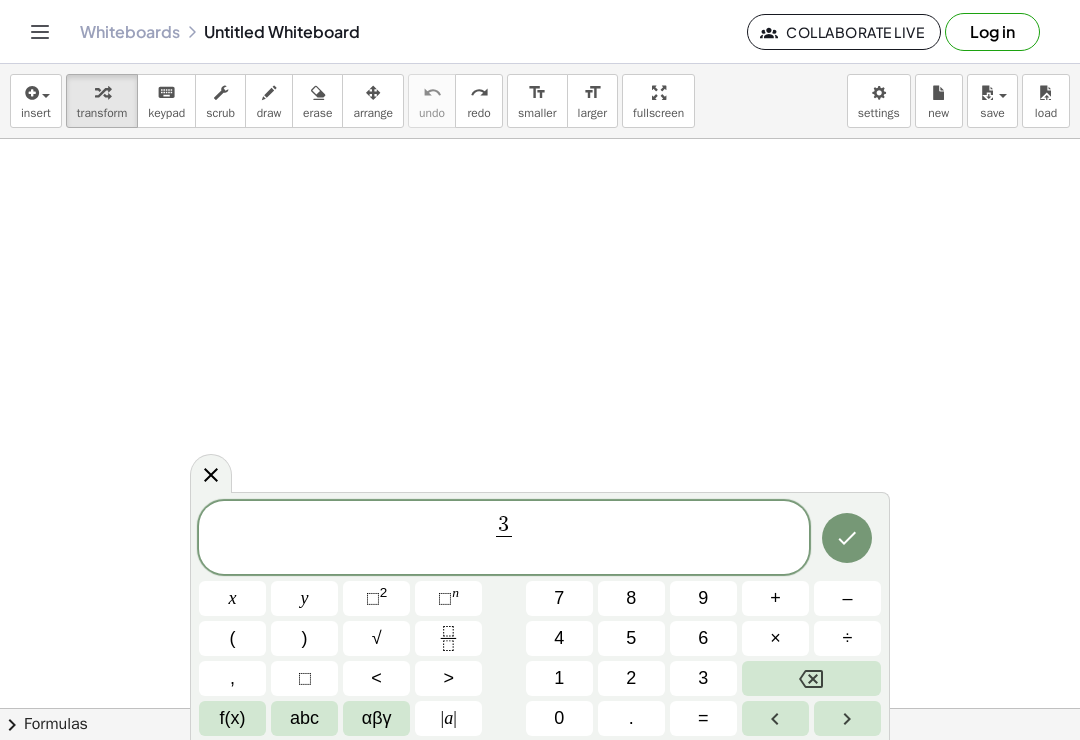 click on "x" at bounding box center [233, 598] 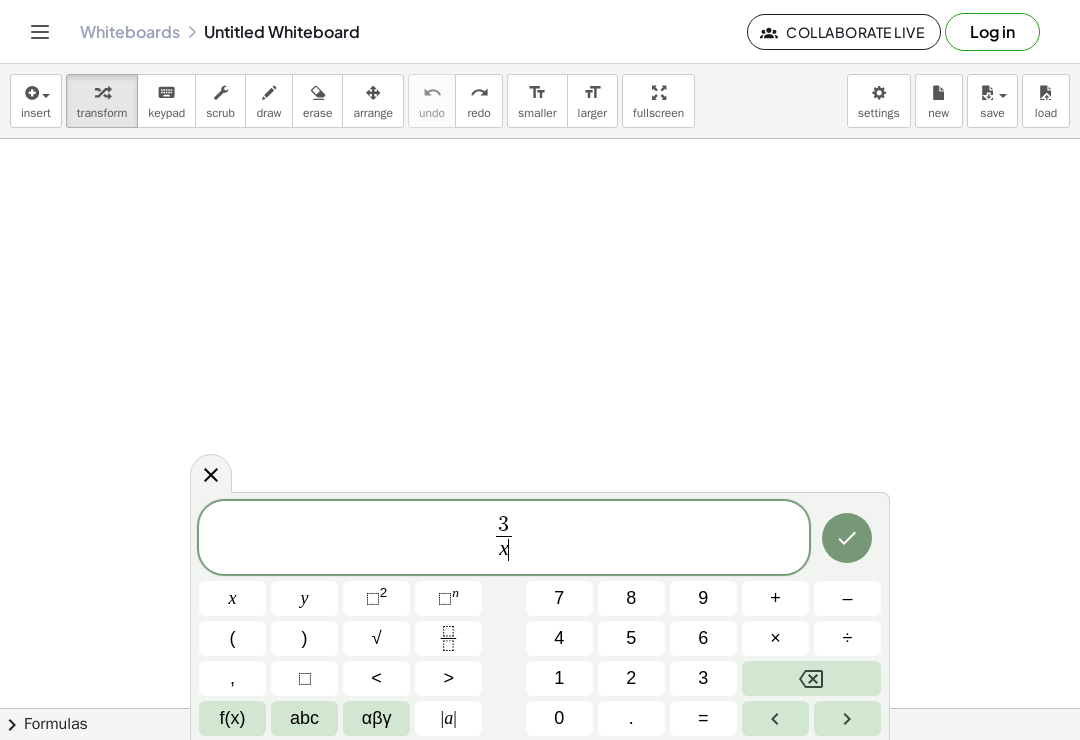 click on "⬚ 2" at bounding box center (376, 598) 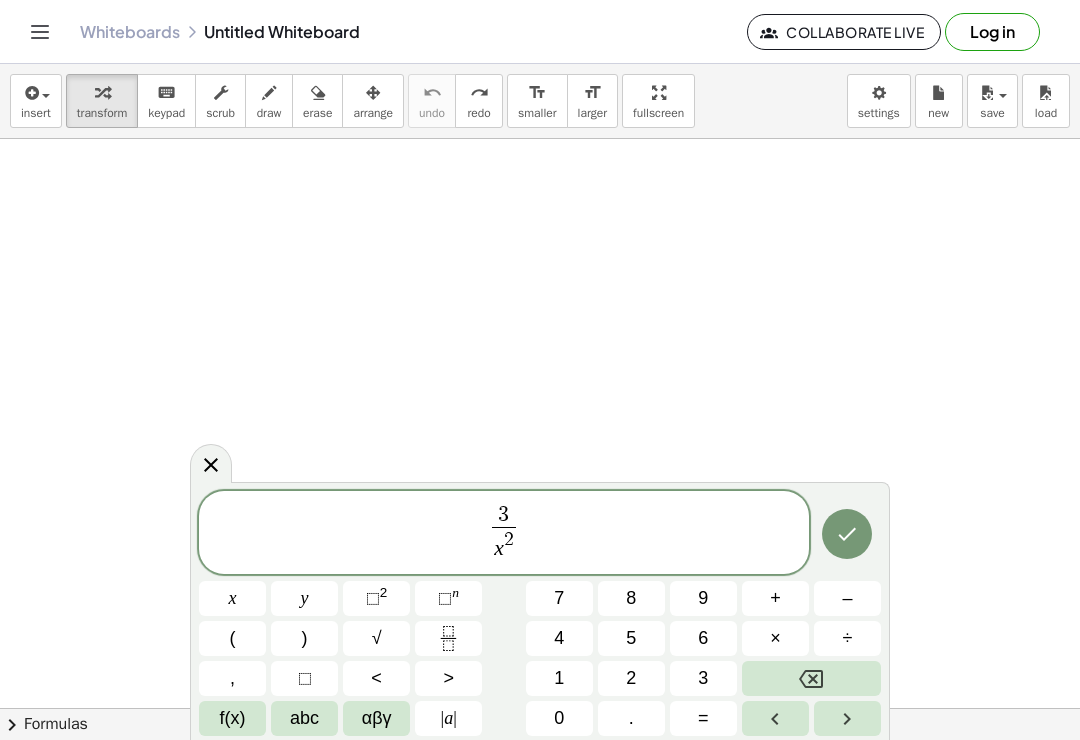 click on "+" at bounding box center [775, 598] 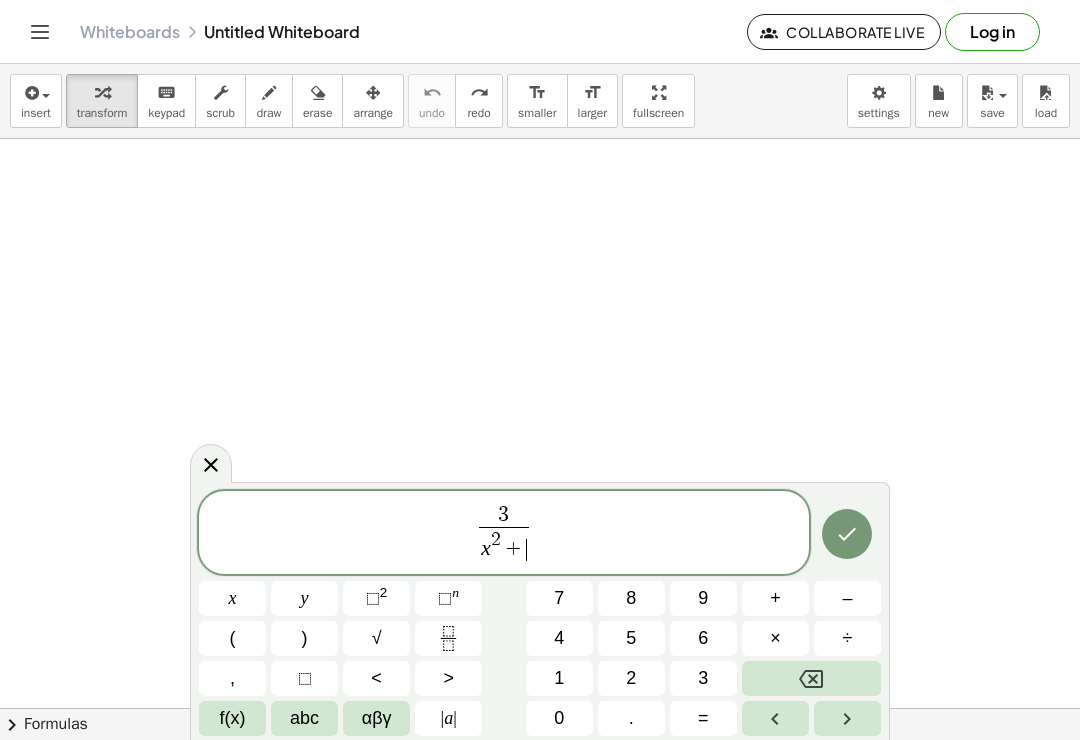 click at bounding box center (811, 678) 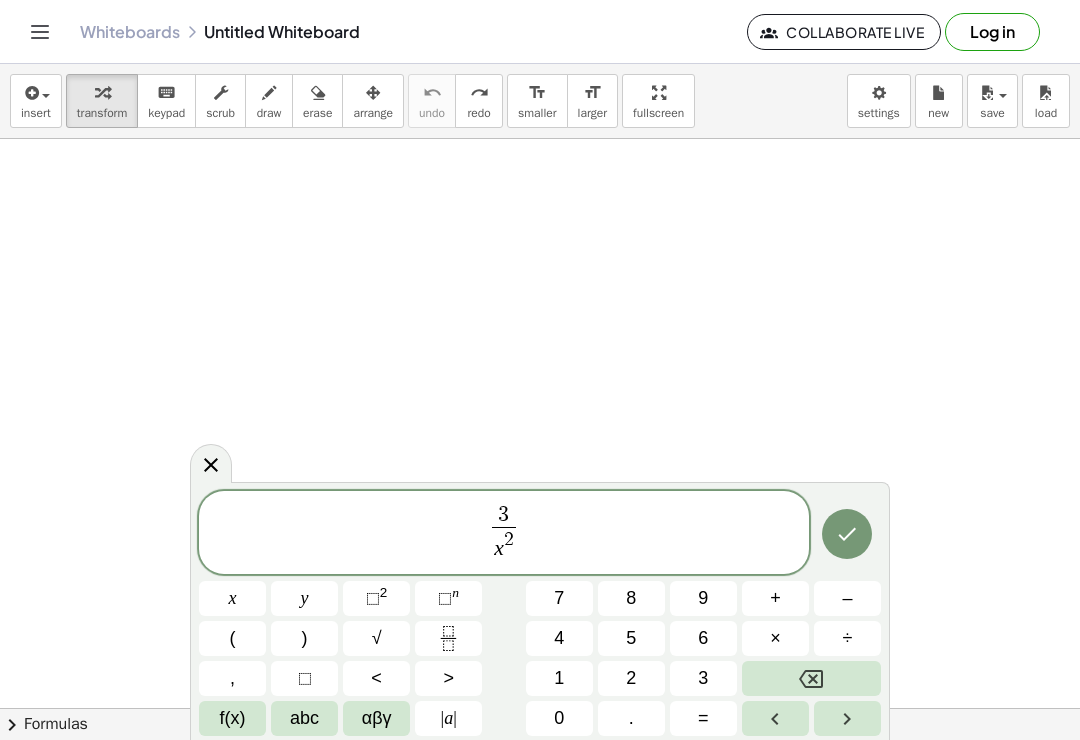 click on "3 x 2 ​ ​" at bounding box center [504, 534] 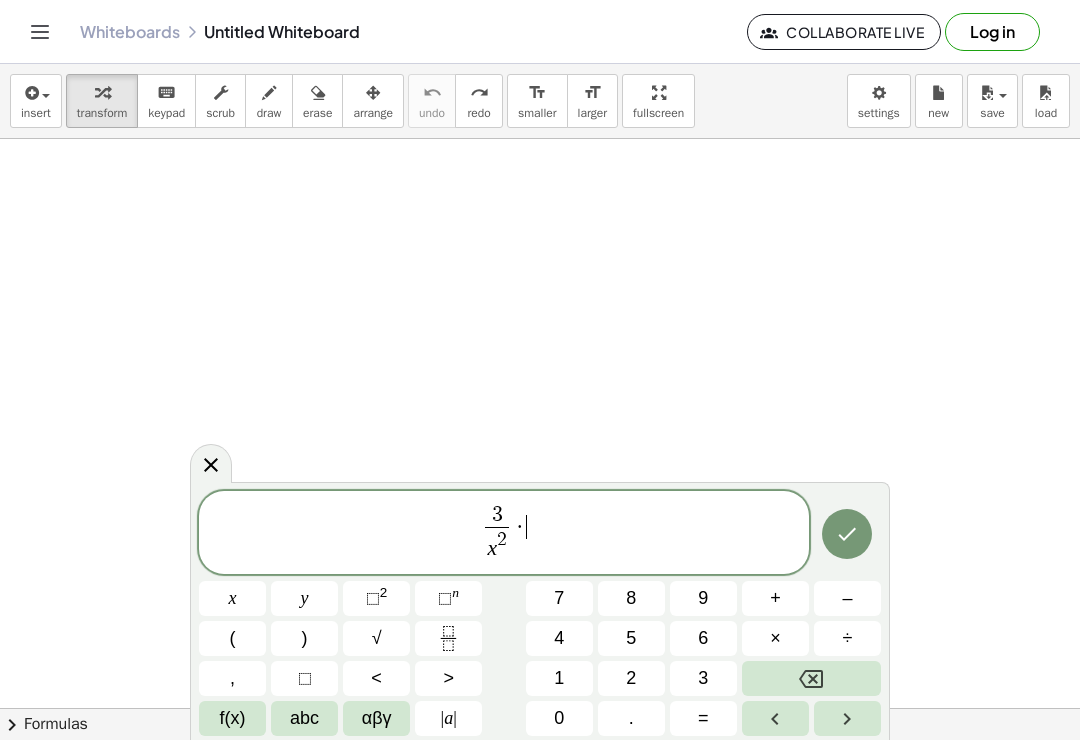 click at bounding box center (811, 678) 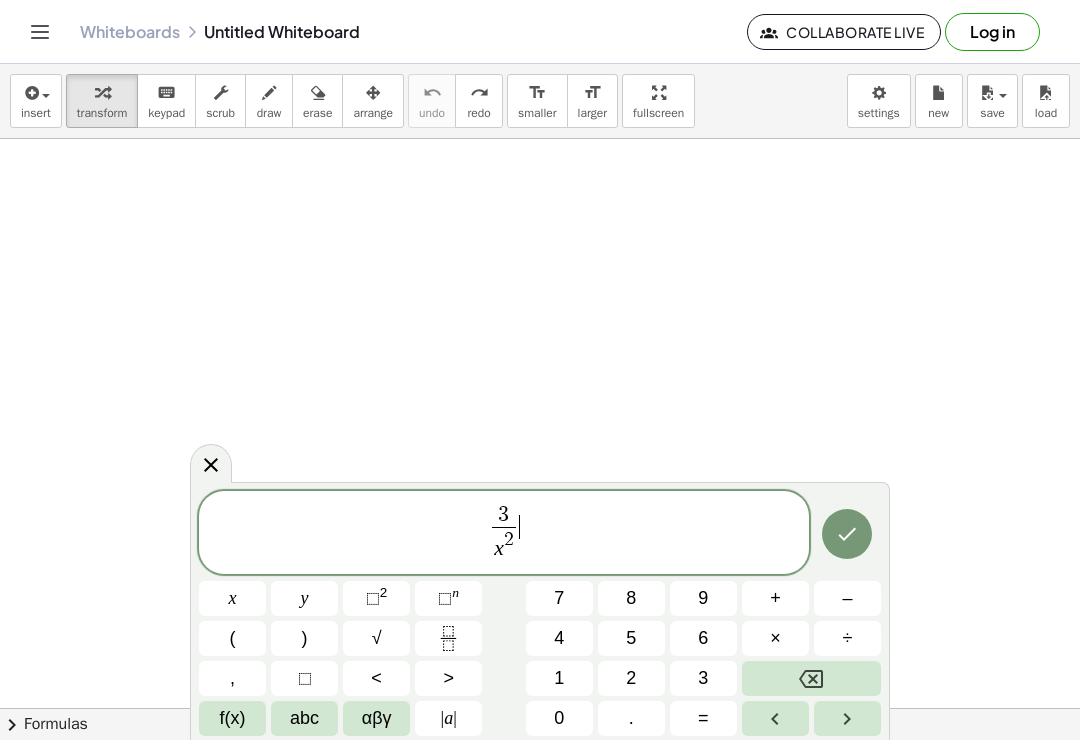 click on "+" at bounding box center (775, 598) 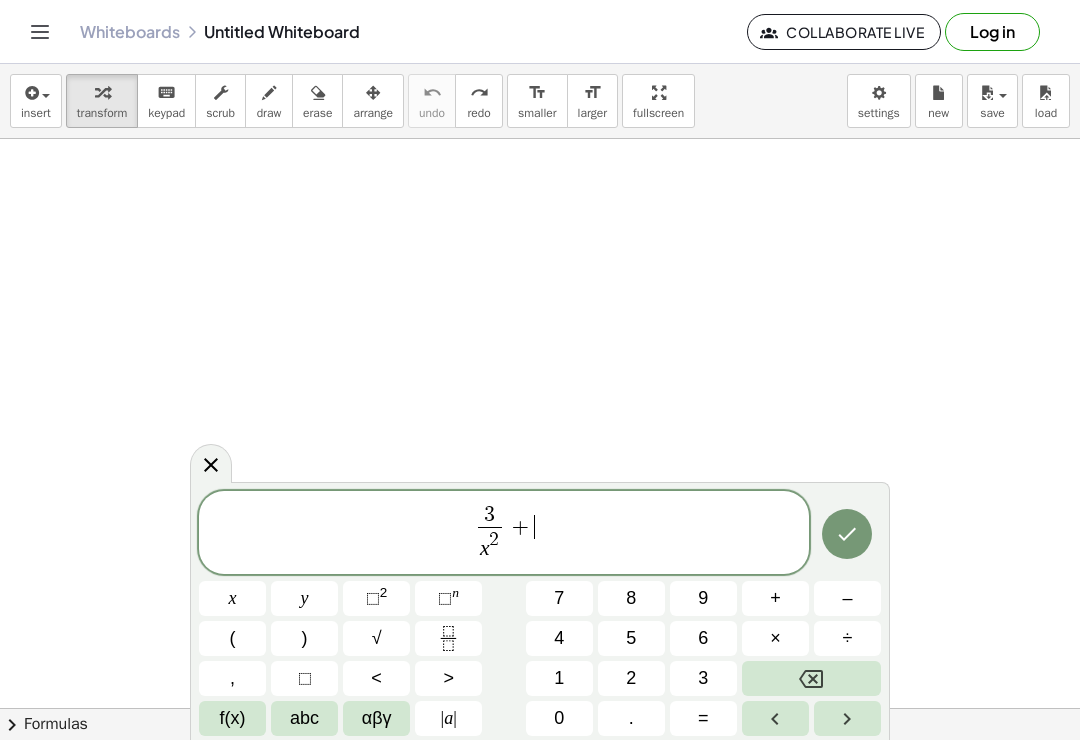 click 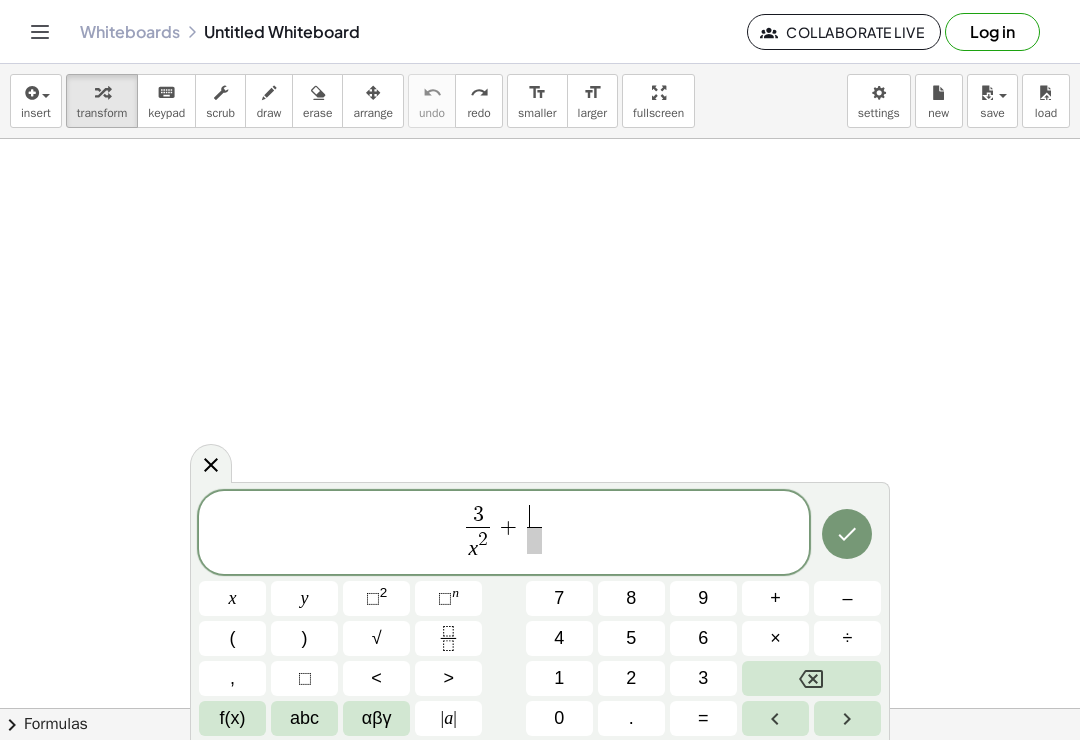 click on "2" at bounding box center [631, 678] 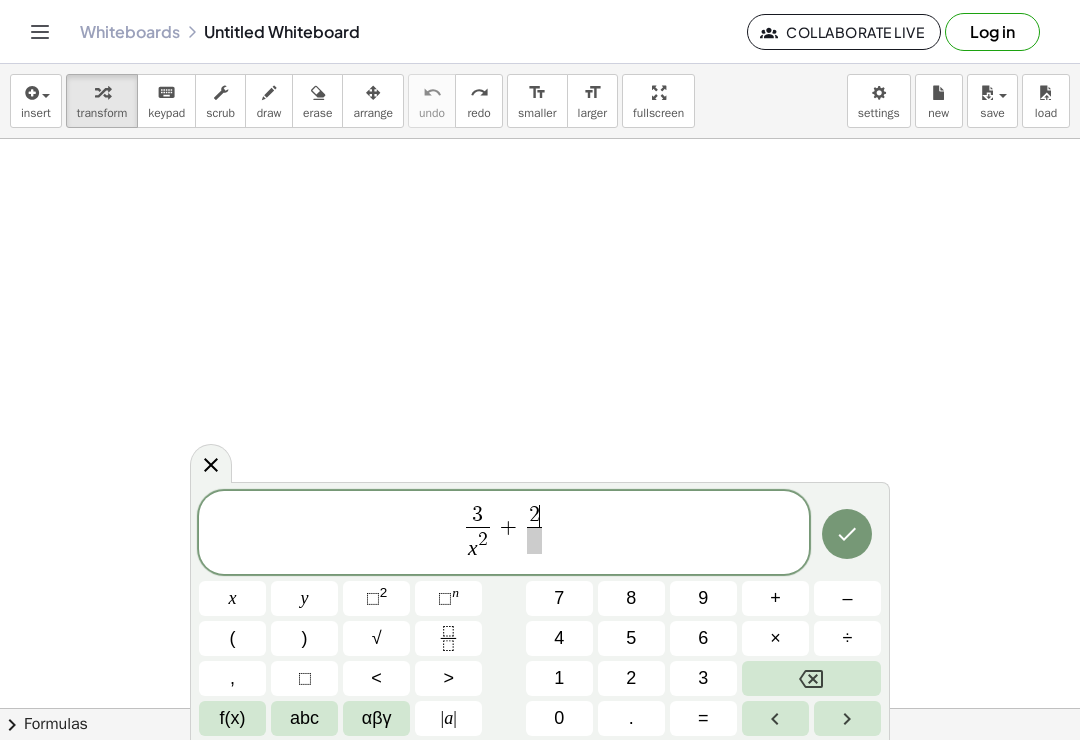 click at bounding box center (534, 540) 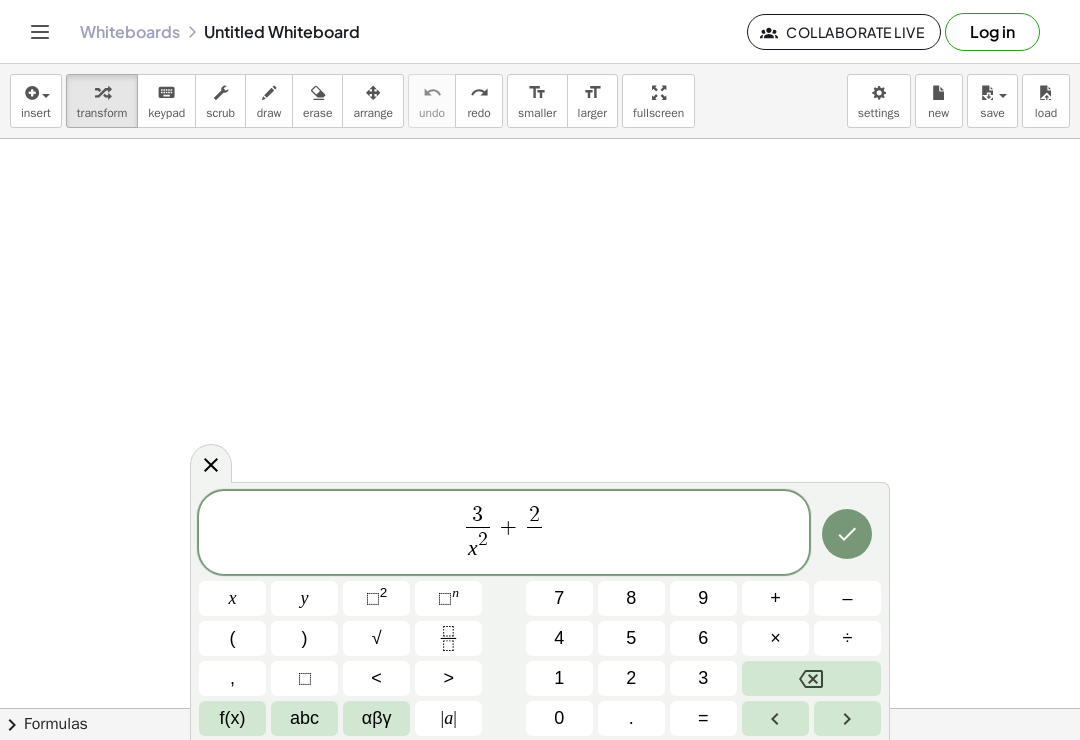click on "x" at bounding box center (232, 598) 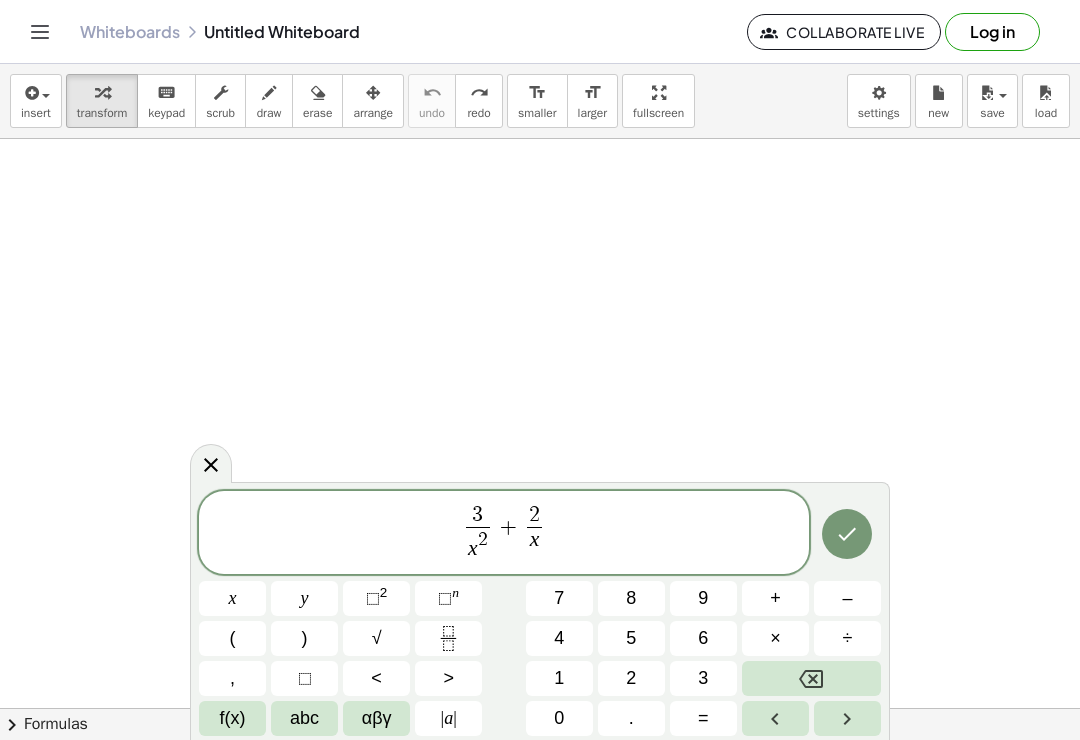 click on "=" at bounding box center (703, 718) 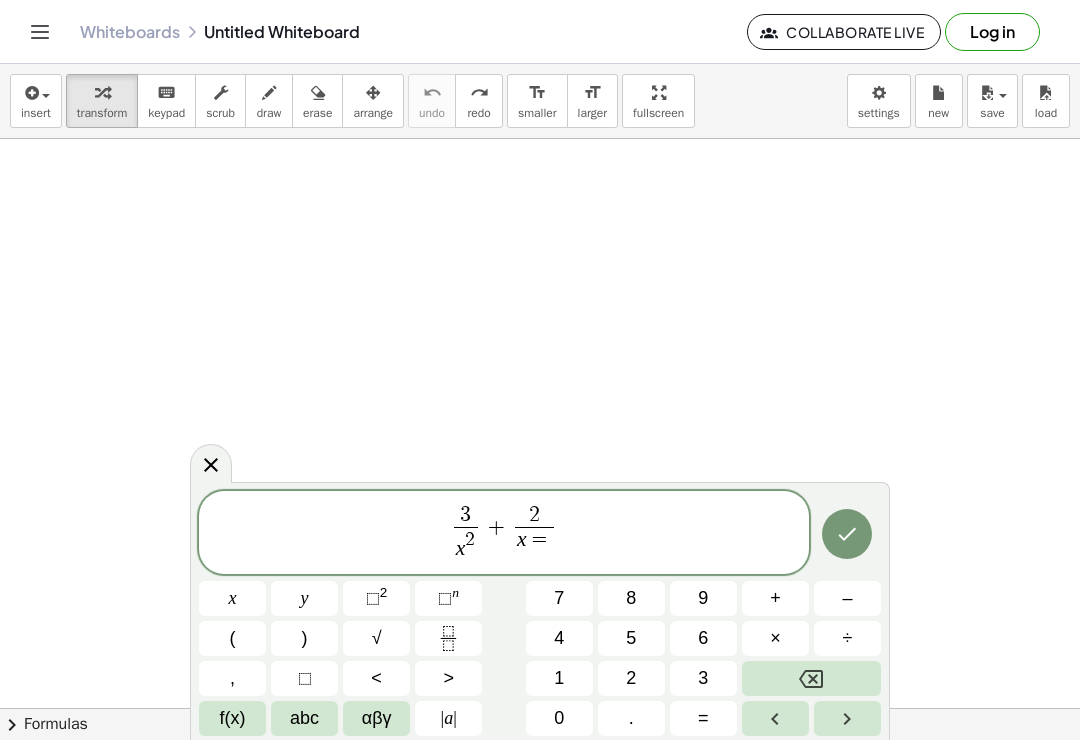 click at bounding box center (811, 678) 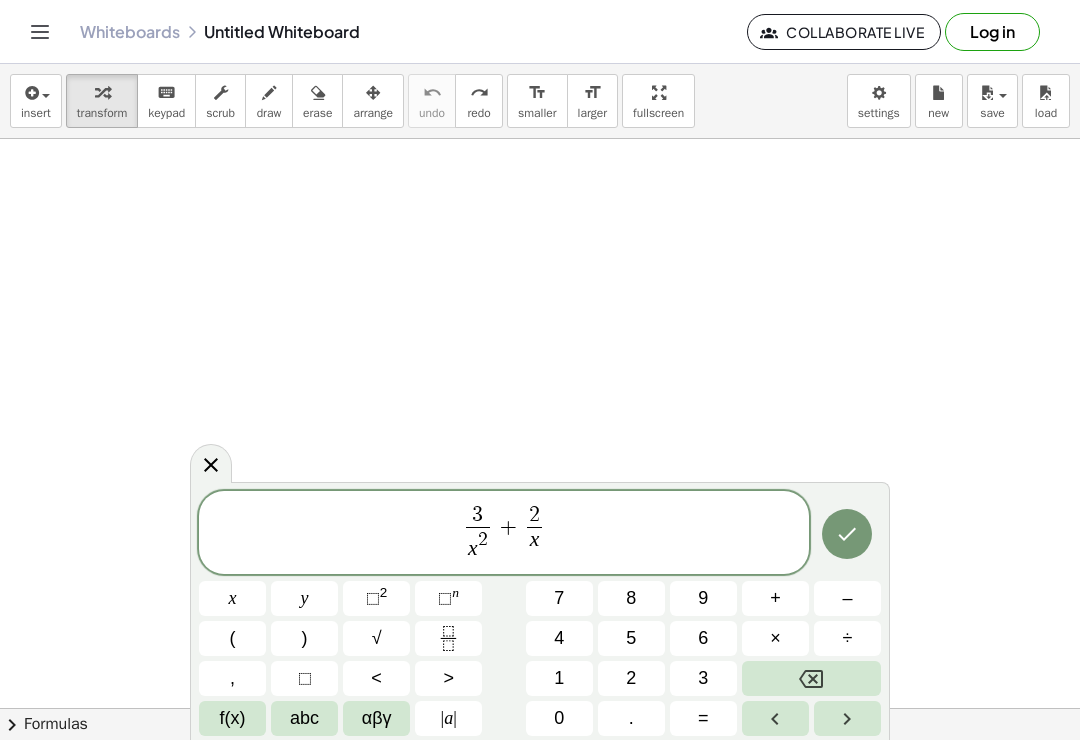 click on "3 x 2 ​ + 2 x ​ ​" at bounding box center (504, 534) 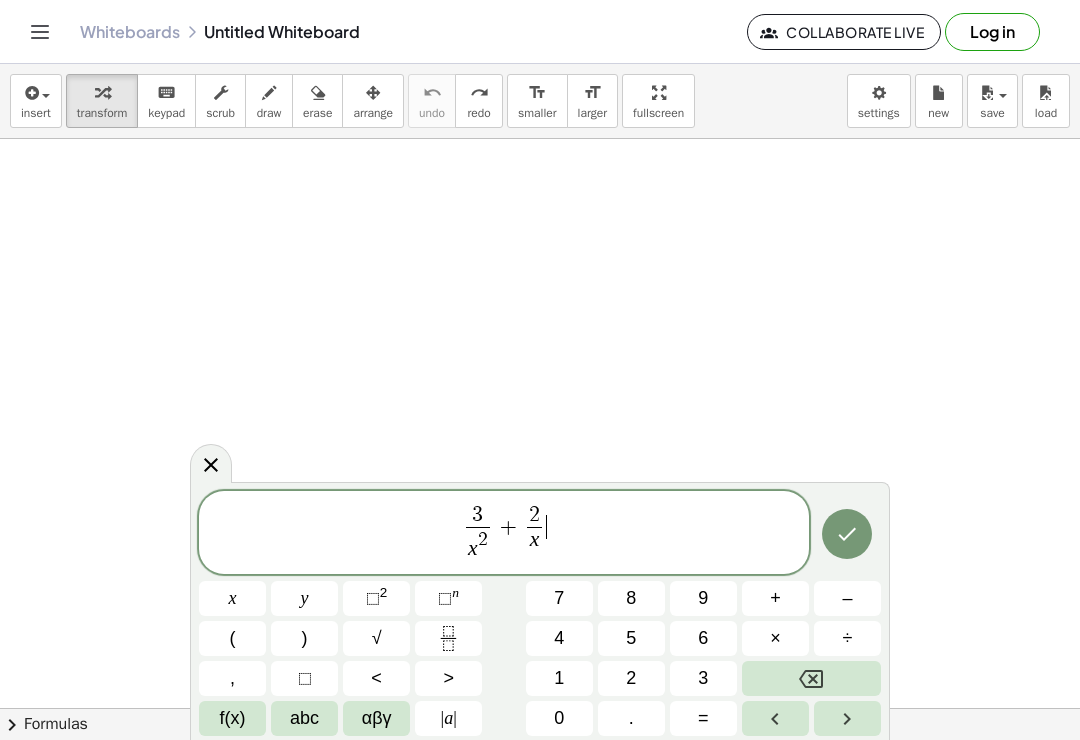 click on "=" at bounding box center [703, 718] 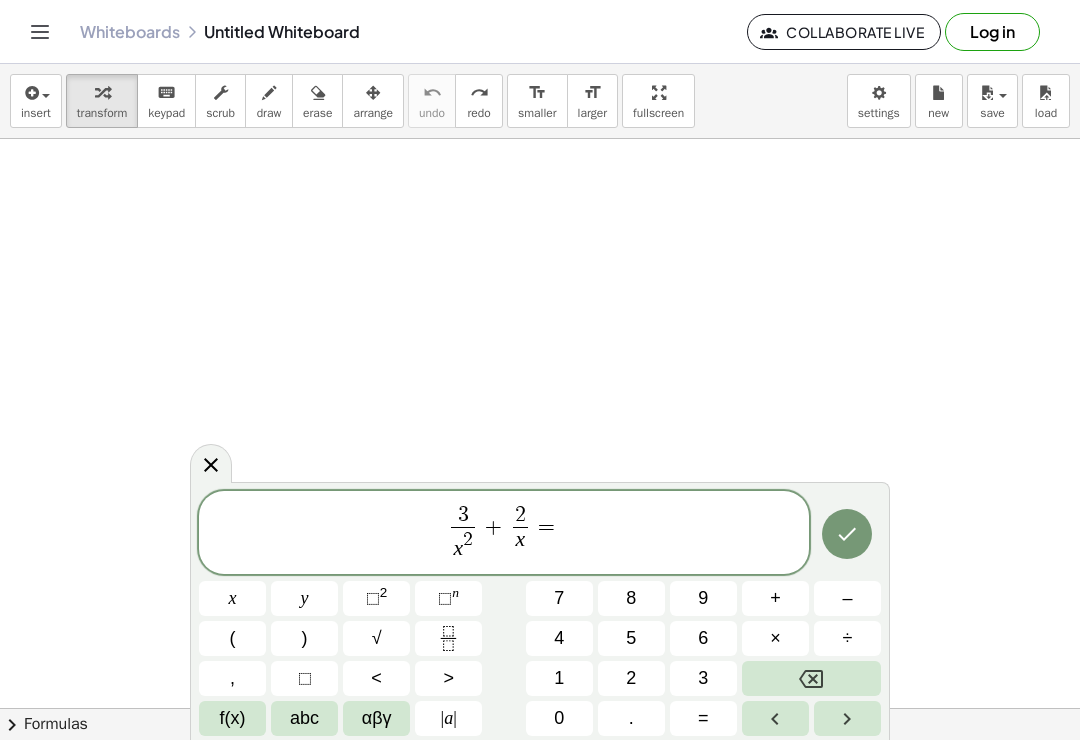 click on "1" at bounding box center (559, 678) 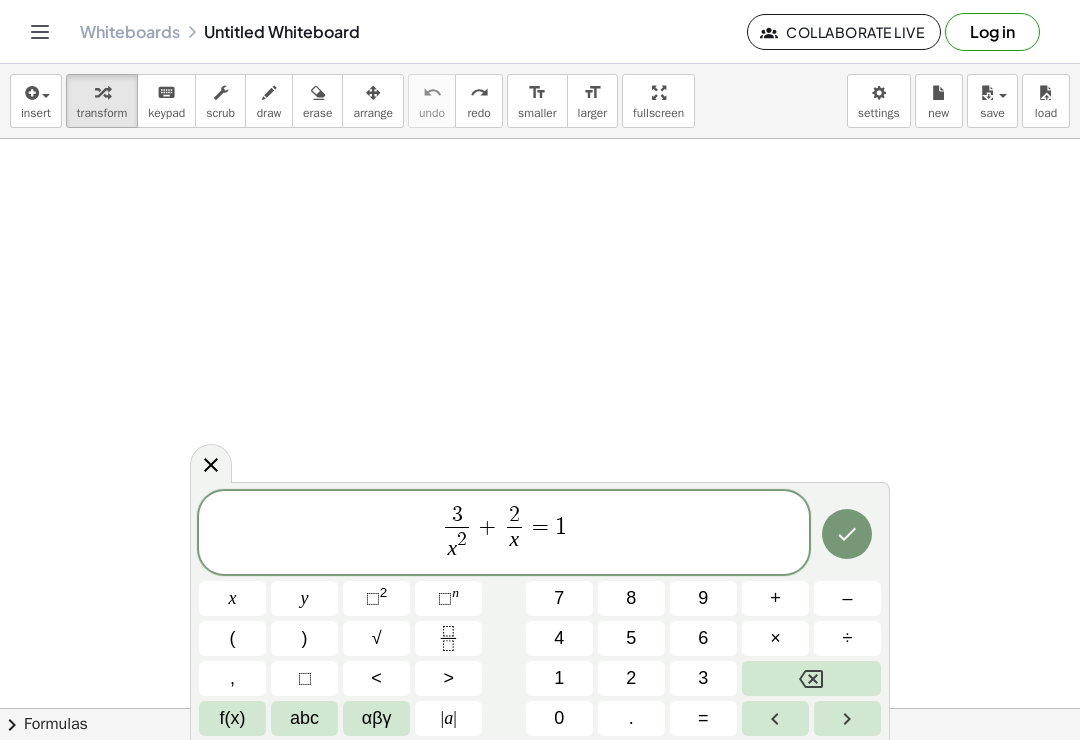click 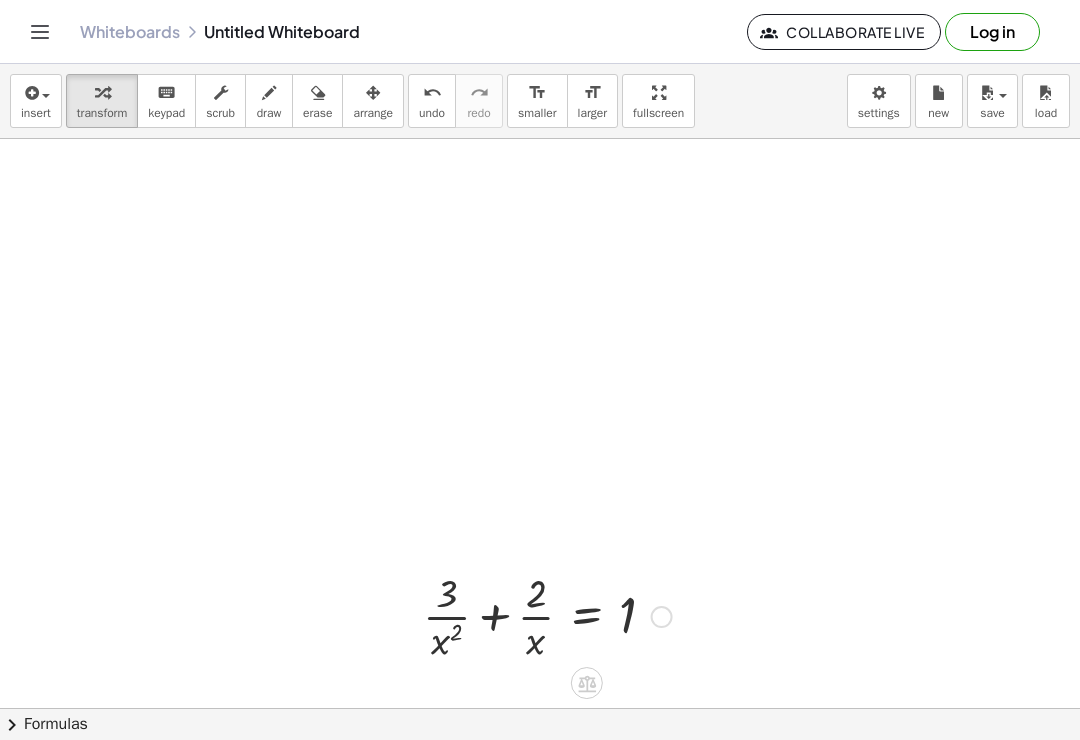 click at bounding box center (587, 683) 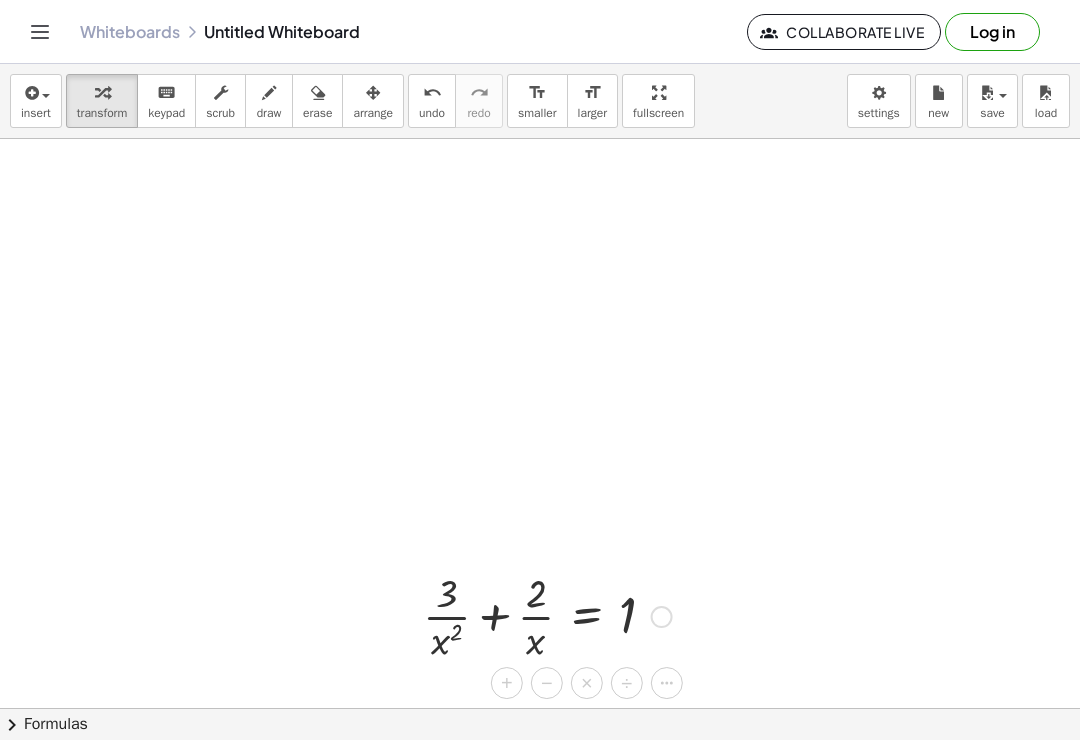 click on "÷" at bounding box center [626, 683] 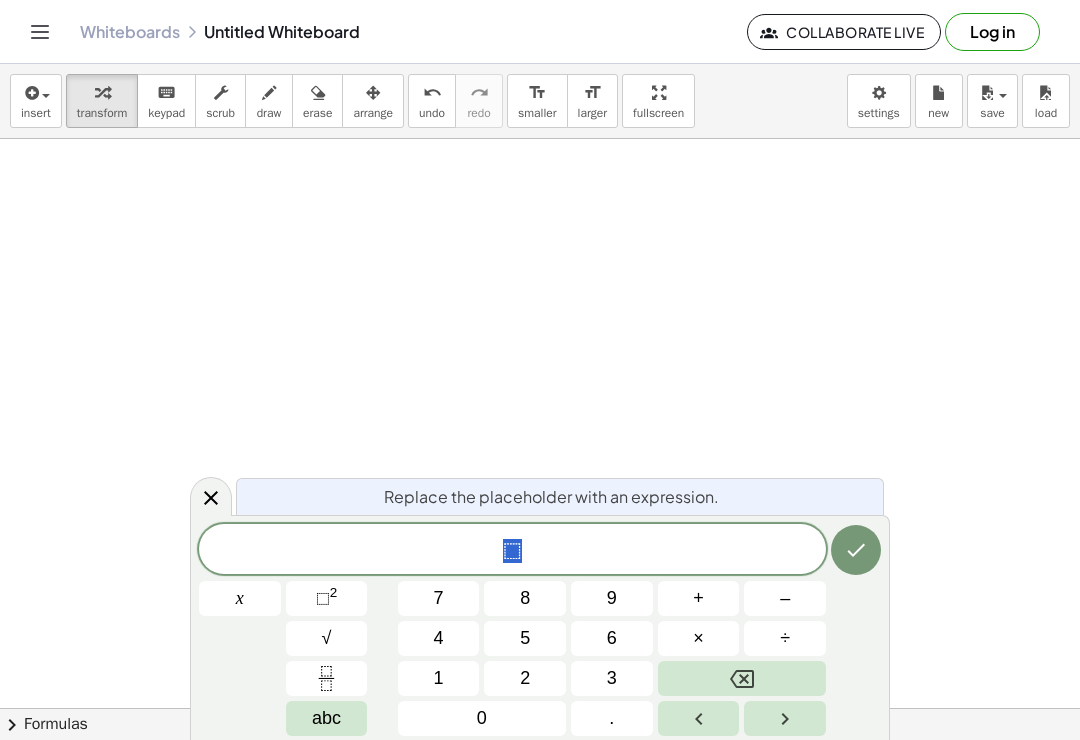 click on "4" at bounding box center [439, 638] 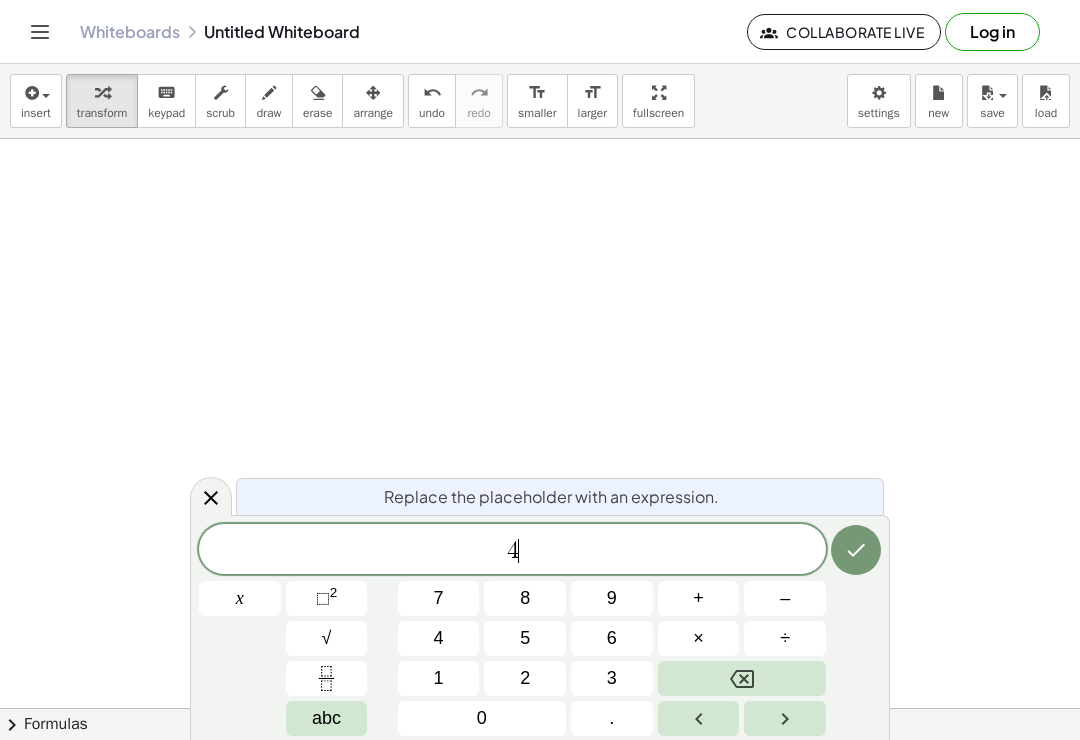 click on "8" at bounding box center (525, 598) 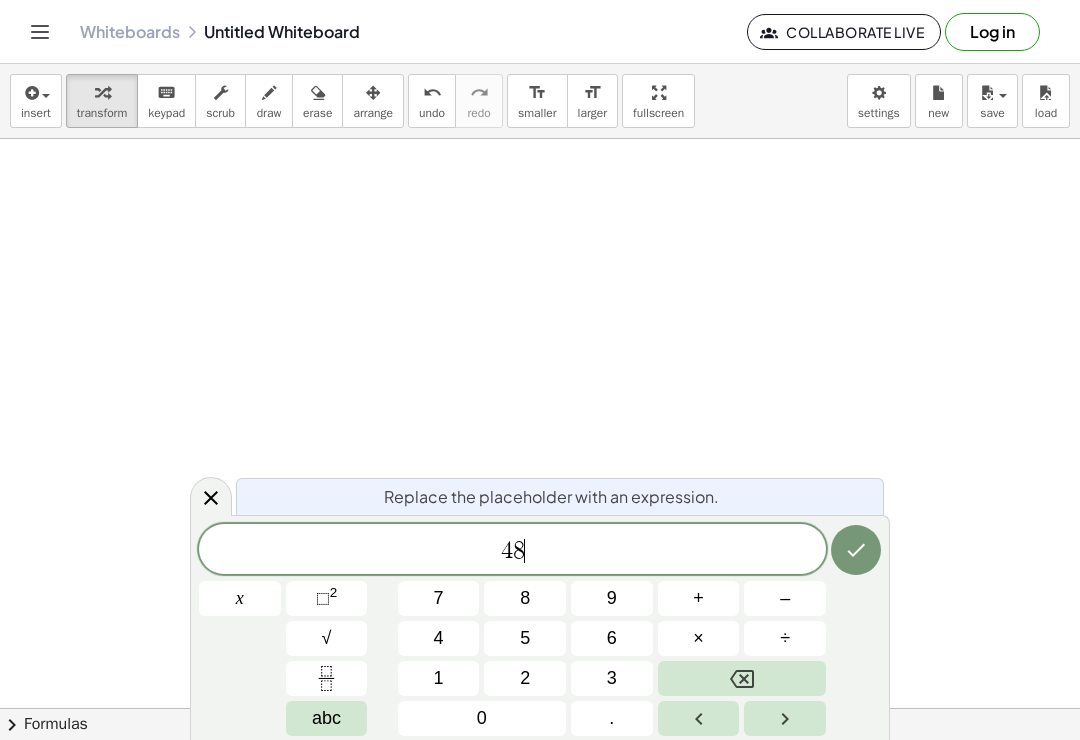 click 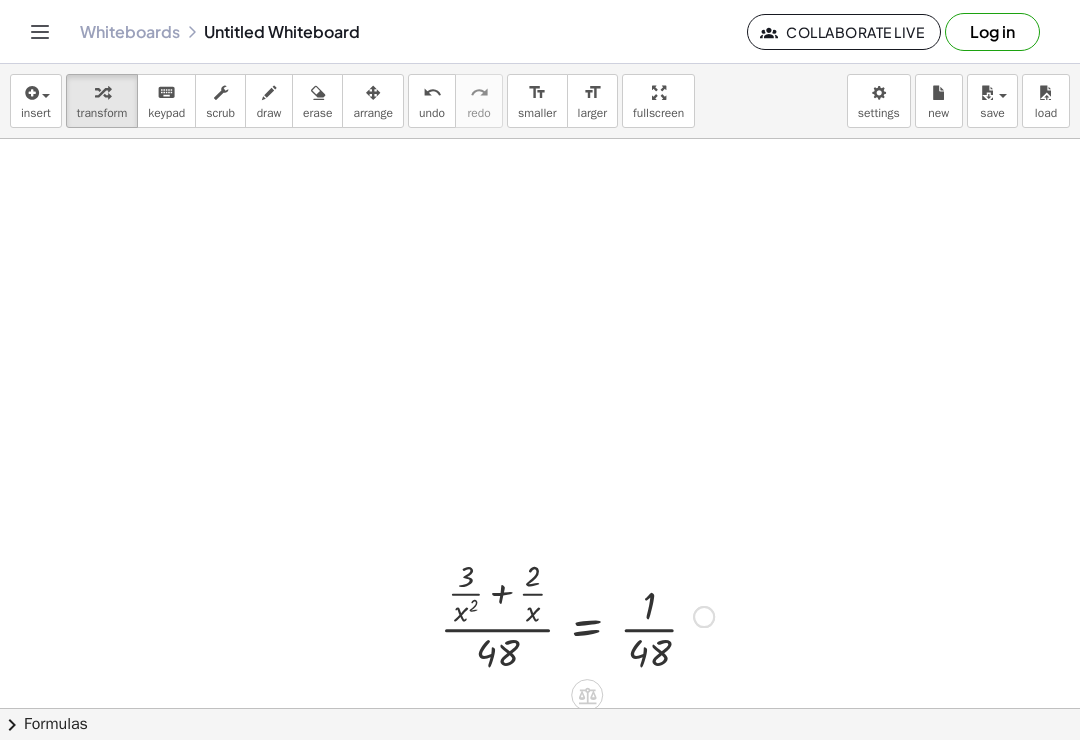 click at bounding box center (587, 695) 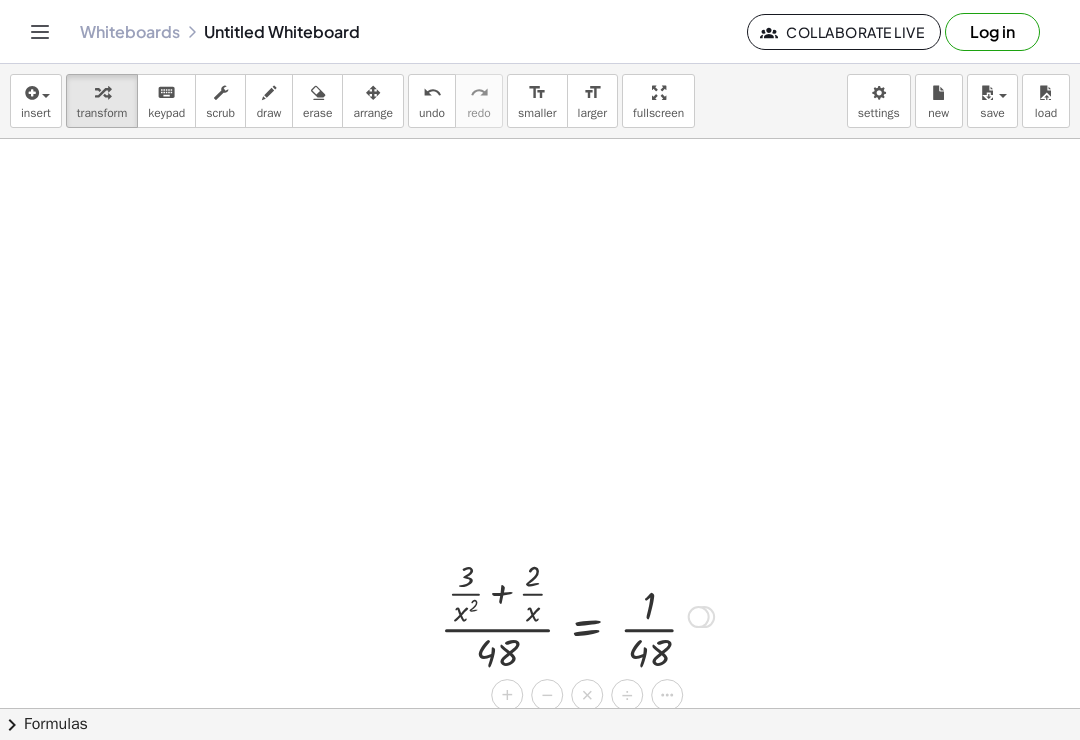 click on "−" at bounding box center [547, 695] 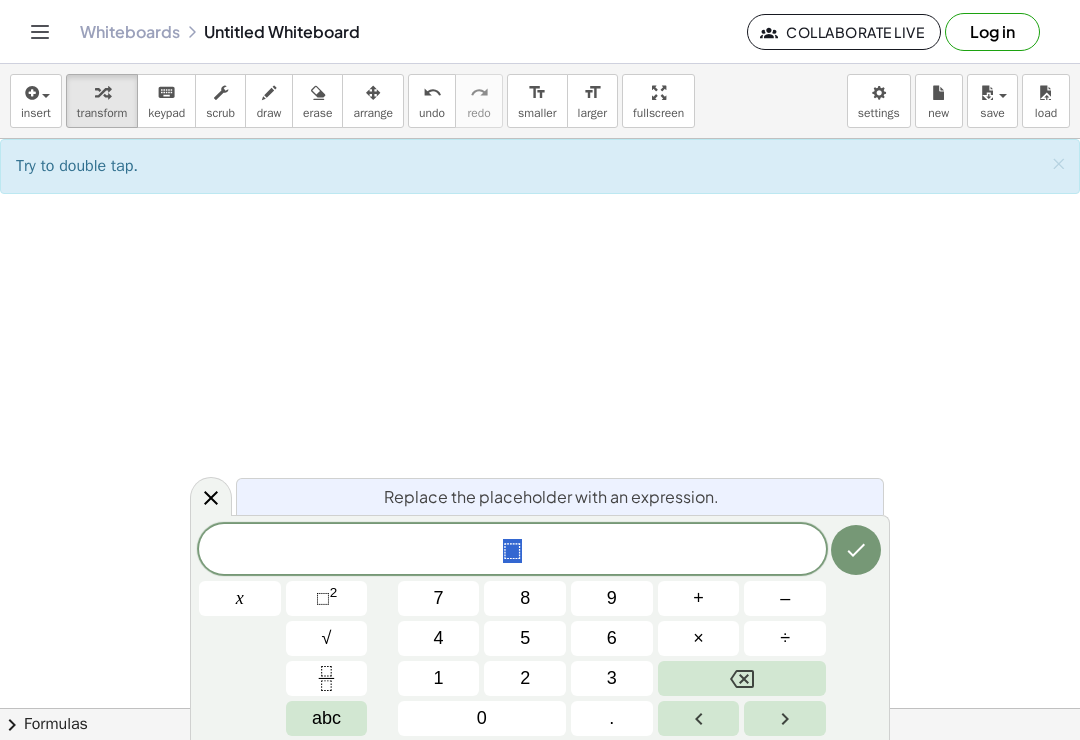 click on "√" at bounding box center (327, 638) 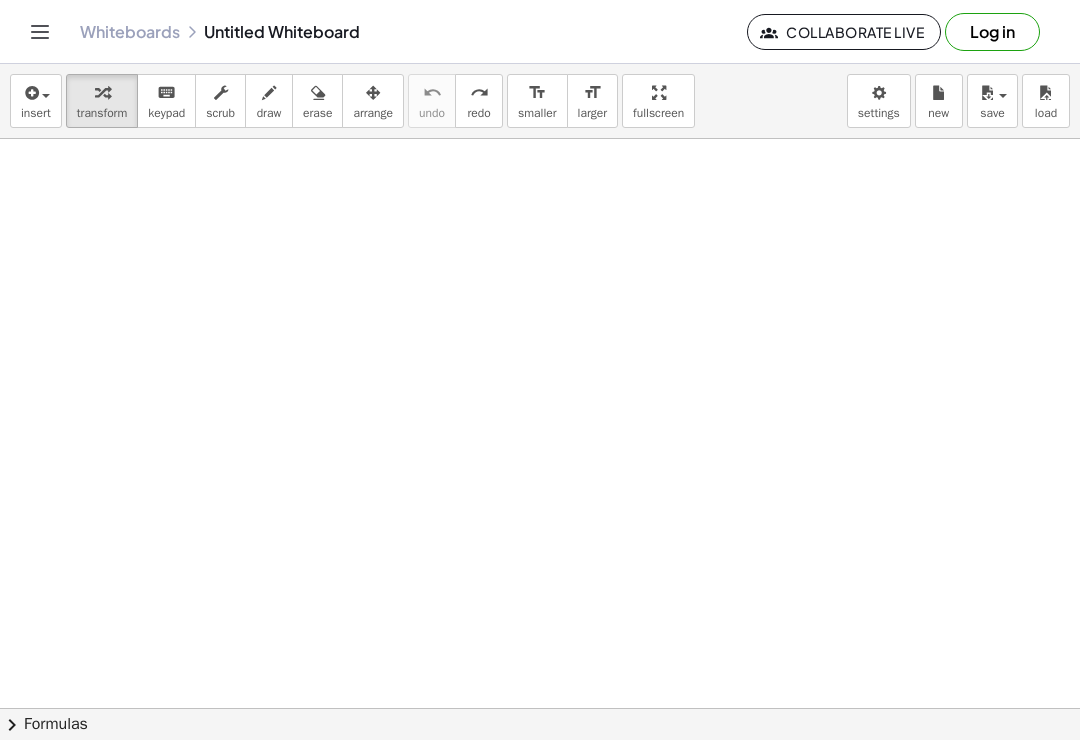 scroll, scrollTop: 4, scrollLeft: 0, axis: vertical 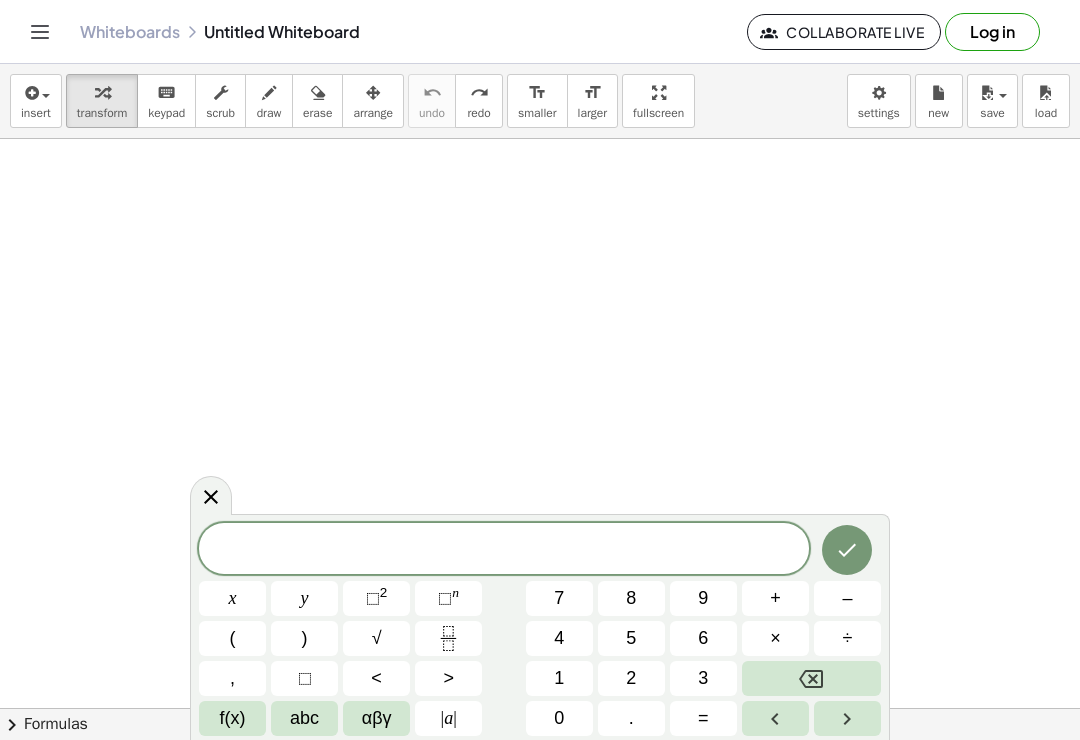 click on "4" at bounding box center (559, 638) 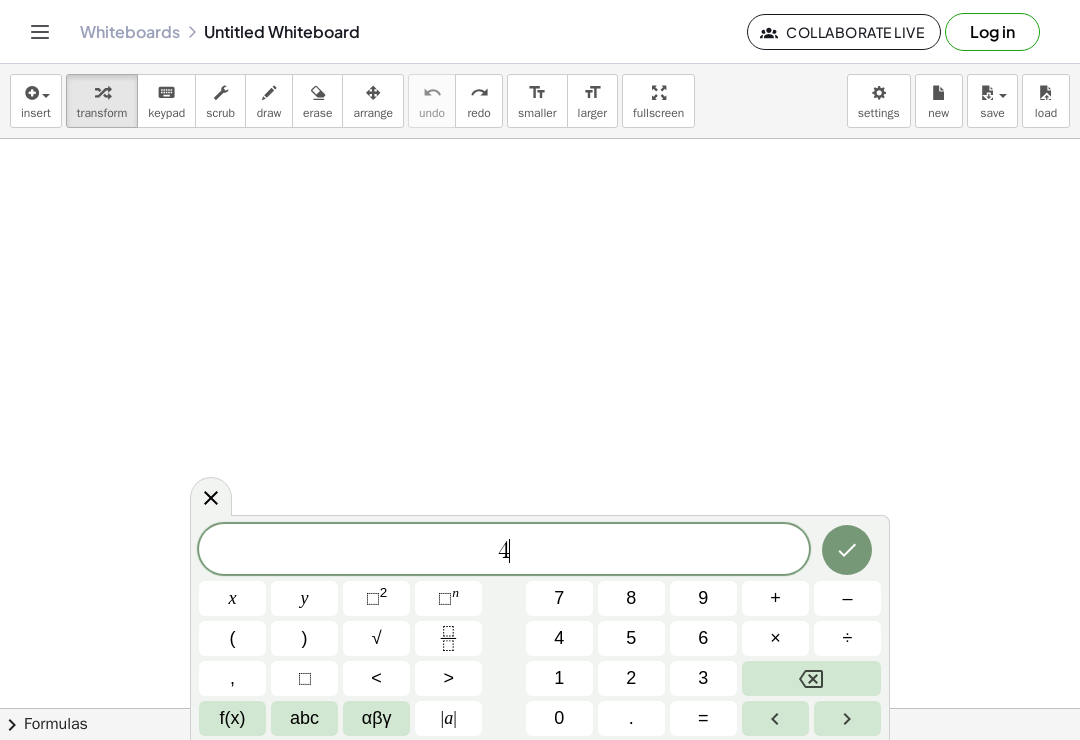 click on "4" at bounding box center (559, 638) 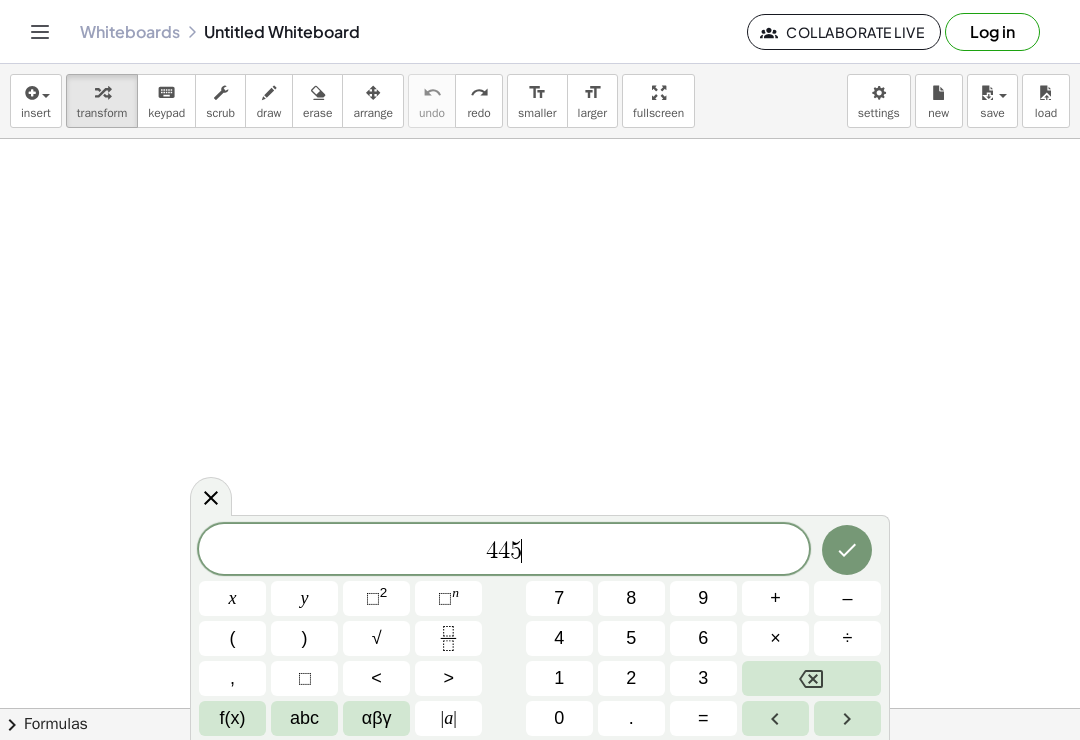 click on "5" at bounding box center [631, 638] 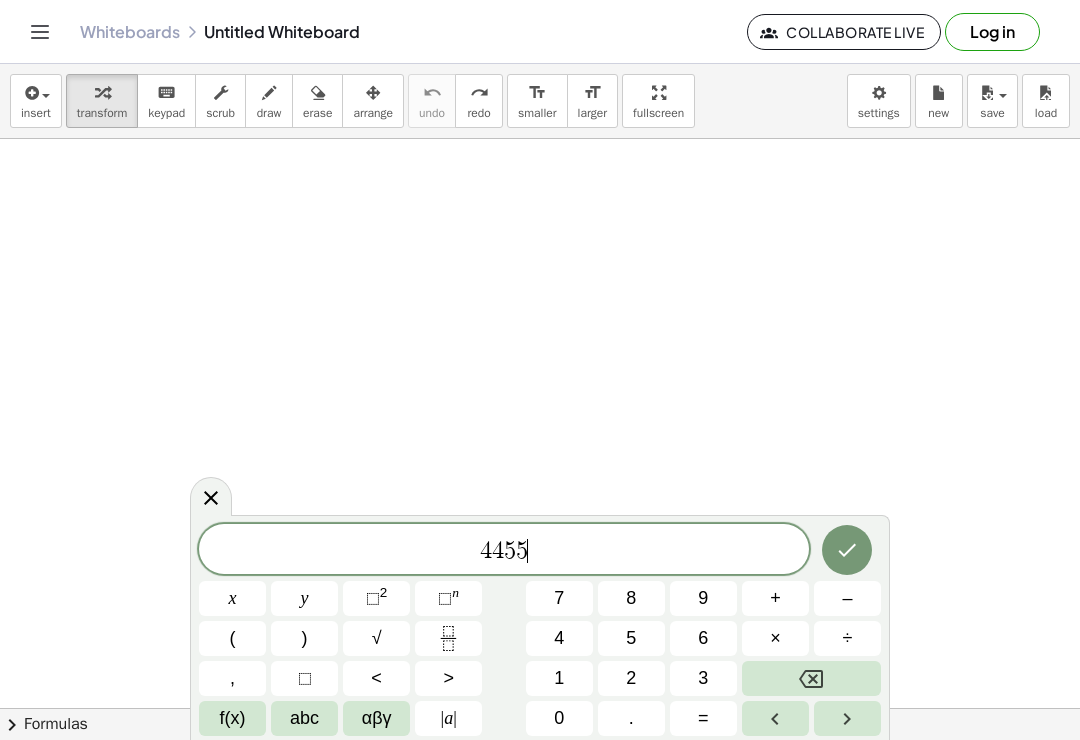 click at bounding box center [811, 678] 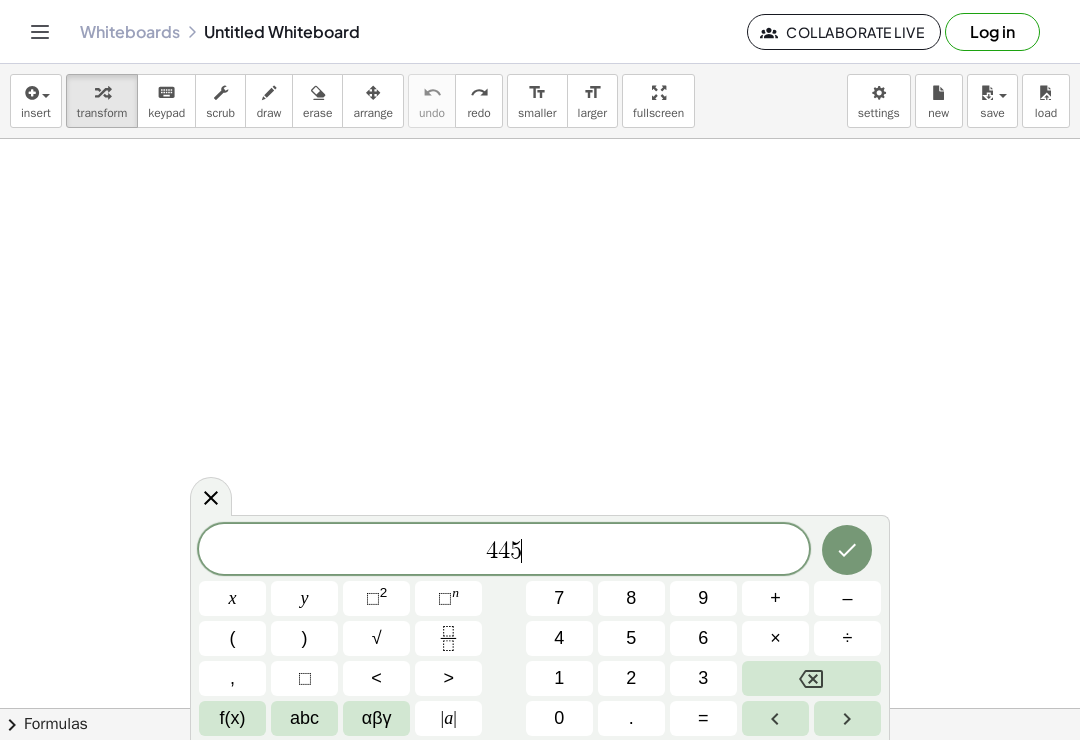 click at bounding box center (811, 678) 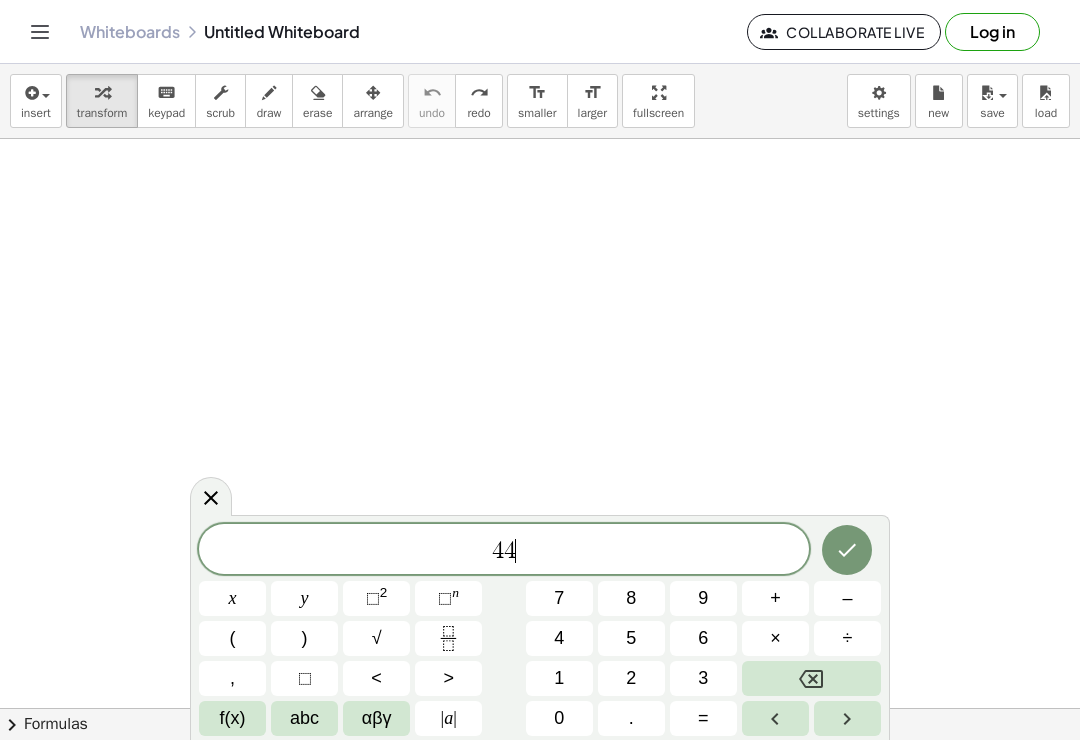 click 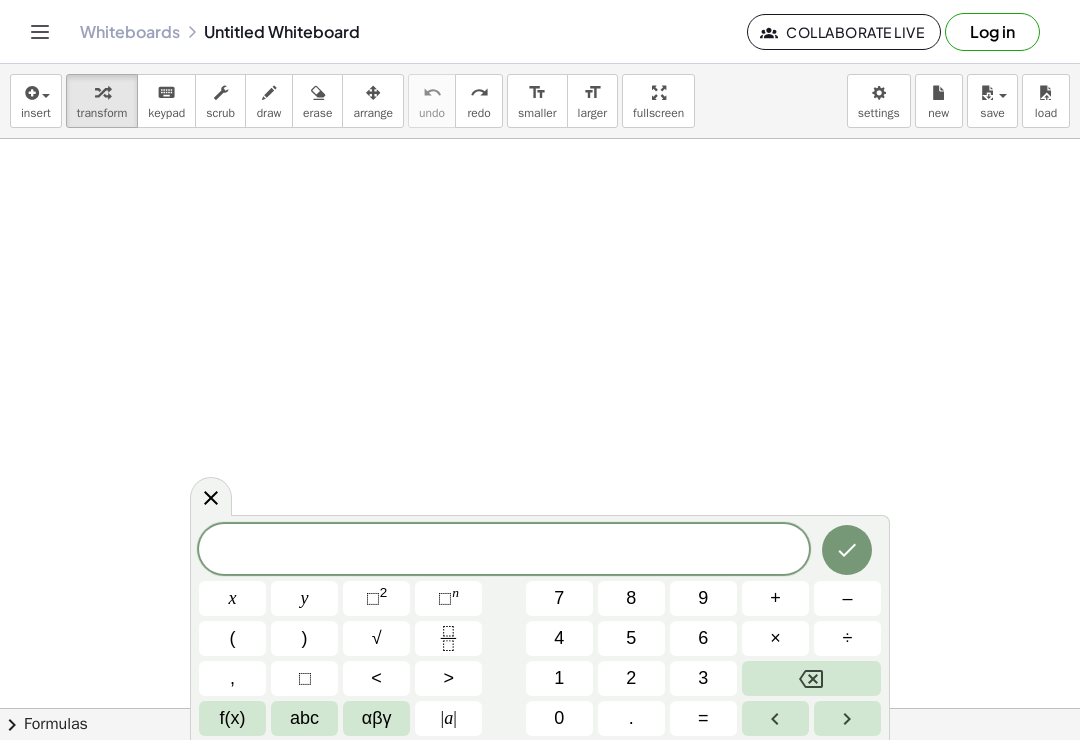 click on "7" at bounding box center [559, 598] 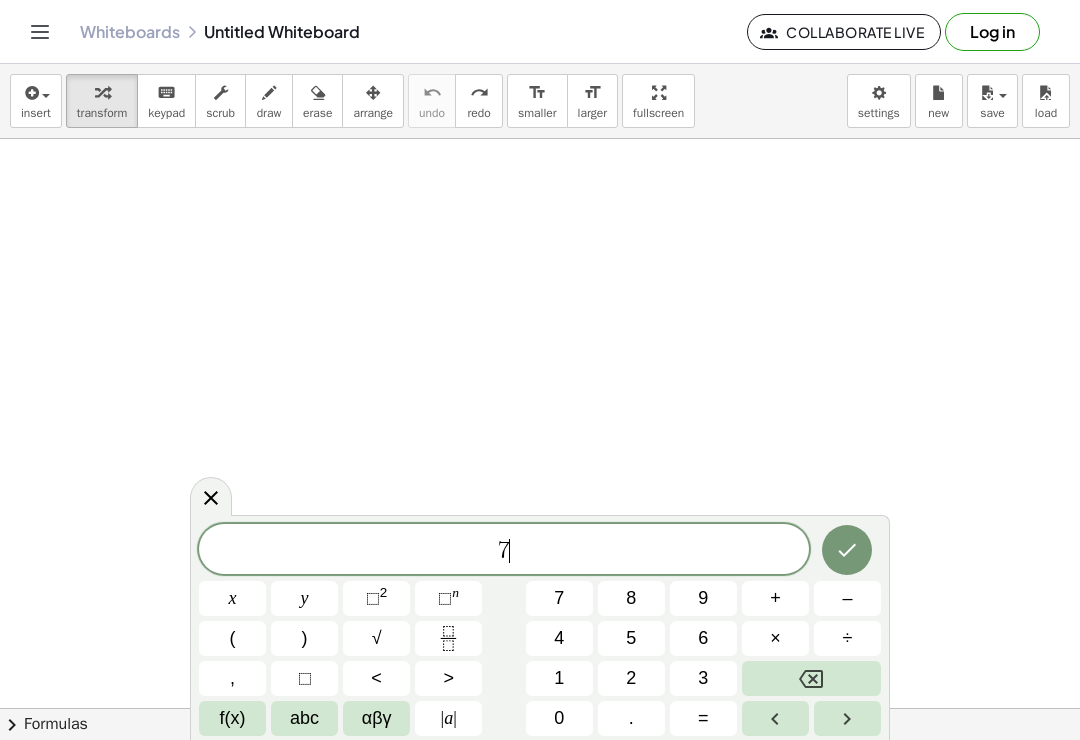 click on "5" at bounding box center (631, 638) 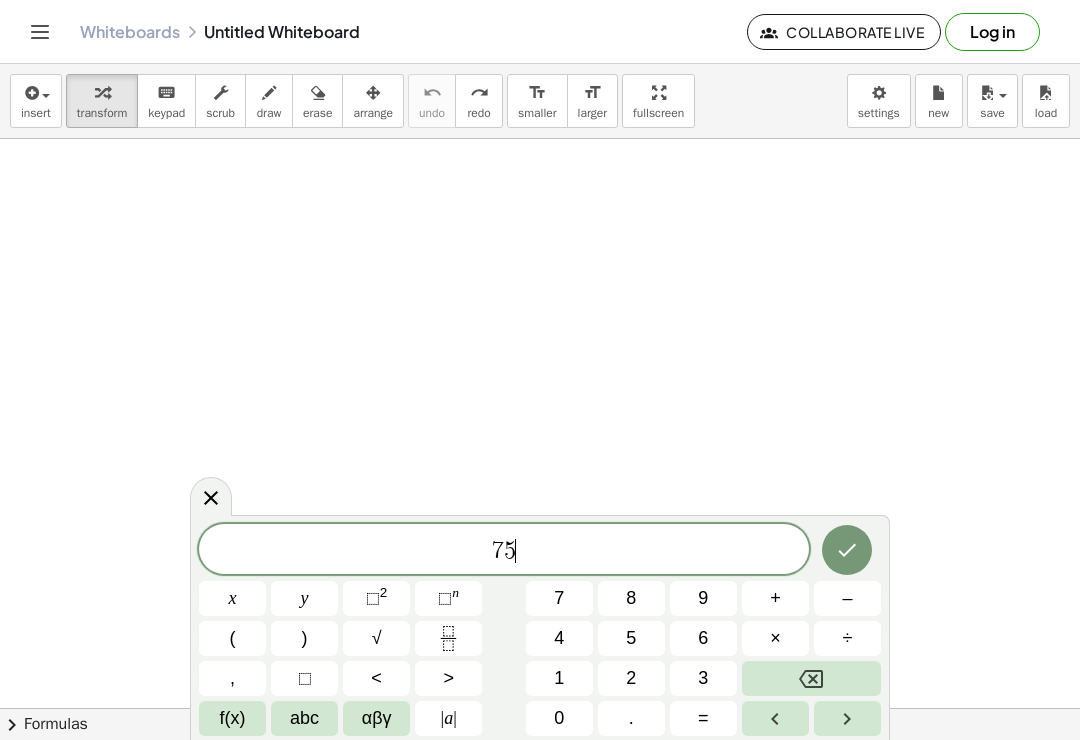 click on "5" at bounding box center (631, 638) 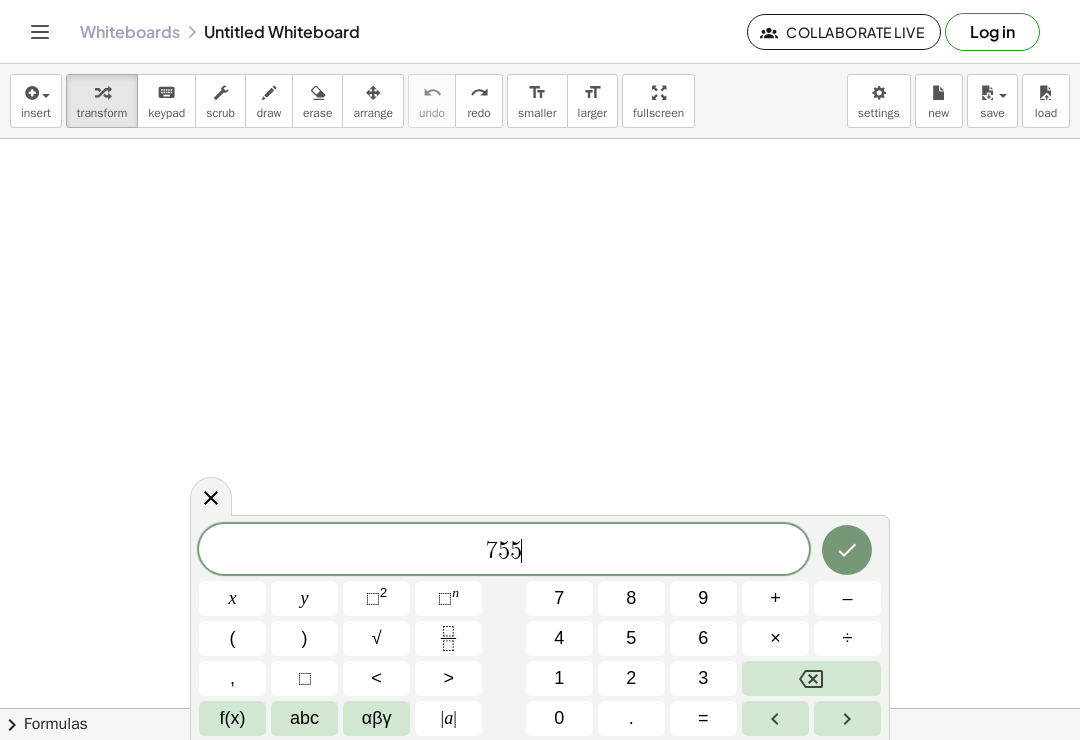click on "5" at bounding box center (631, 638) 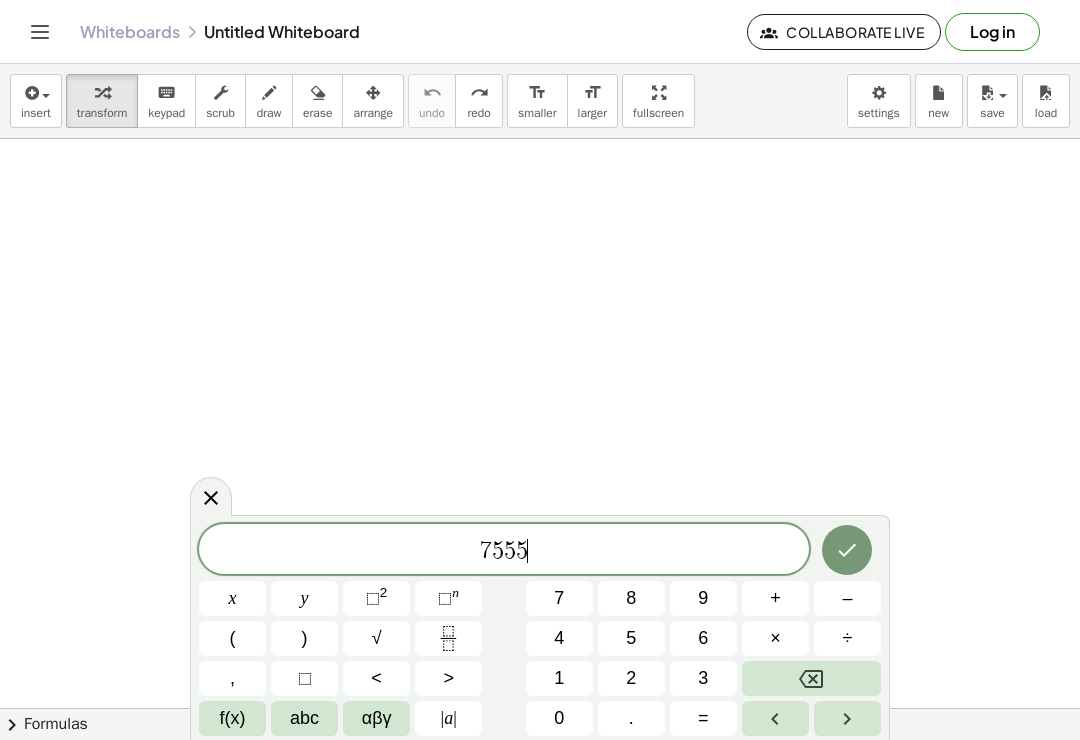 click on "6" at bounding box center (703, 638) 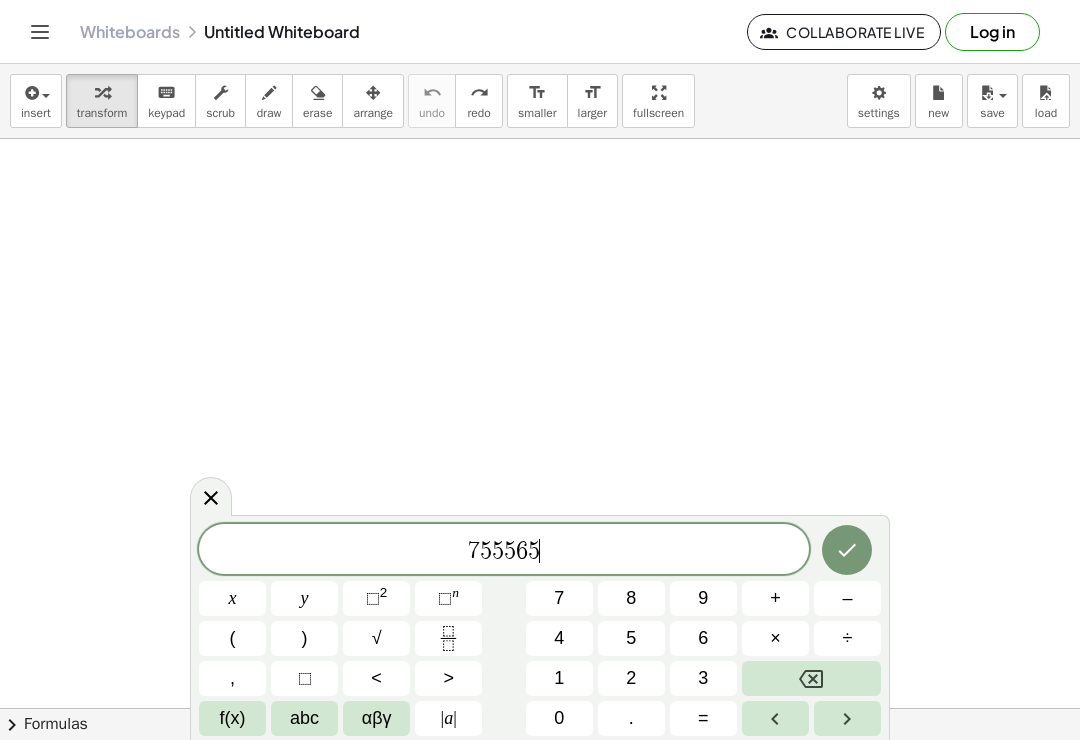 click on "6" at bounding box center [703, 638] 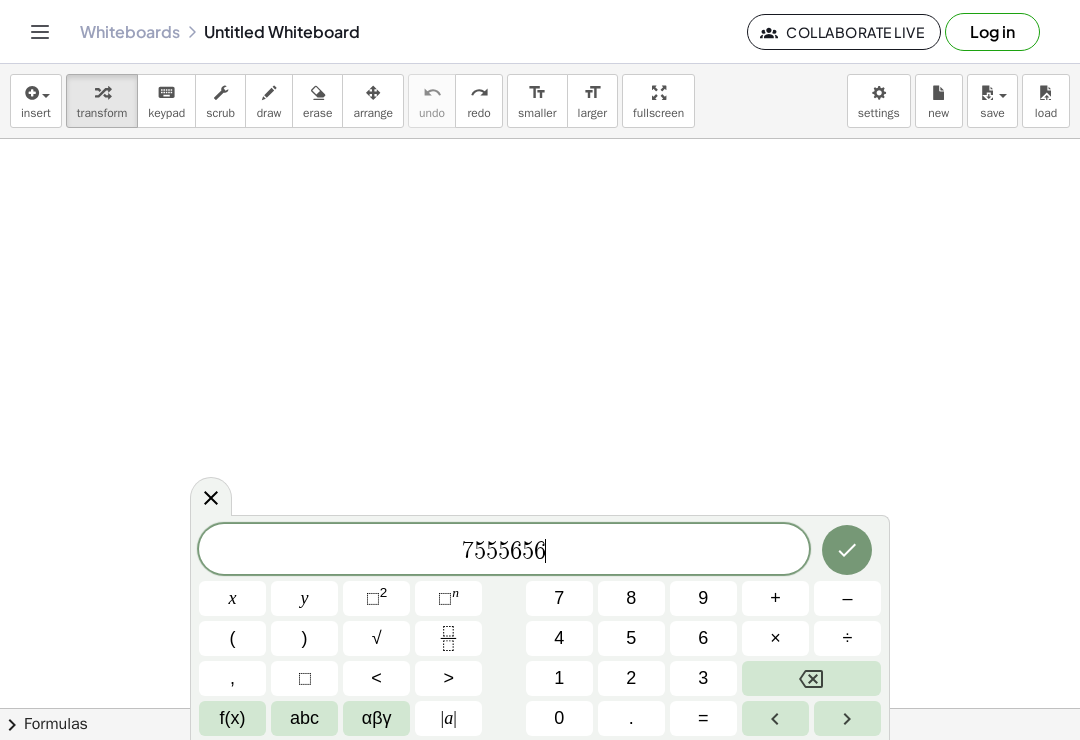 click on "5" at bounding box center [631, 638] 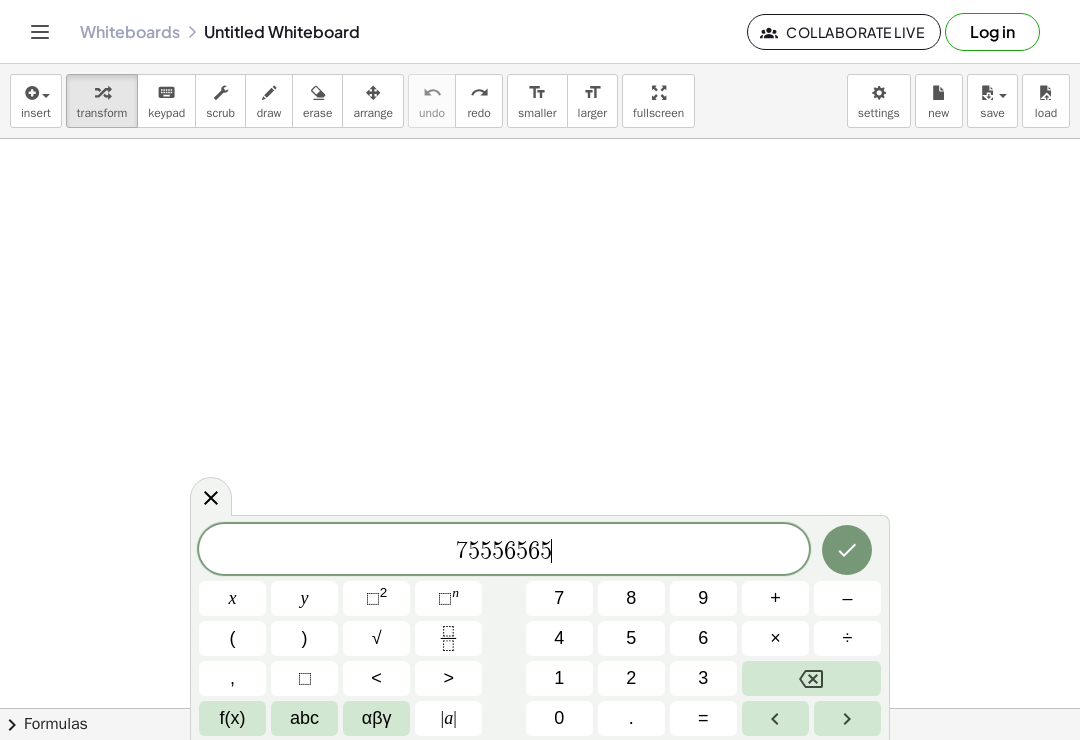 click on "5" at bounding box center [631, 638] 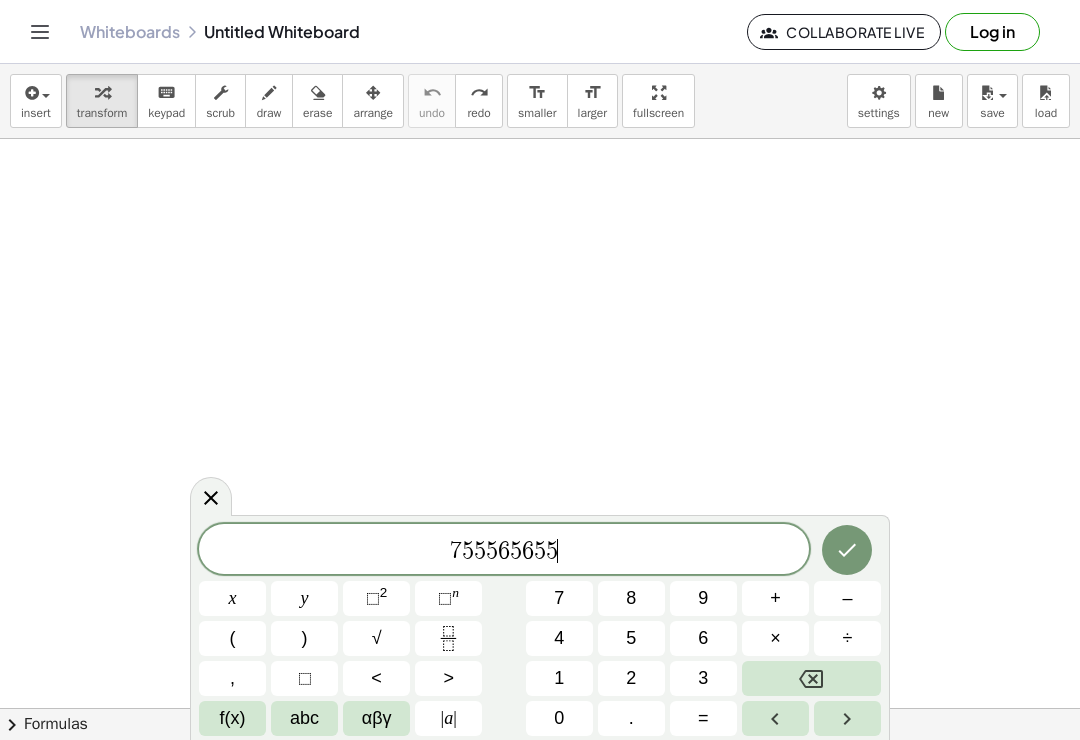 click on "5" at bounding box center (631, 638) 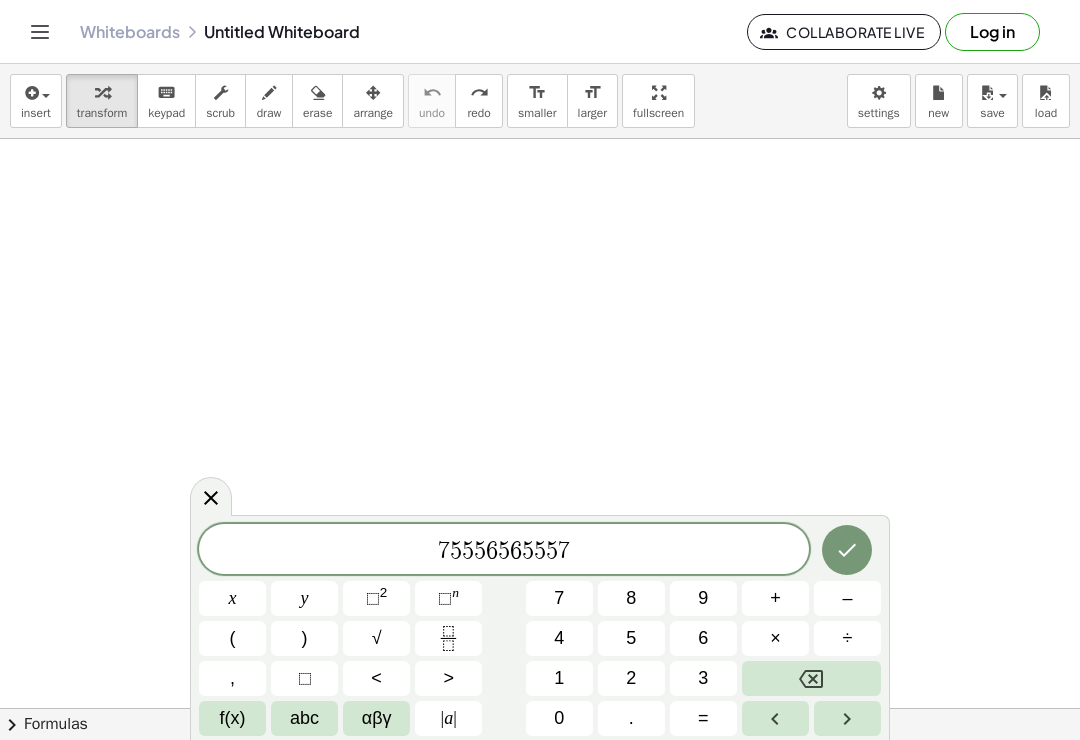 click on "6" at bounding box center [703, 638] 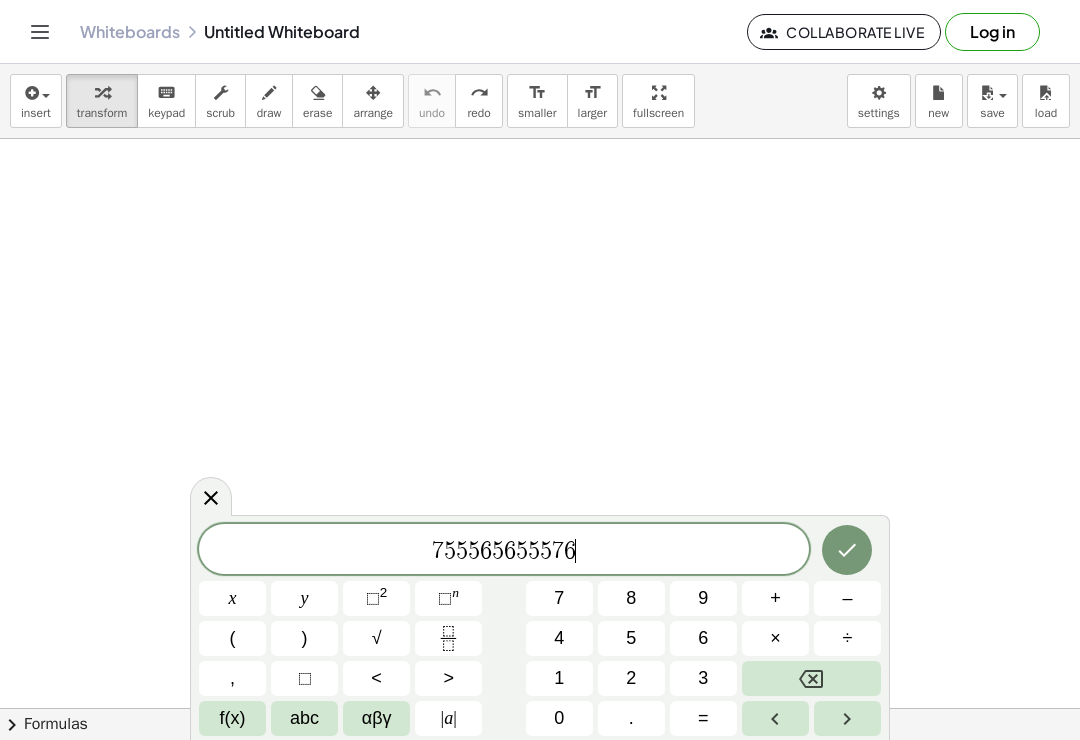 click on "6" at bounding box center (703, 638) 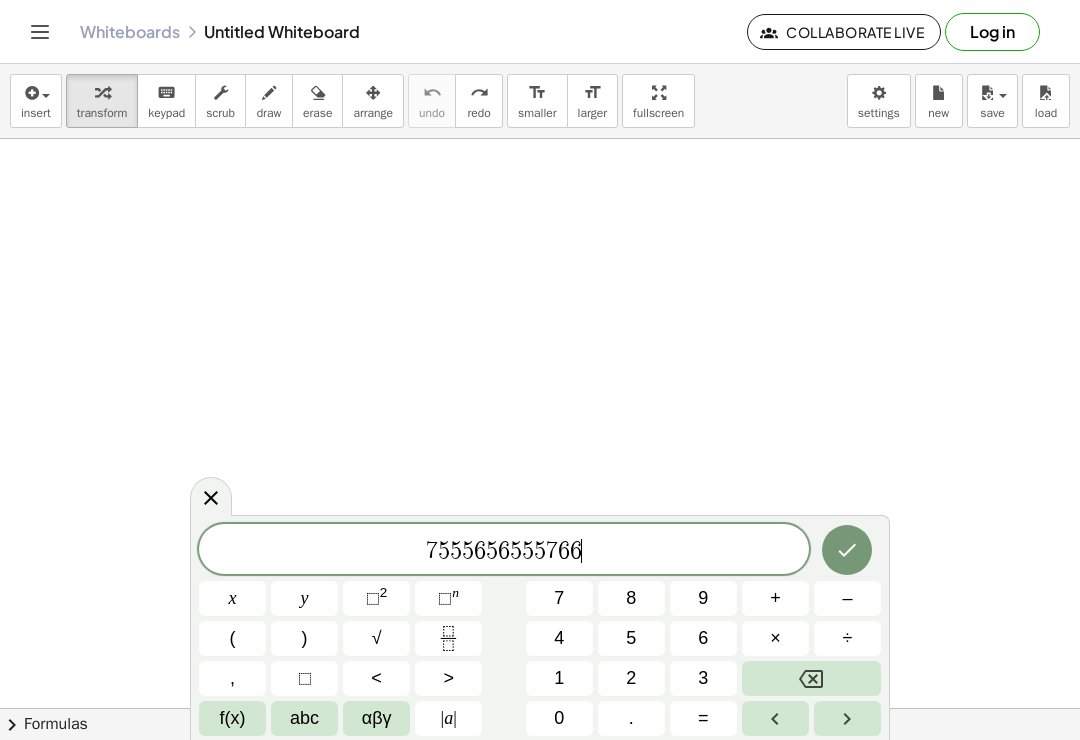 click on "6" at bounding box center [703, 638] 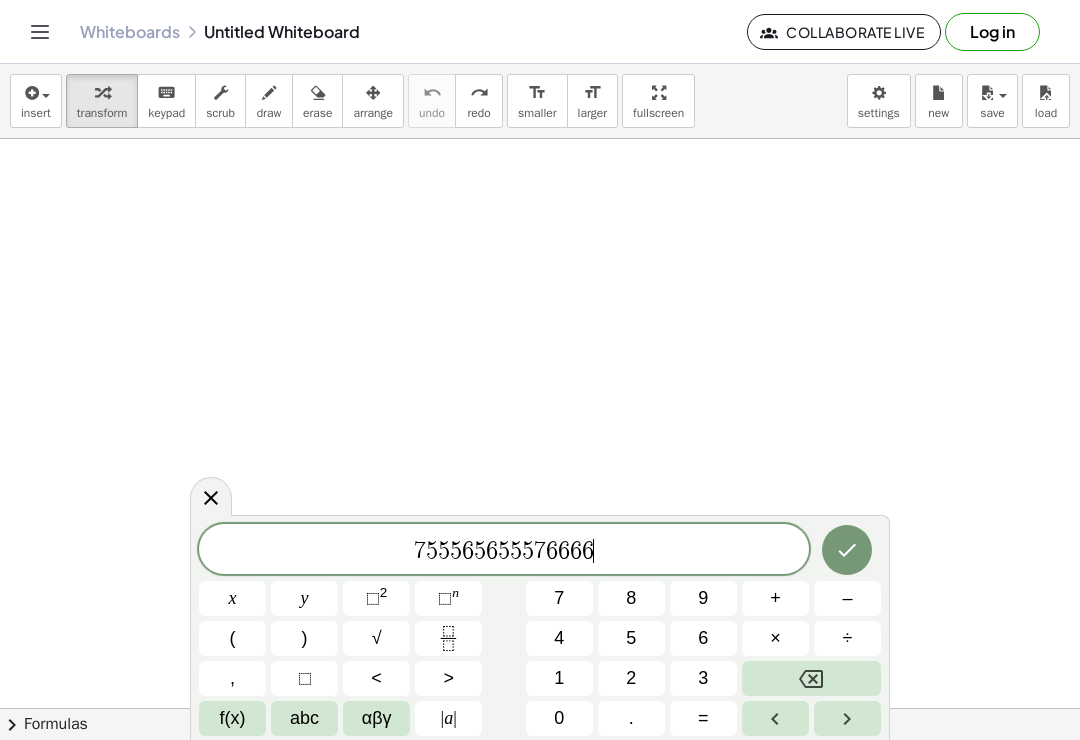 click on "6" at bounding box center [703, 638] 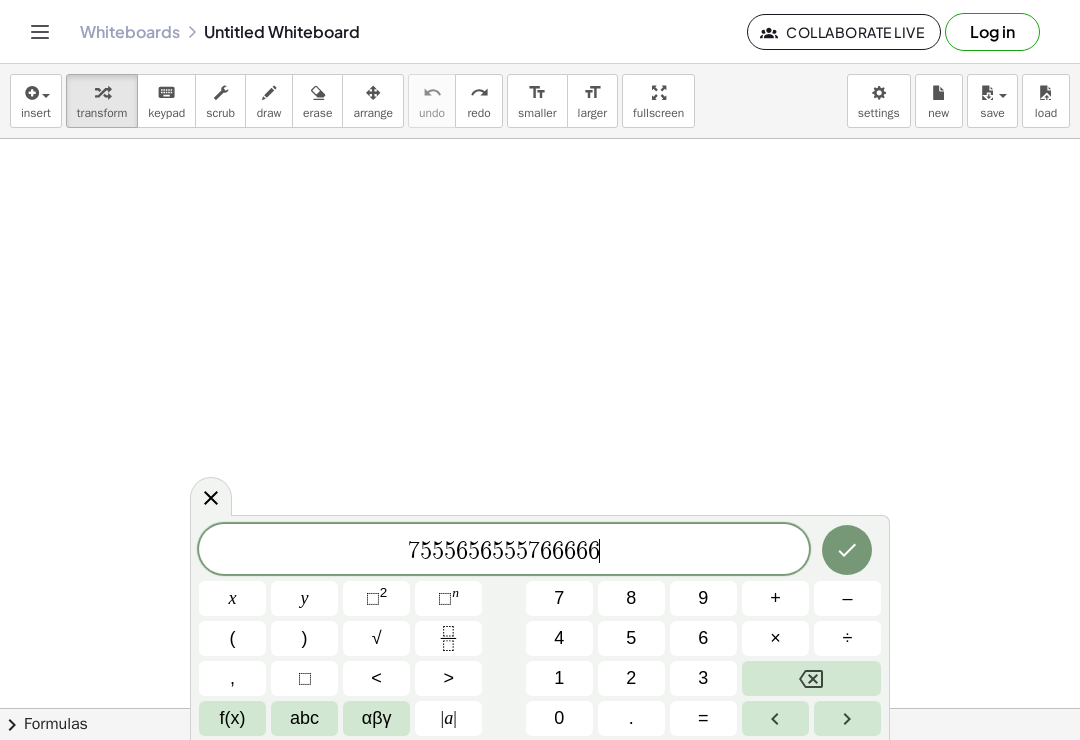 click on "6" at bounding box center [703, 638] 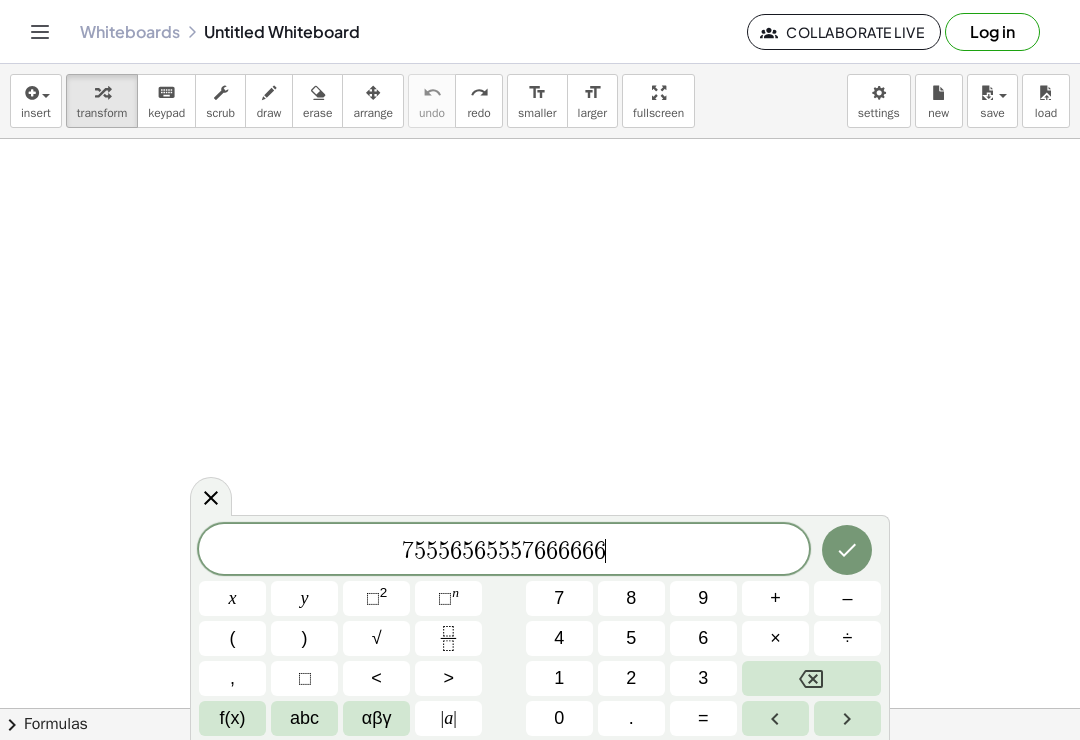click on "6" at bounding box center [703, 638] 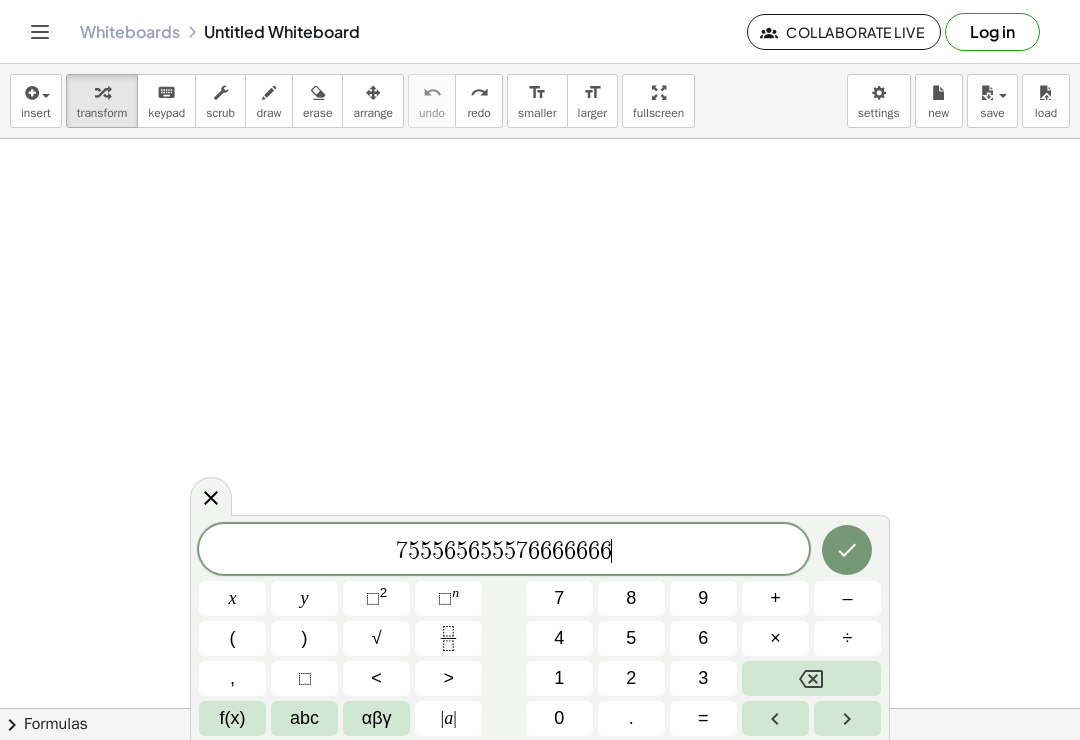 click on "6" at bounding box center (703, 638) 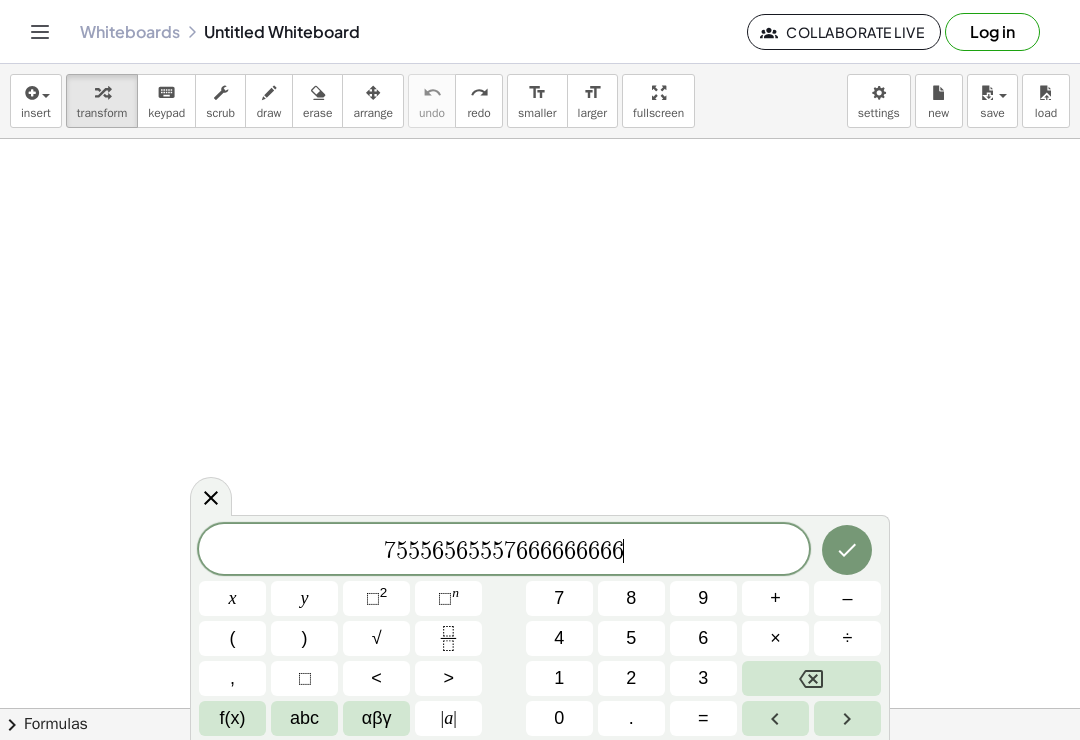 click on "6" at bounding box center [703, 638] 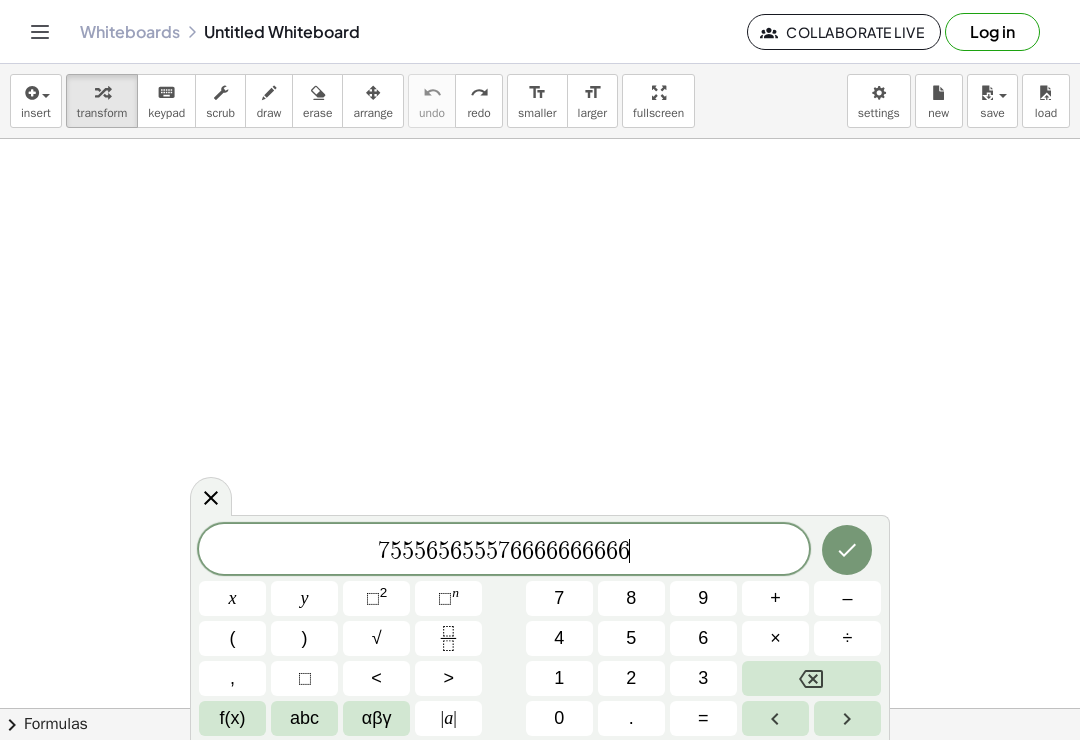 click on "6" at bounding box center (703, 638) 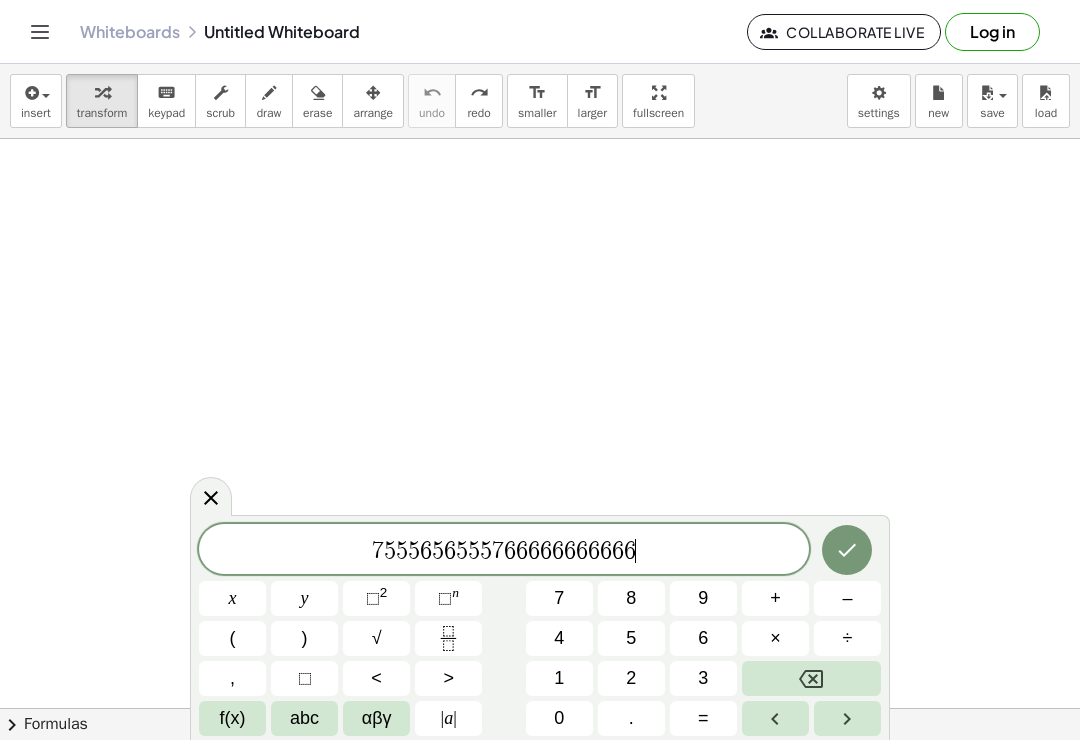 click on "6" at bounding box center [703, 638] 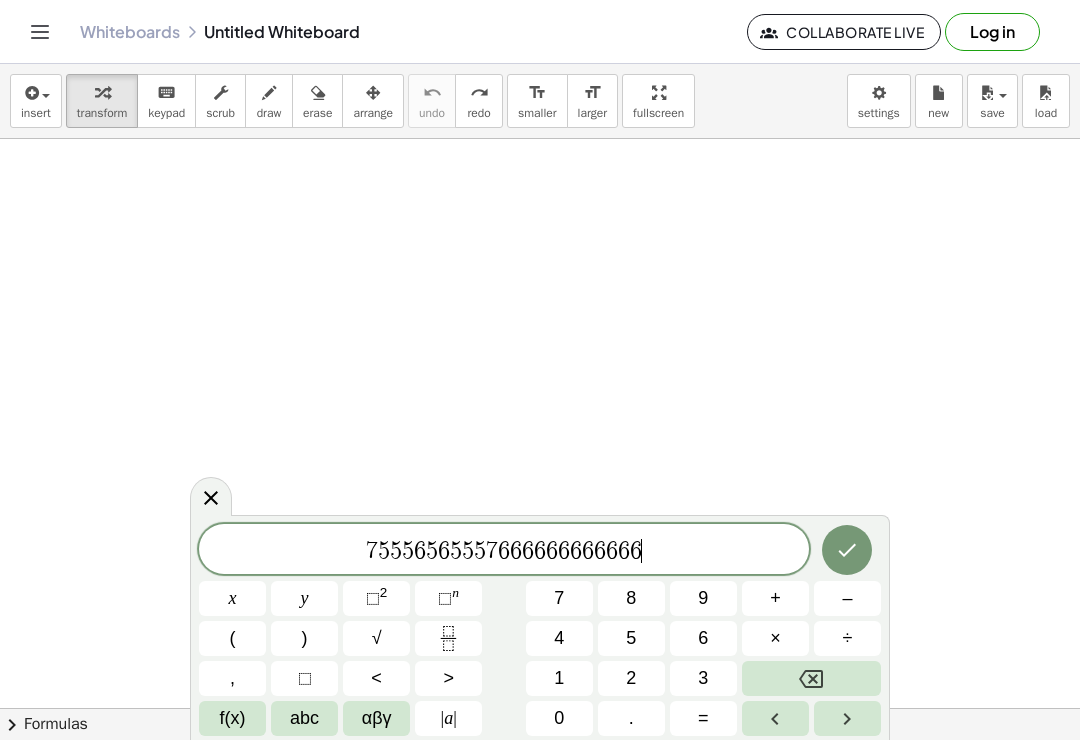 scroll, scrollTop: 31, scrollLeft: 0, axis: vertical 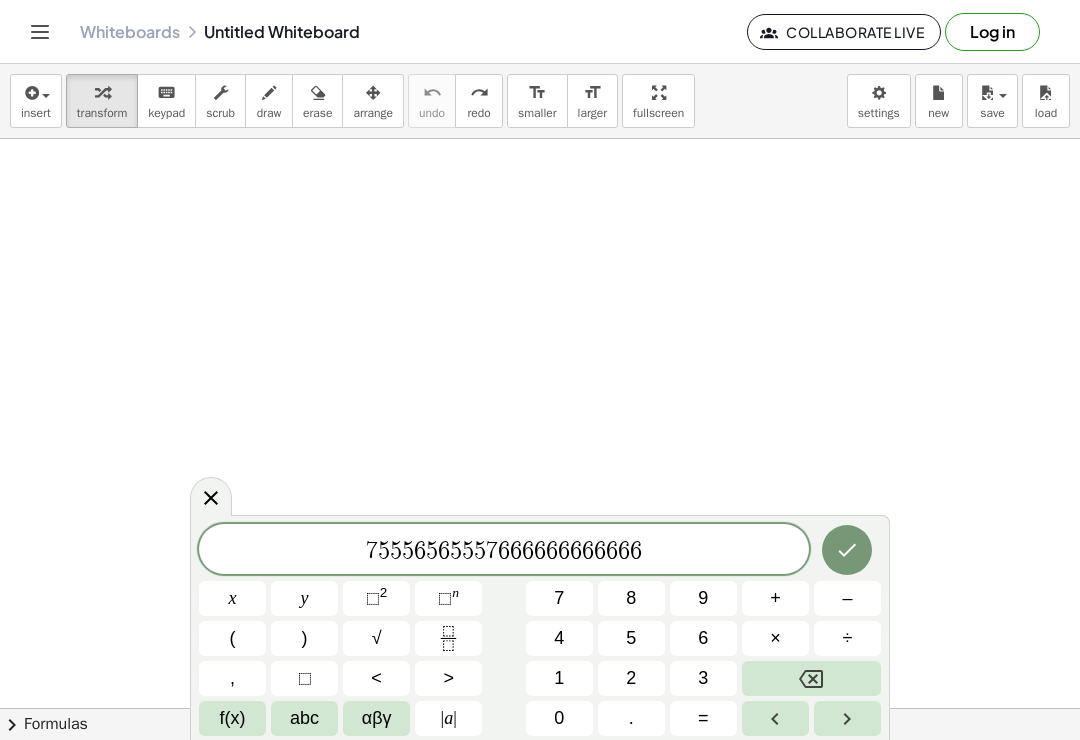 click on "αβγ" at bounding box center [376, 718] 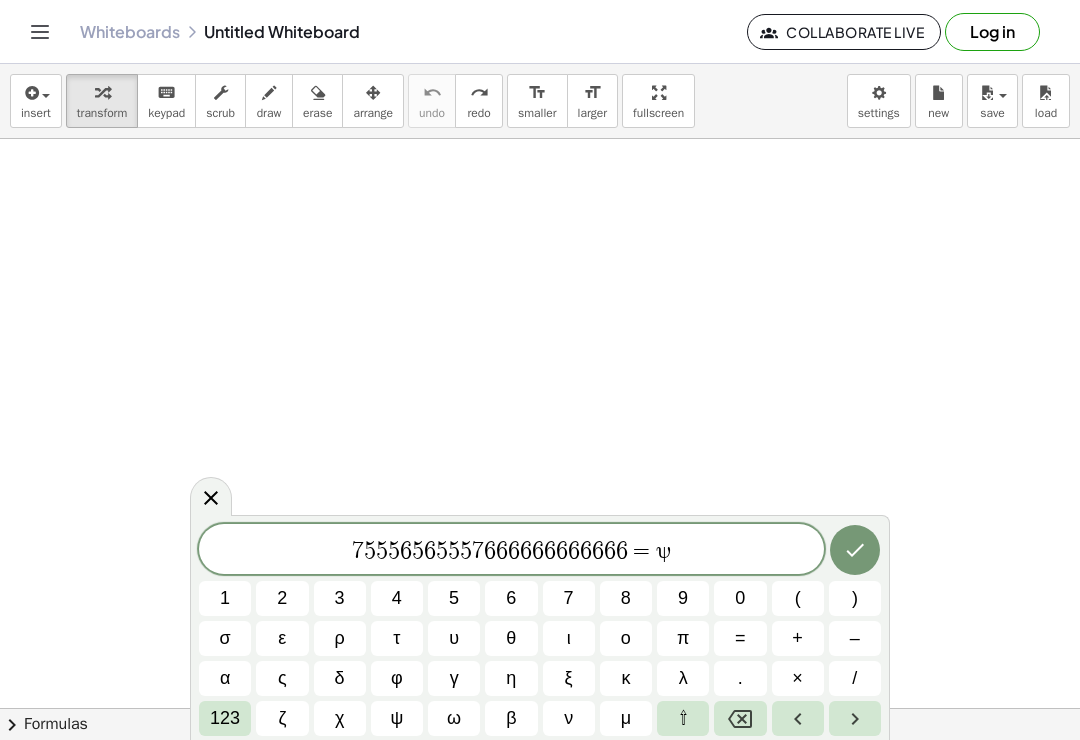 click on "π" at bounding box center (683, 638) 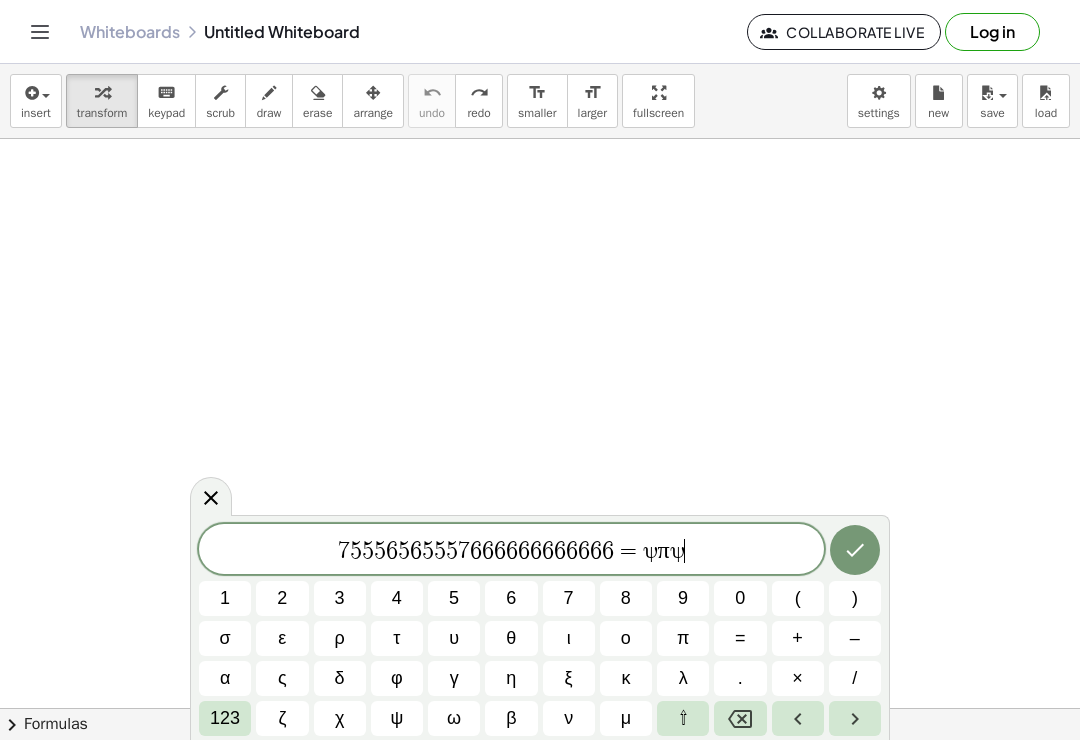 click on "λ" at bounding box center [683, 678] 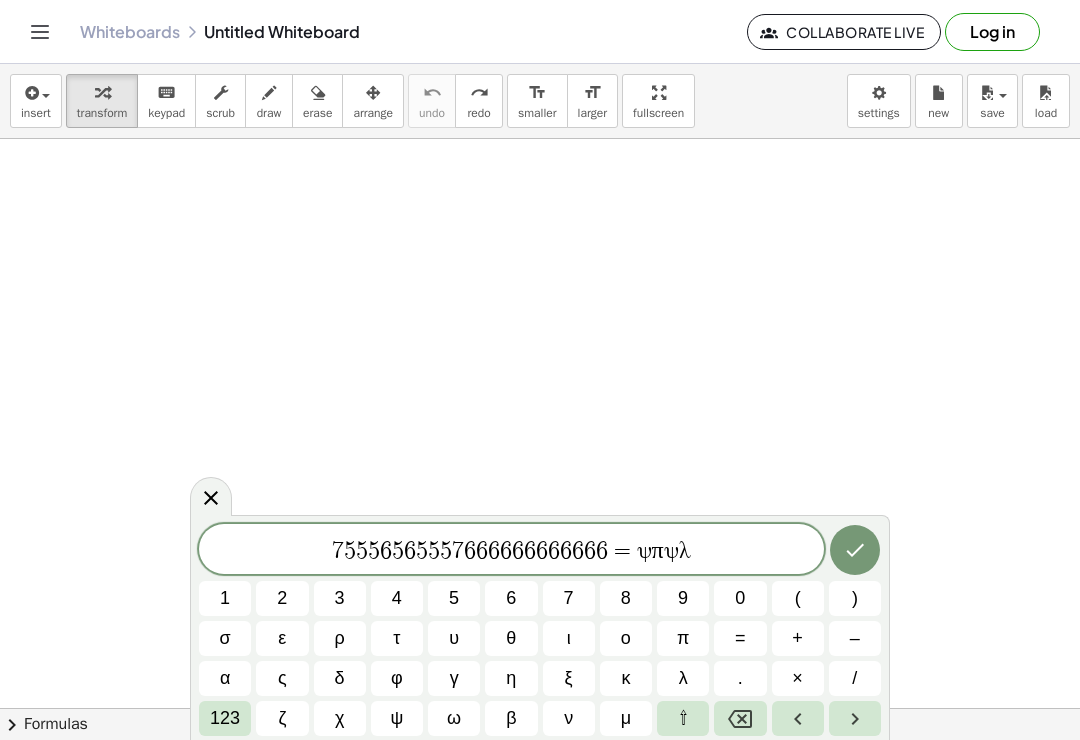 click on "π" at bounding box center (683, 638) 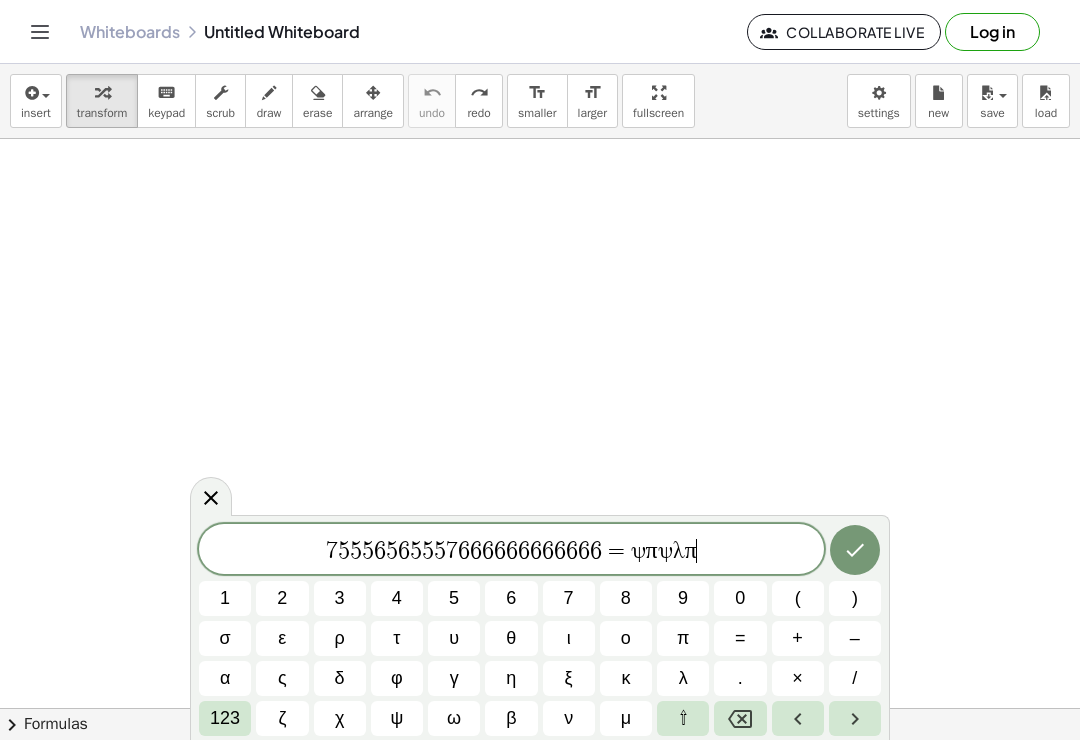 click on "π" at bounding box center (683, 638) 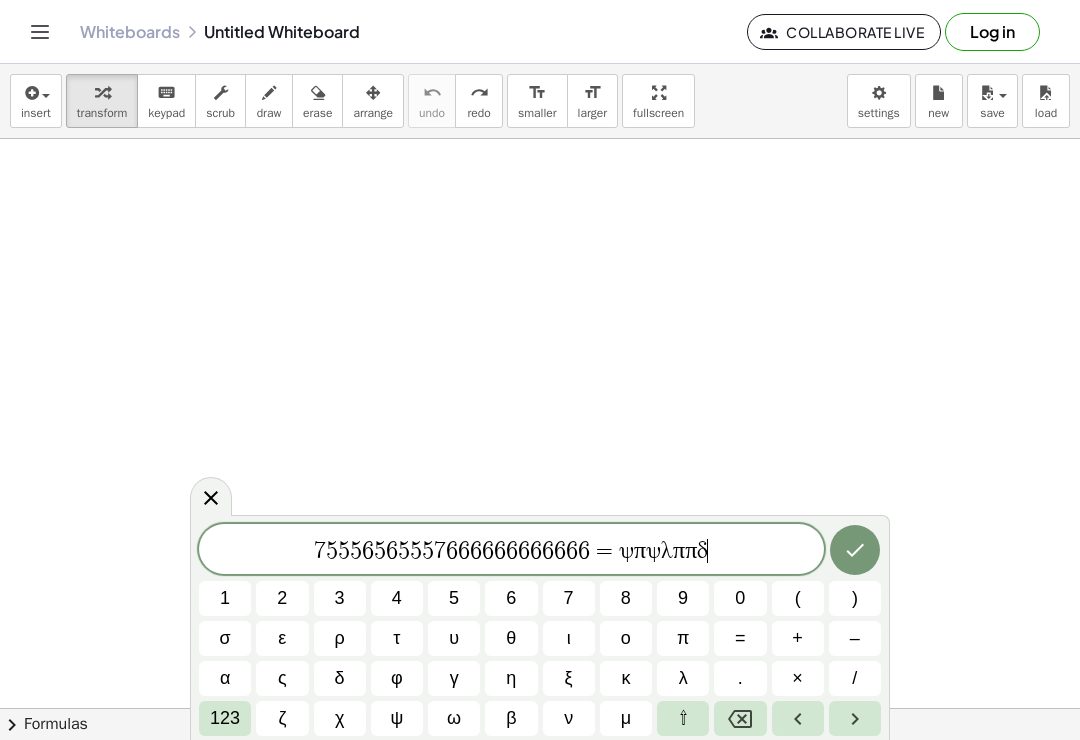 click on "δ" at bounding box center [340, 678] 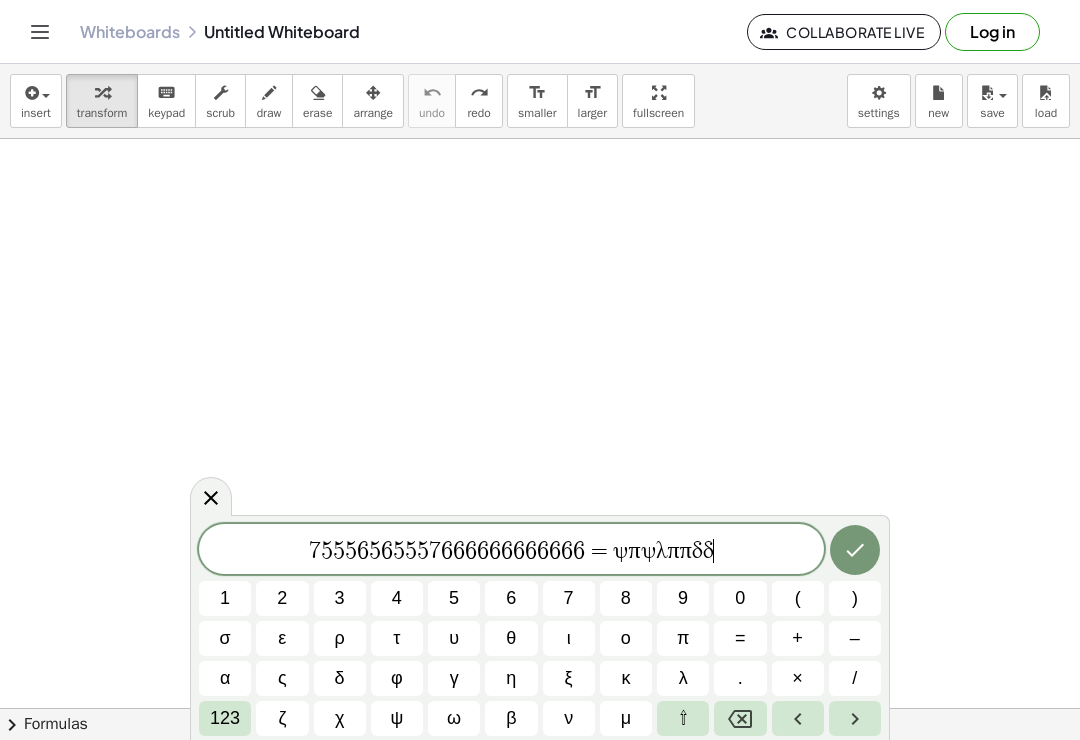 click on "ς" at bounding box center [282, 678] 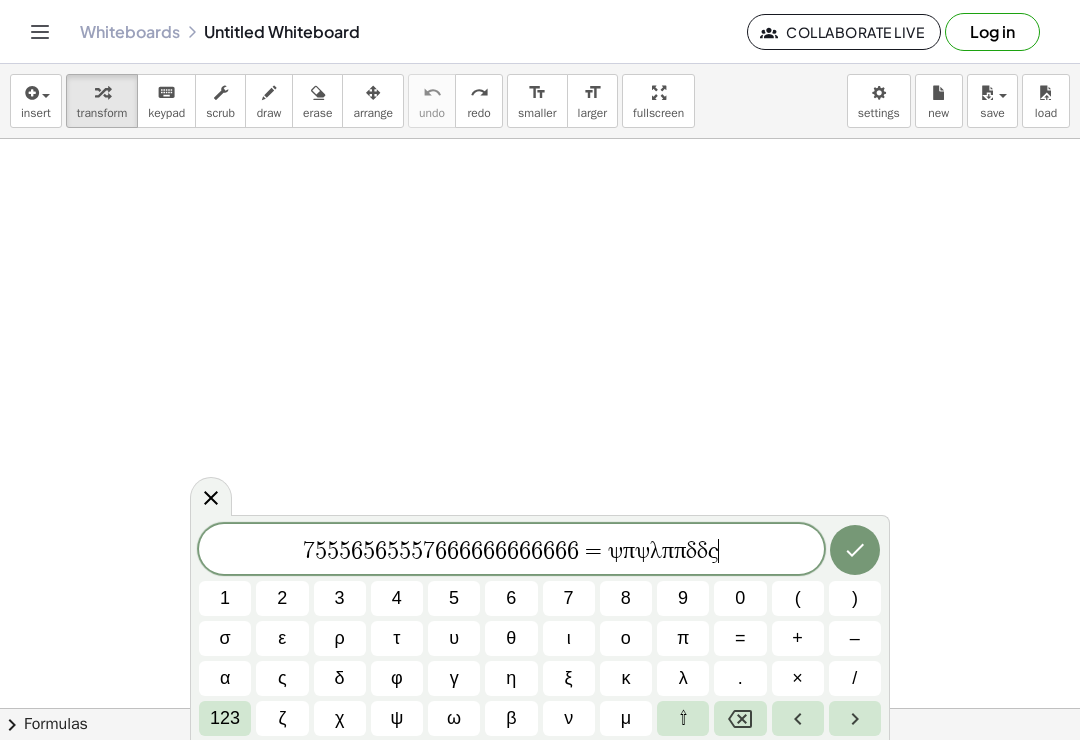 click on "β" at bounding box center [511, 718] 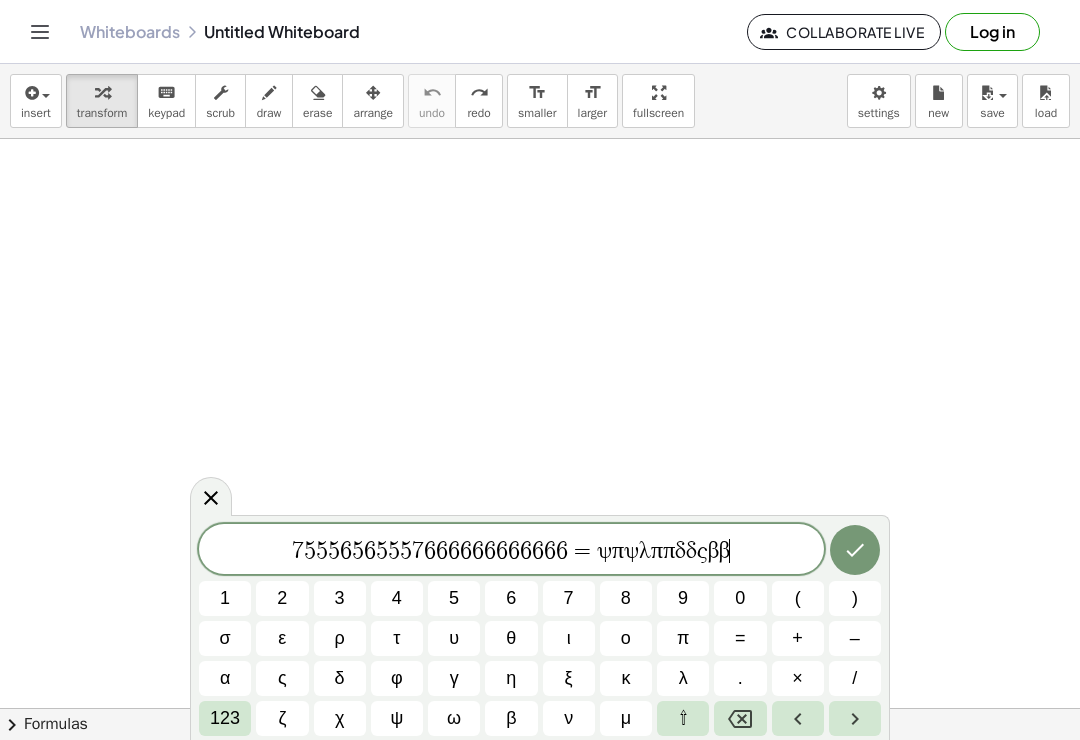 click on "φ" at bounding box center (397, 678) 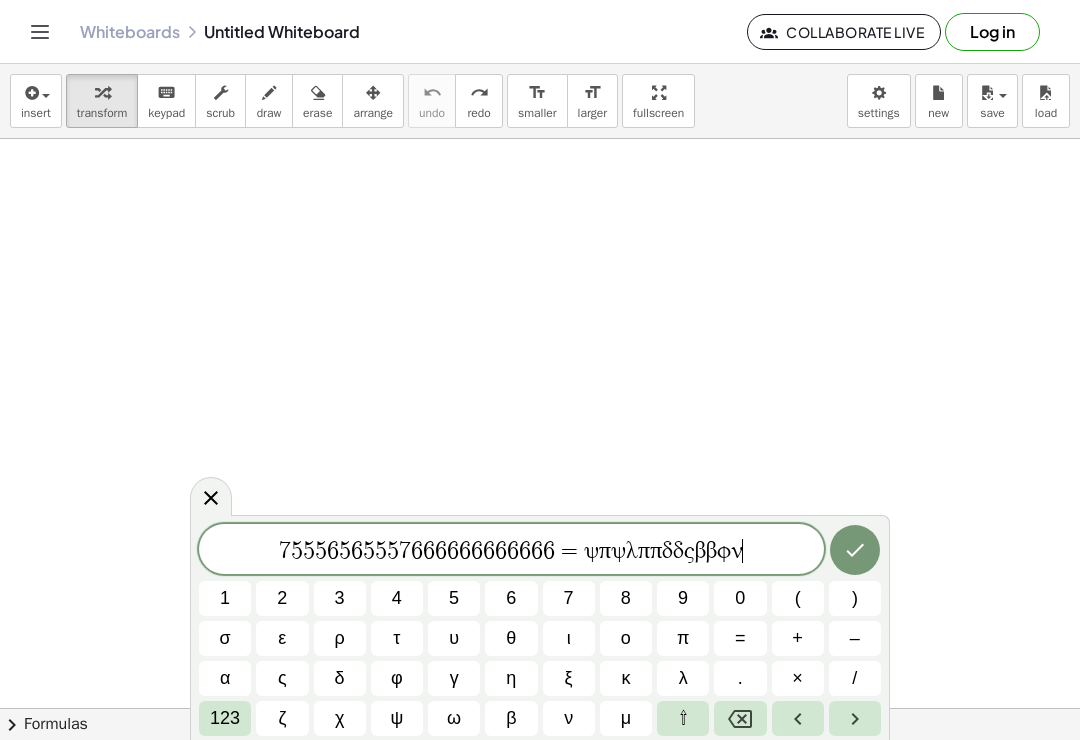 click on "φ" at bounding box center [397, 678] 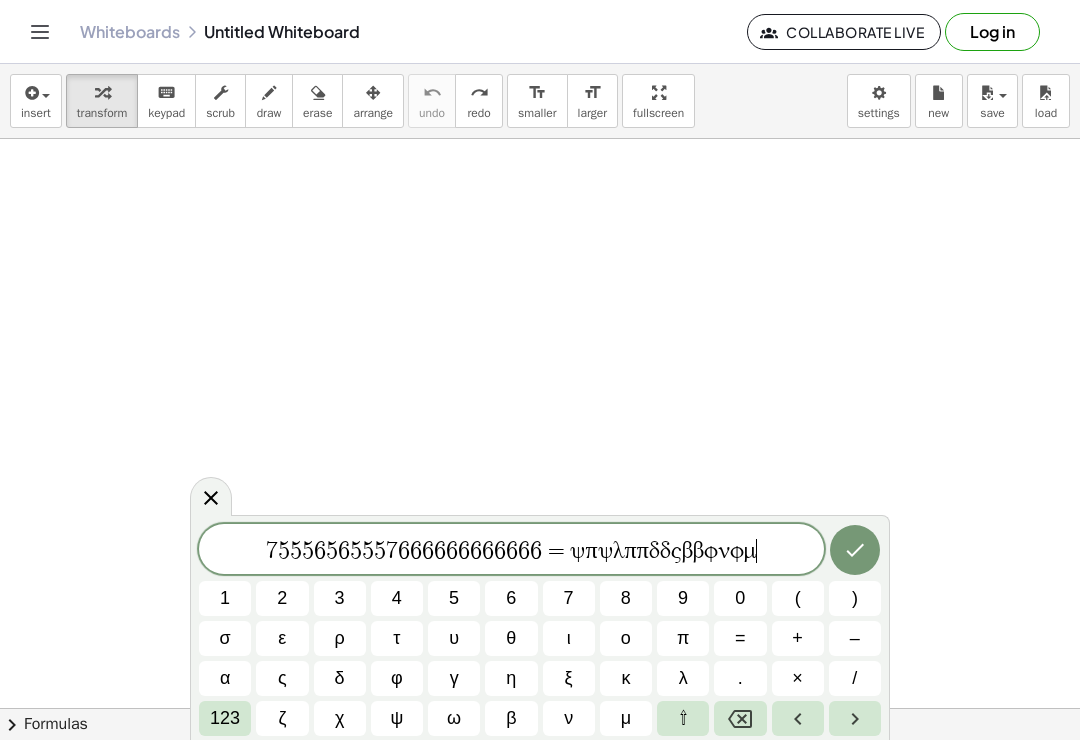 click on "χ" at bounding box center (340, 718) 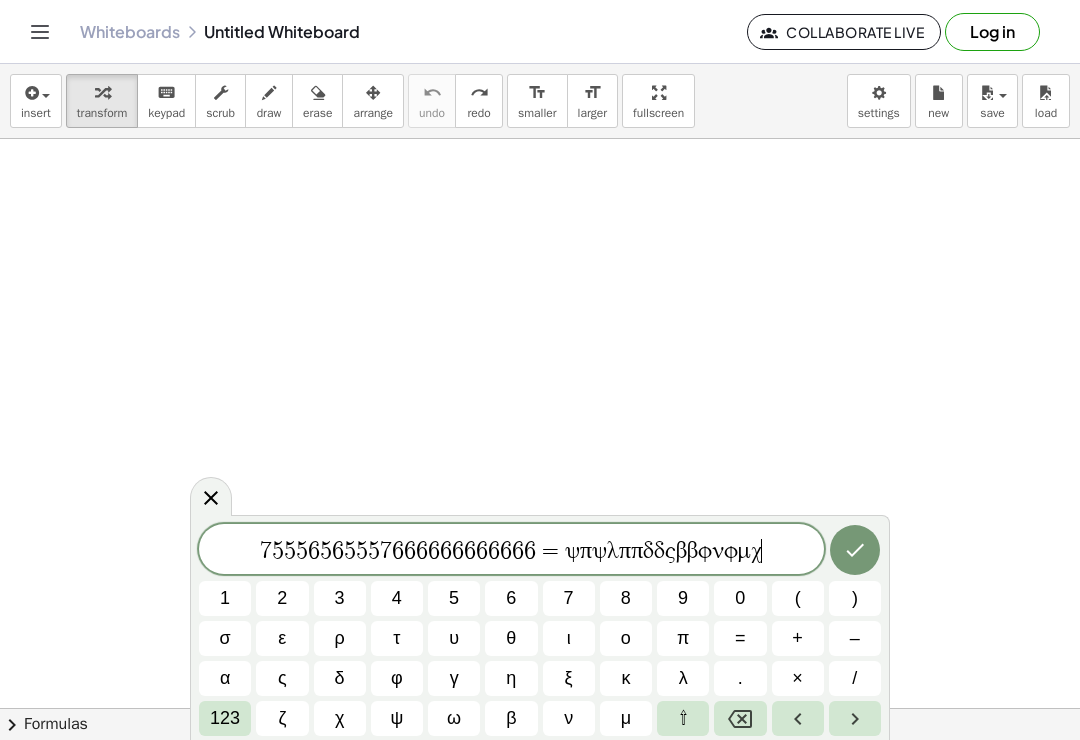click on "γ" at bounding box center (454, 678) 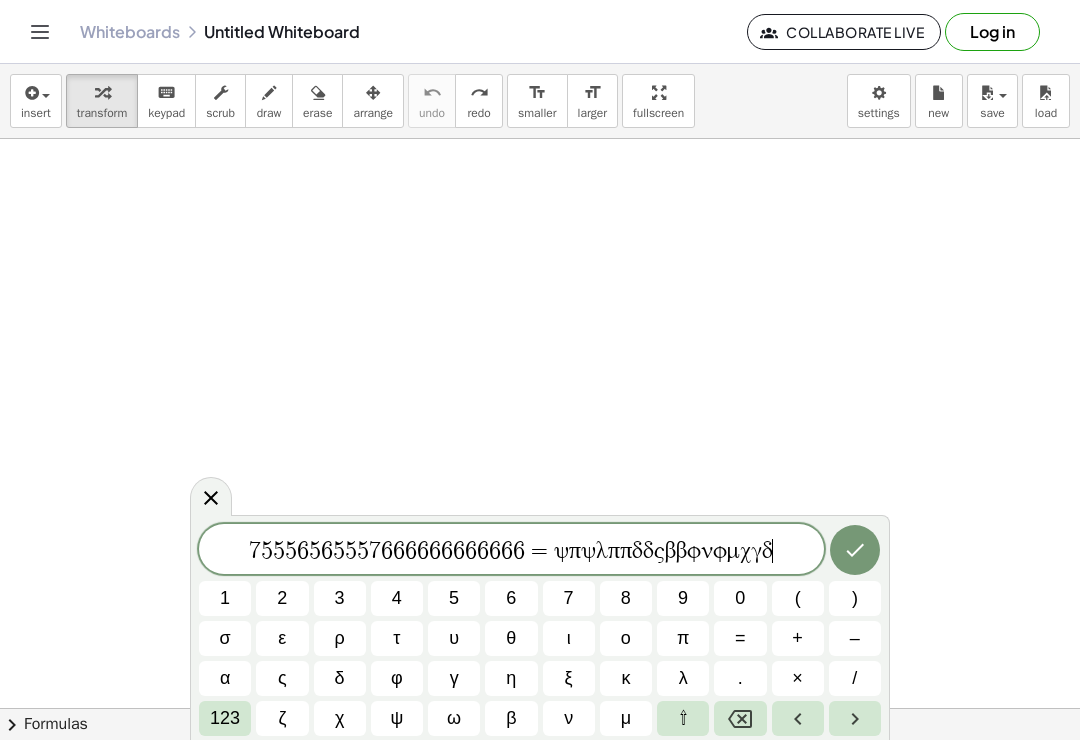 click on "φ" at bounding box center [397, 678] 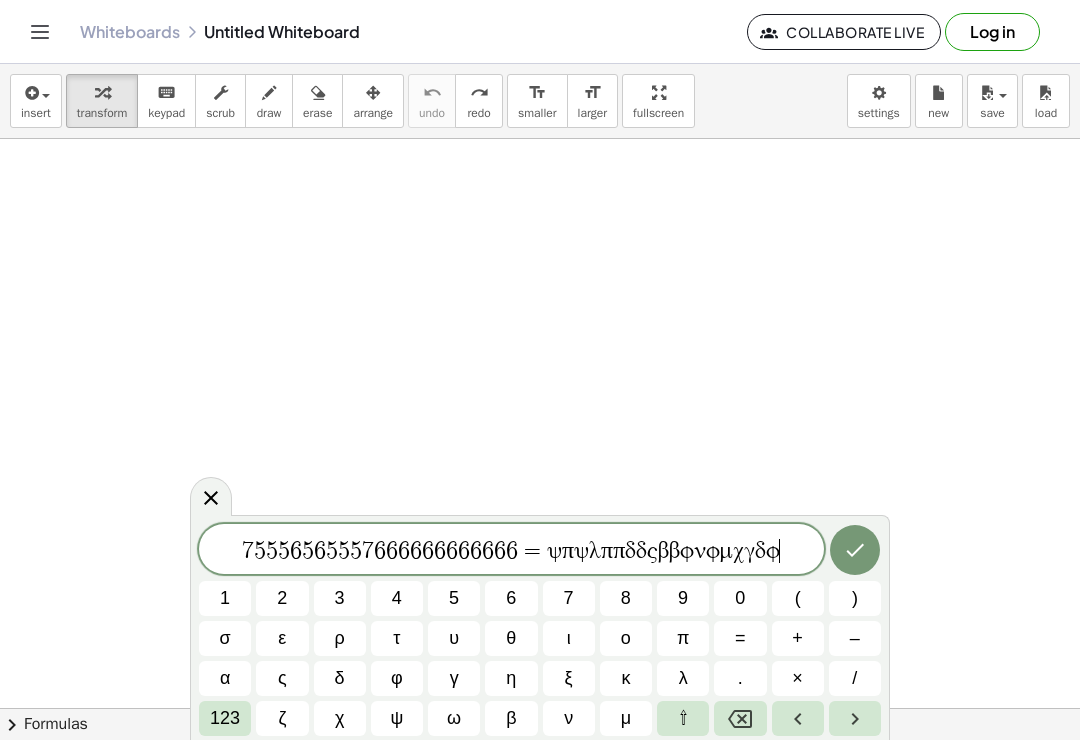 click on "γ" at bounding box center (454, 678) 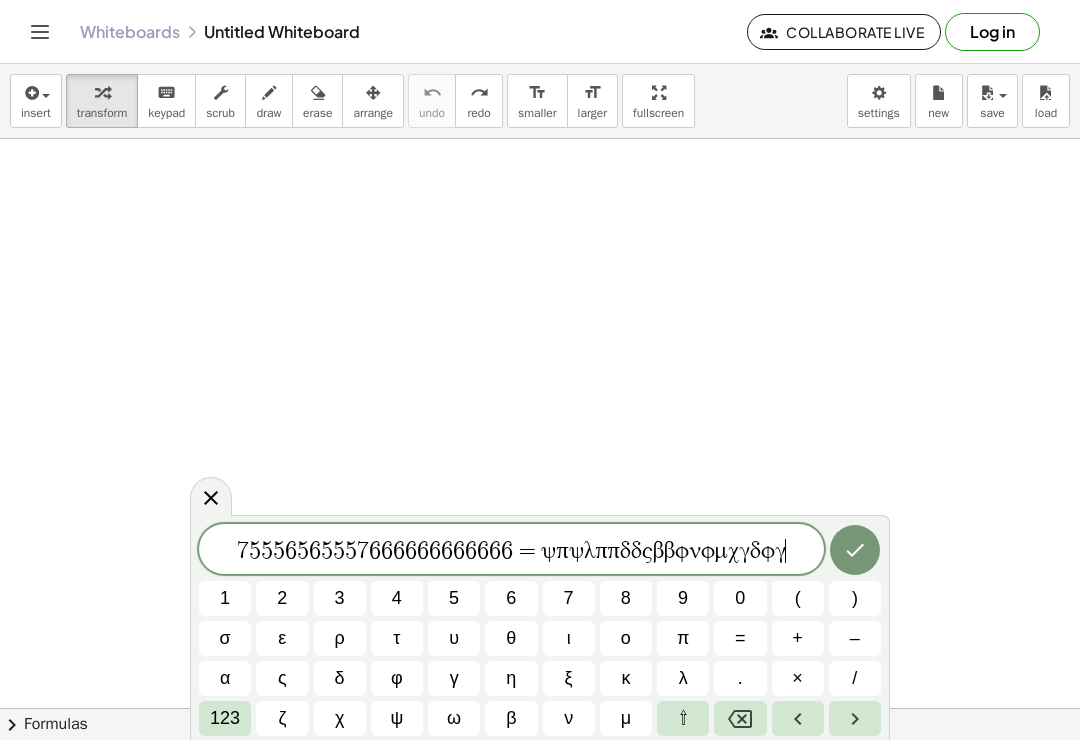 click on "φ" at bounding box center [397, 678] 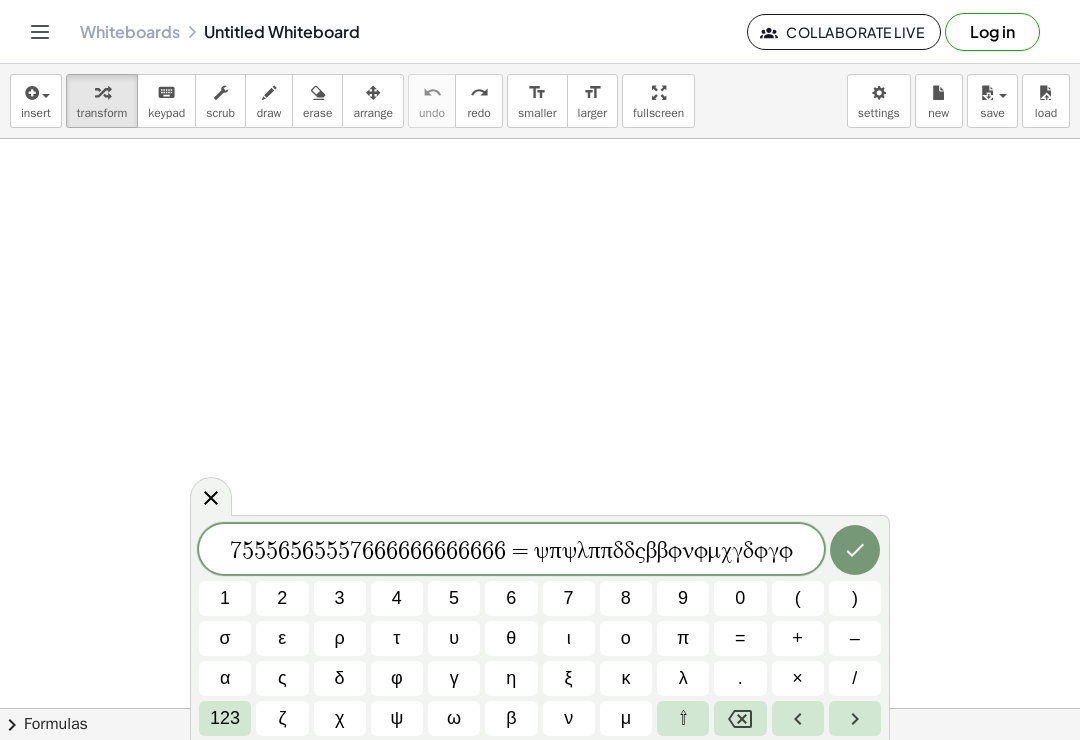 click at bounding box center [855, 550] 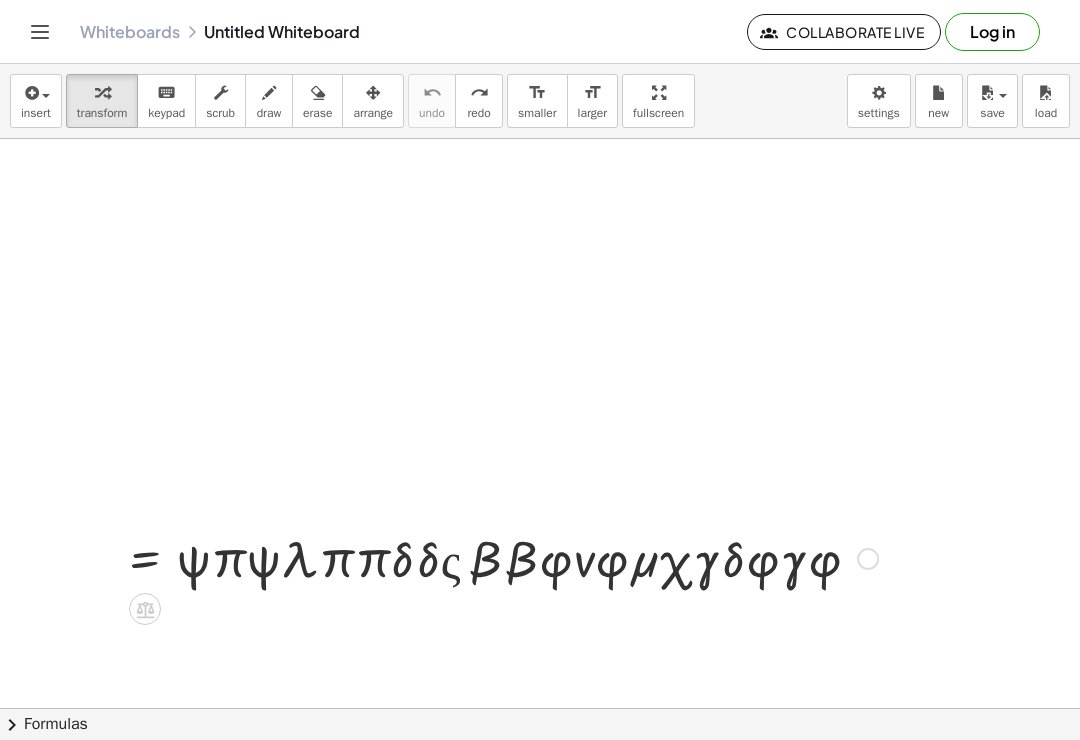scroll, scrollTop: 0, scrollLeft: 1451, axis: horizontal 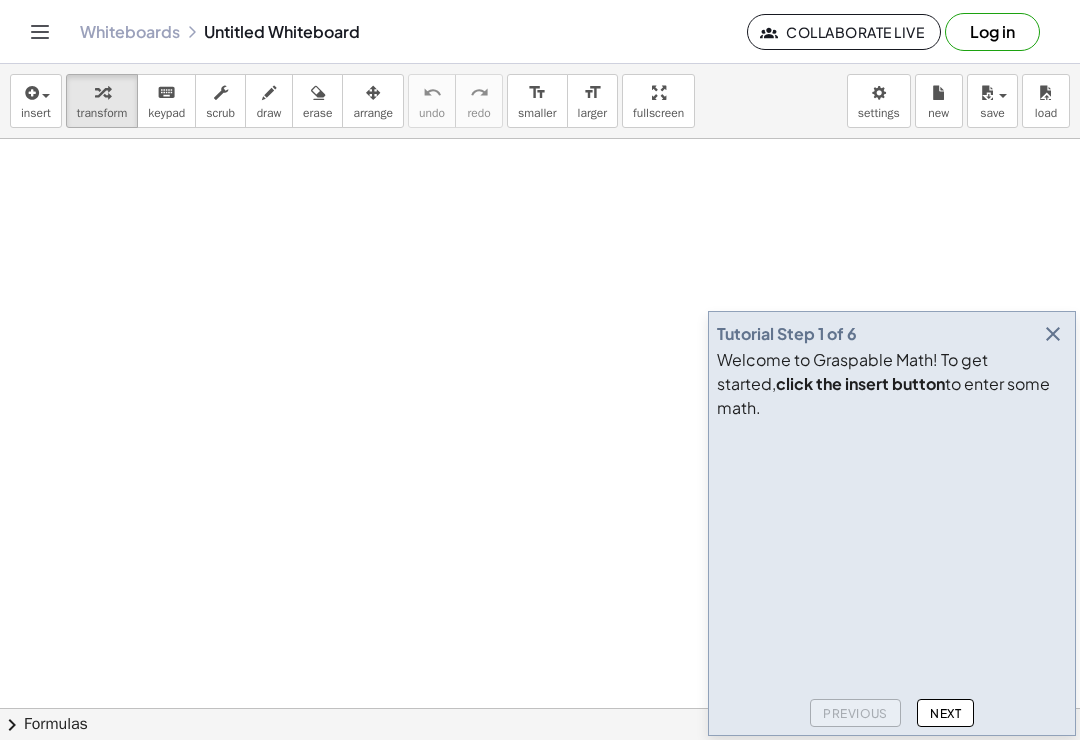 click at bounding box center [1053, 334] 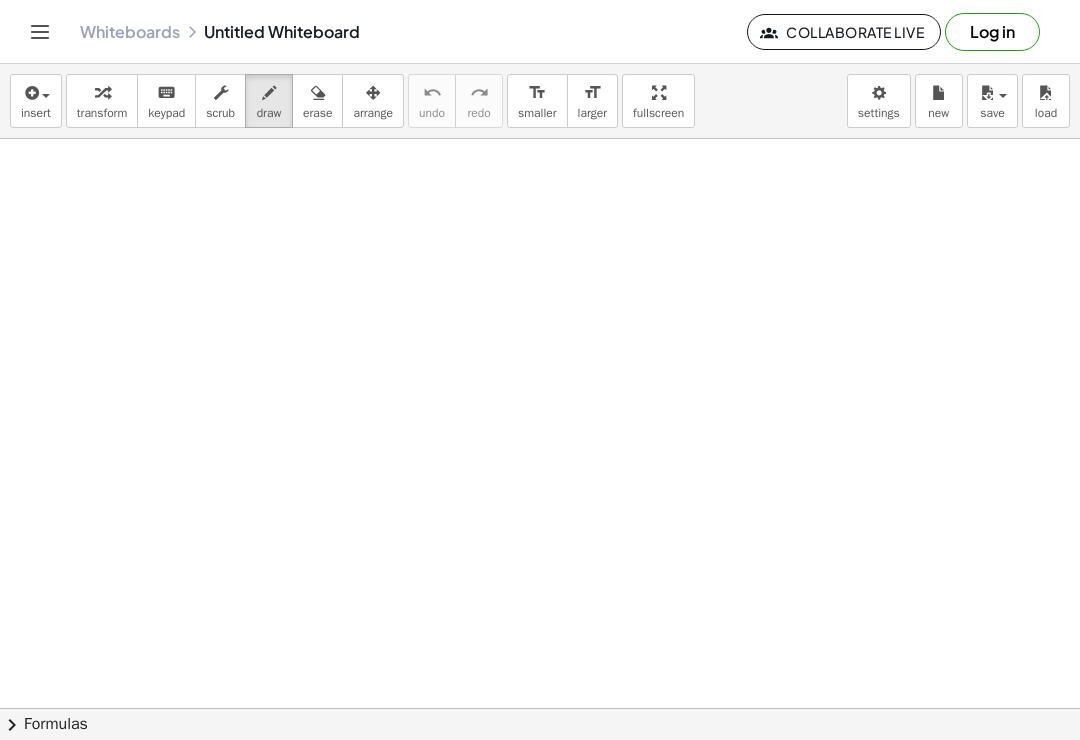click on "insert" at bounding box center (36, 113) 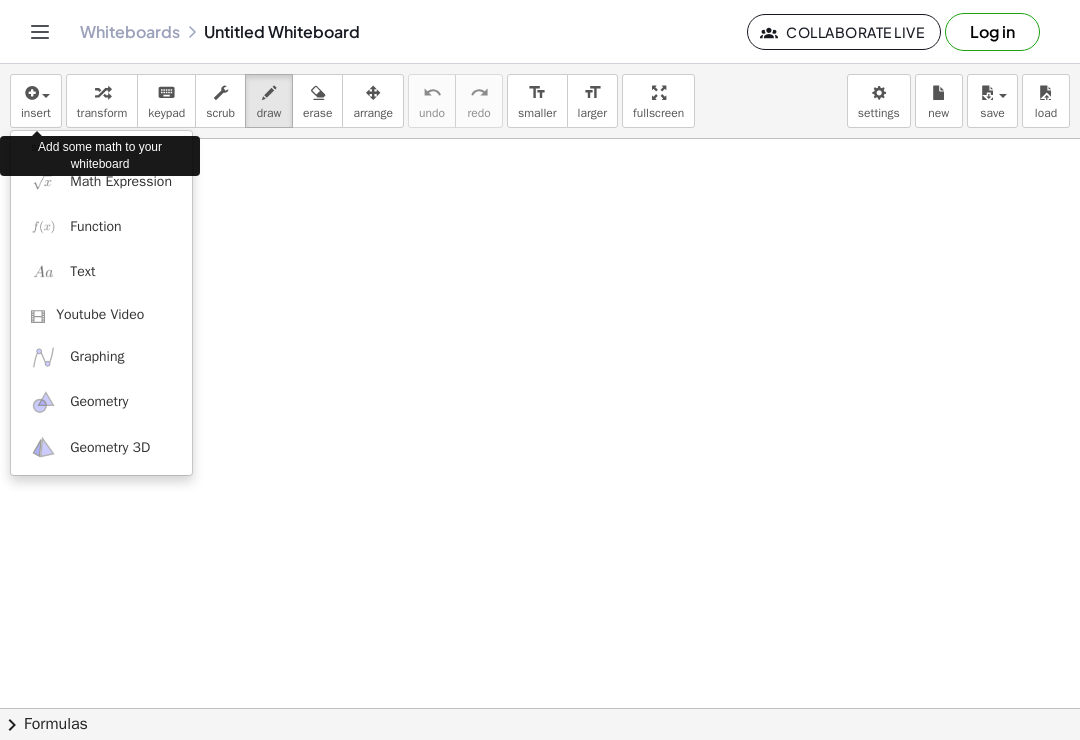 click on "Math Expression" at bounding box center (121, 182) 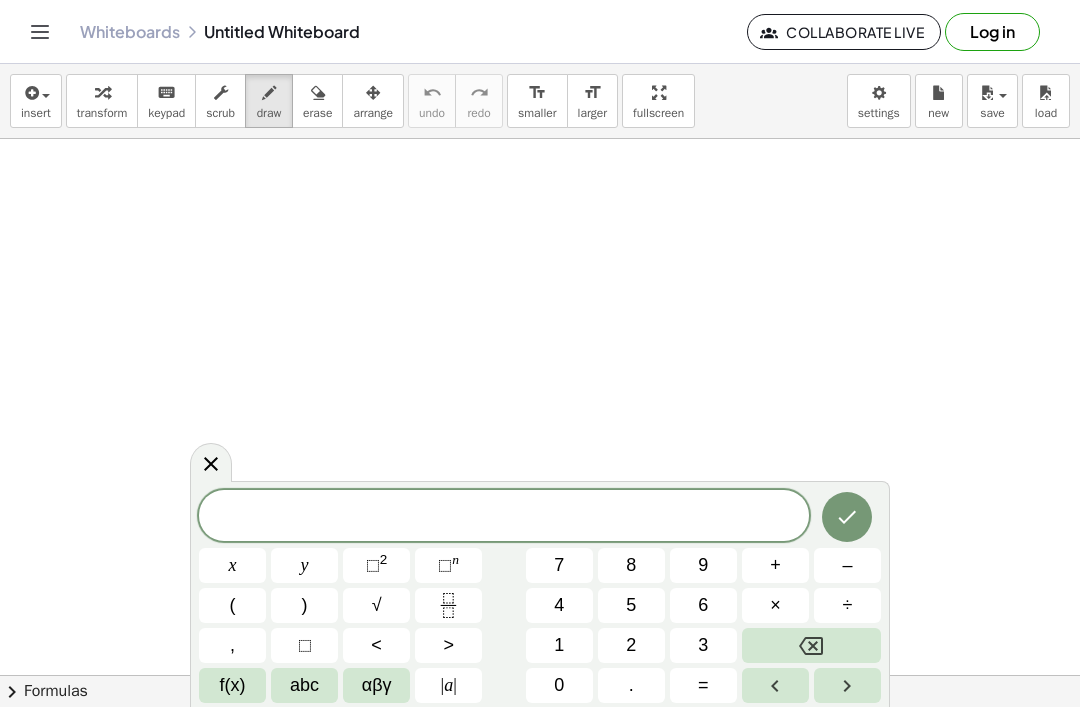 click on "√" at bounding box center (376, 605) 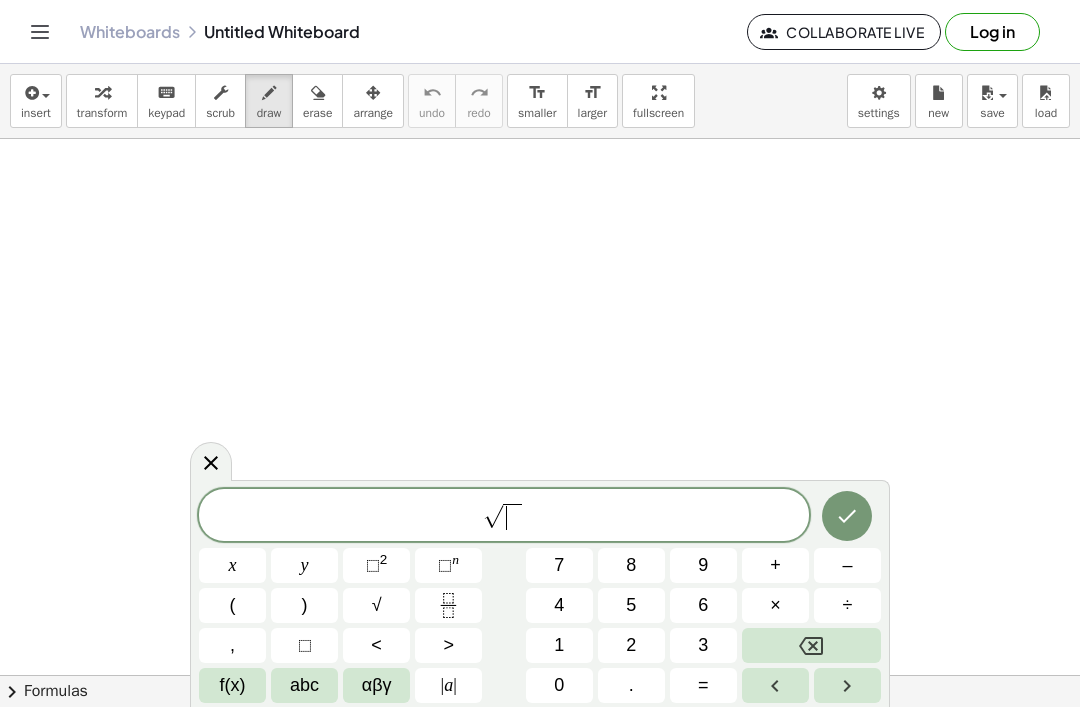 click on "√" at bounding box center [376, 605] 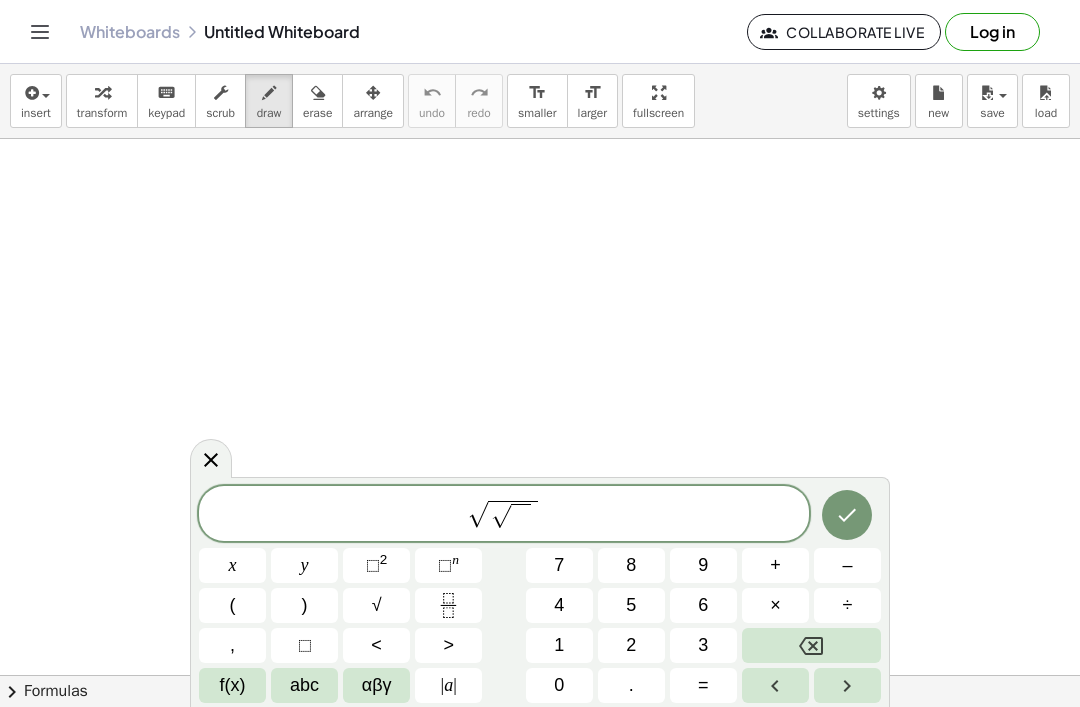 click at bounding box center (811, 645) 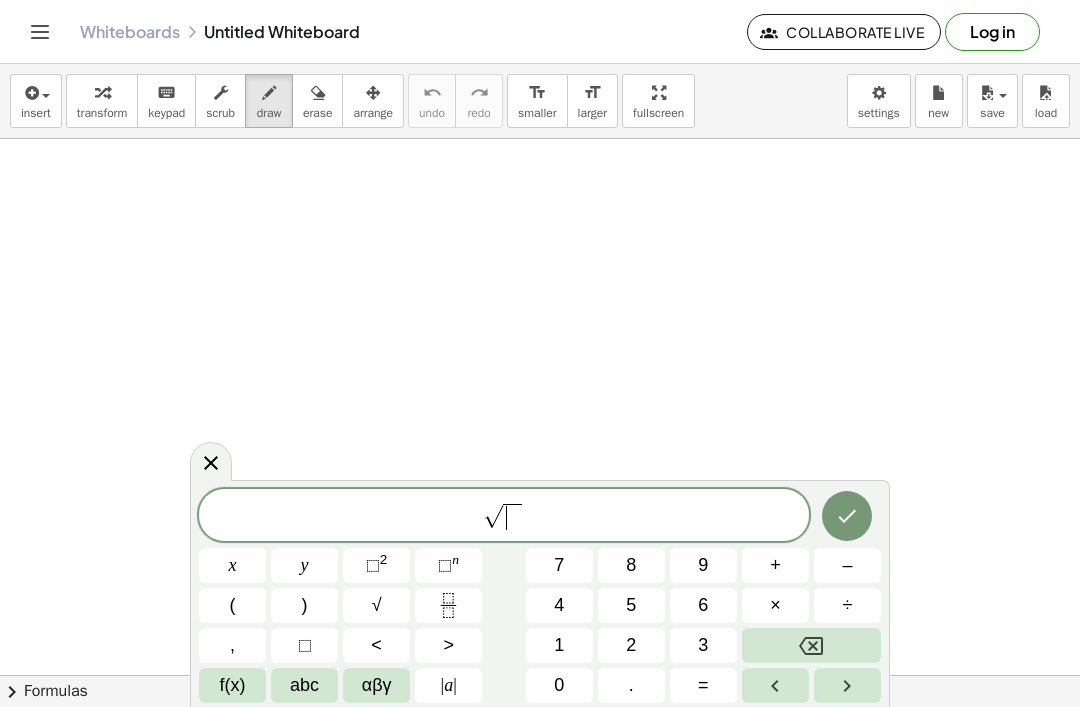 click at bounding box center (811, 645) 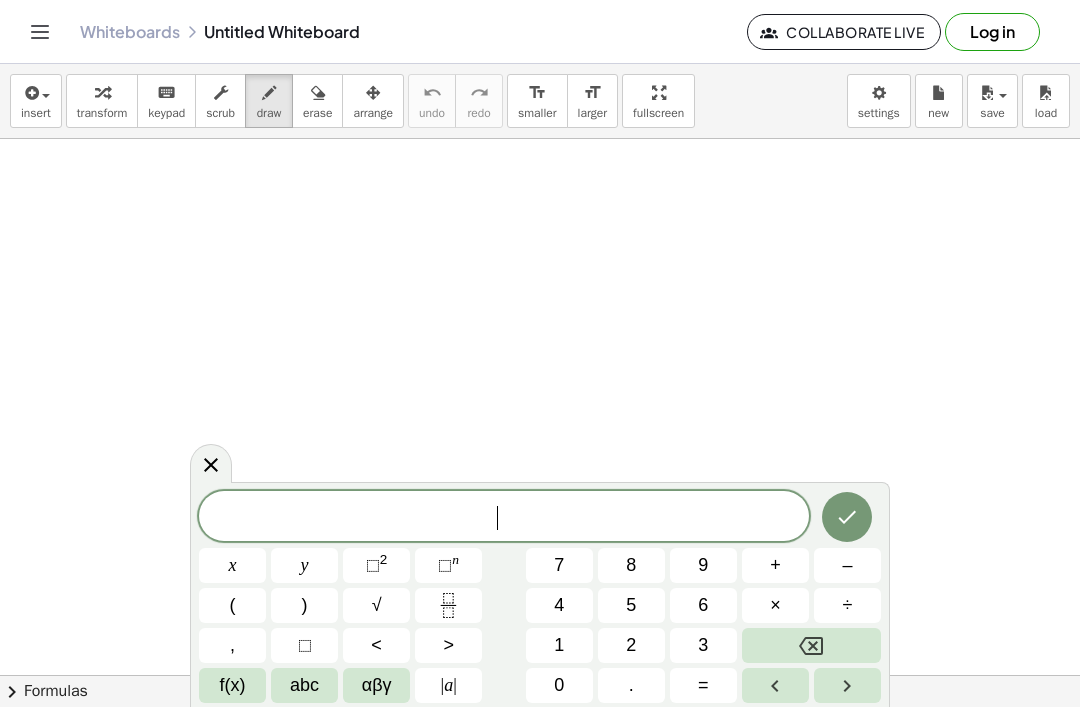click on "÷" at bounding box center (847, 605) 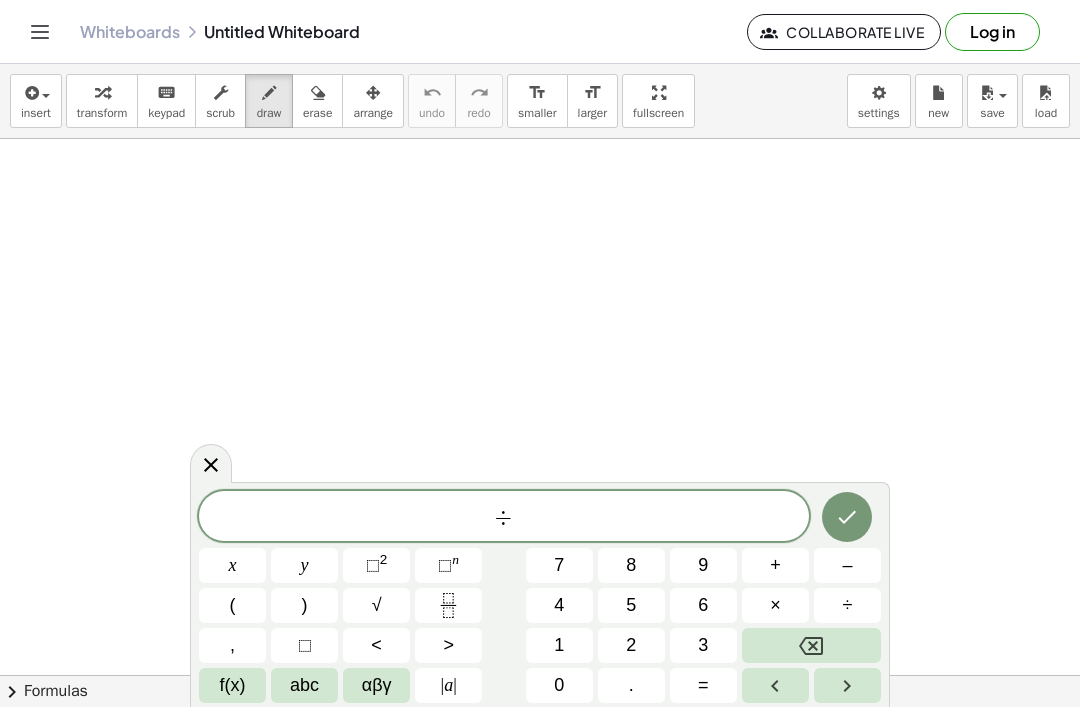 click at bounding box center (811, 645) 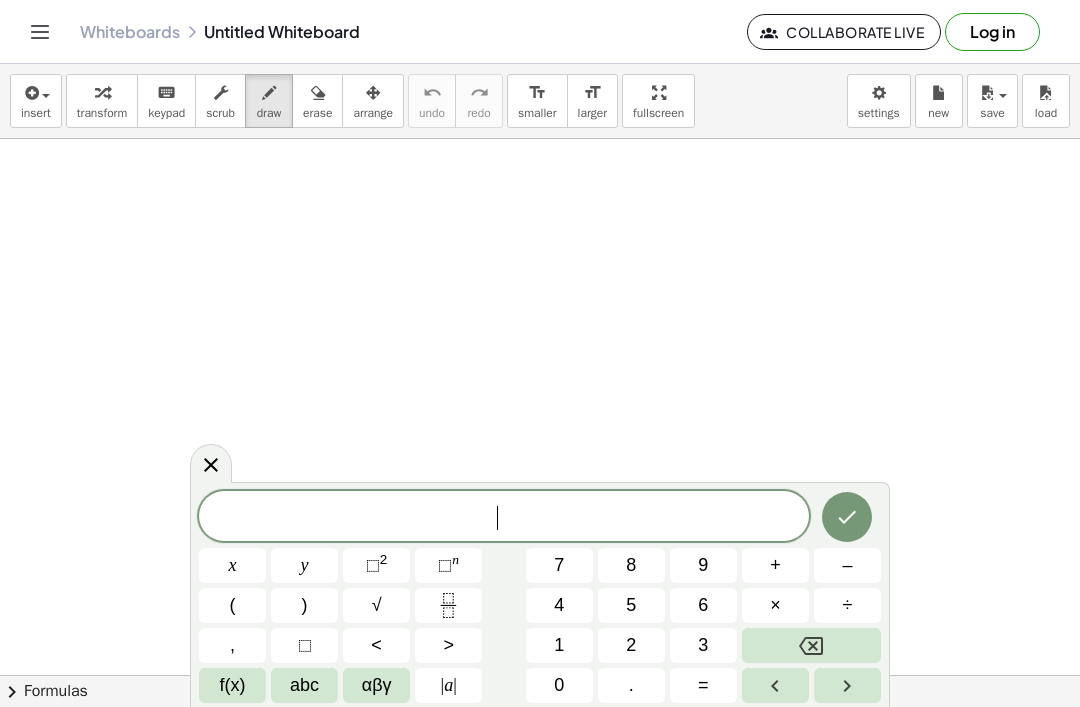click on "Whiteboards Untitled Whiteboard Collaborate Live  Log in" at bounding box center (540, 31) 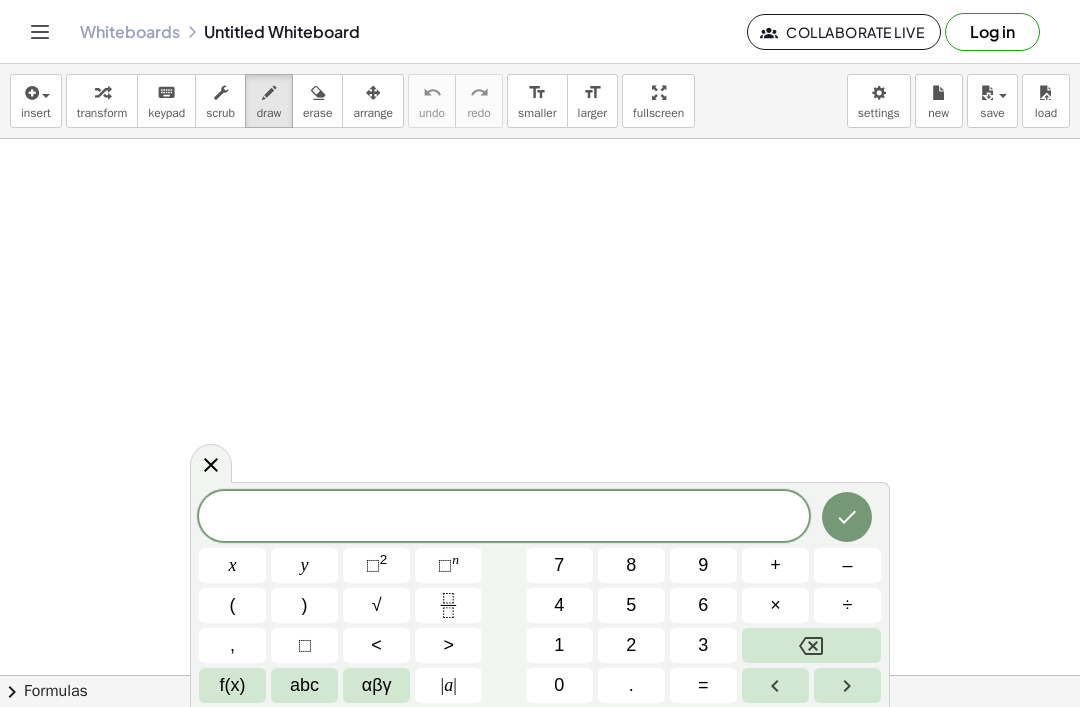 click on "Whiteboards Untitled Whiteboard Collaborate Live  Log in" at bounding box center [540, 31] 